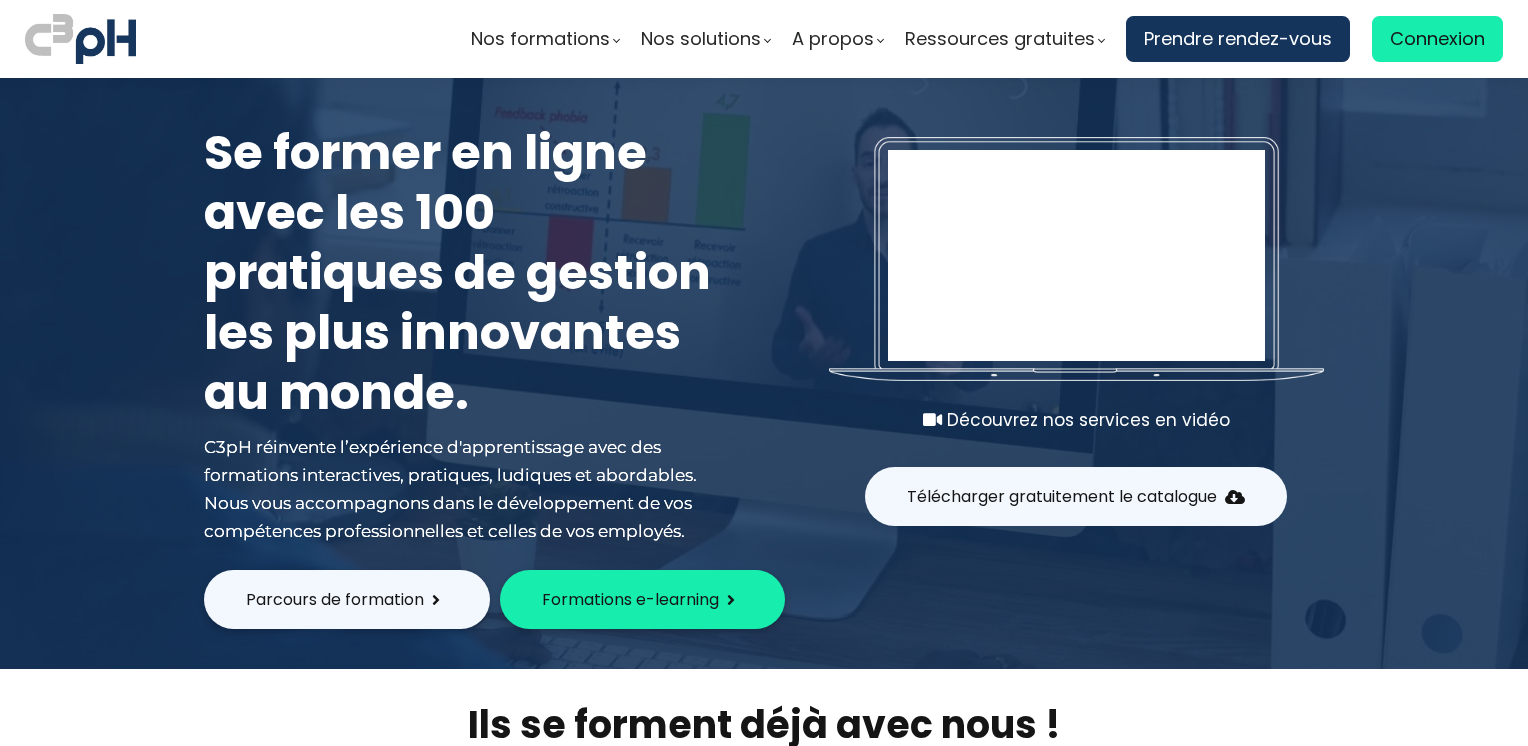 scroll, scrollTop: 0, scrollLeft: 0, axis: both 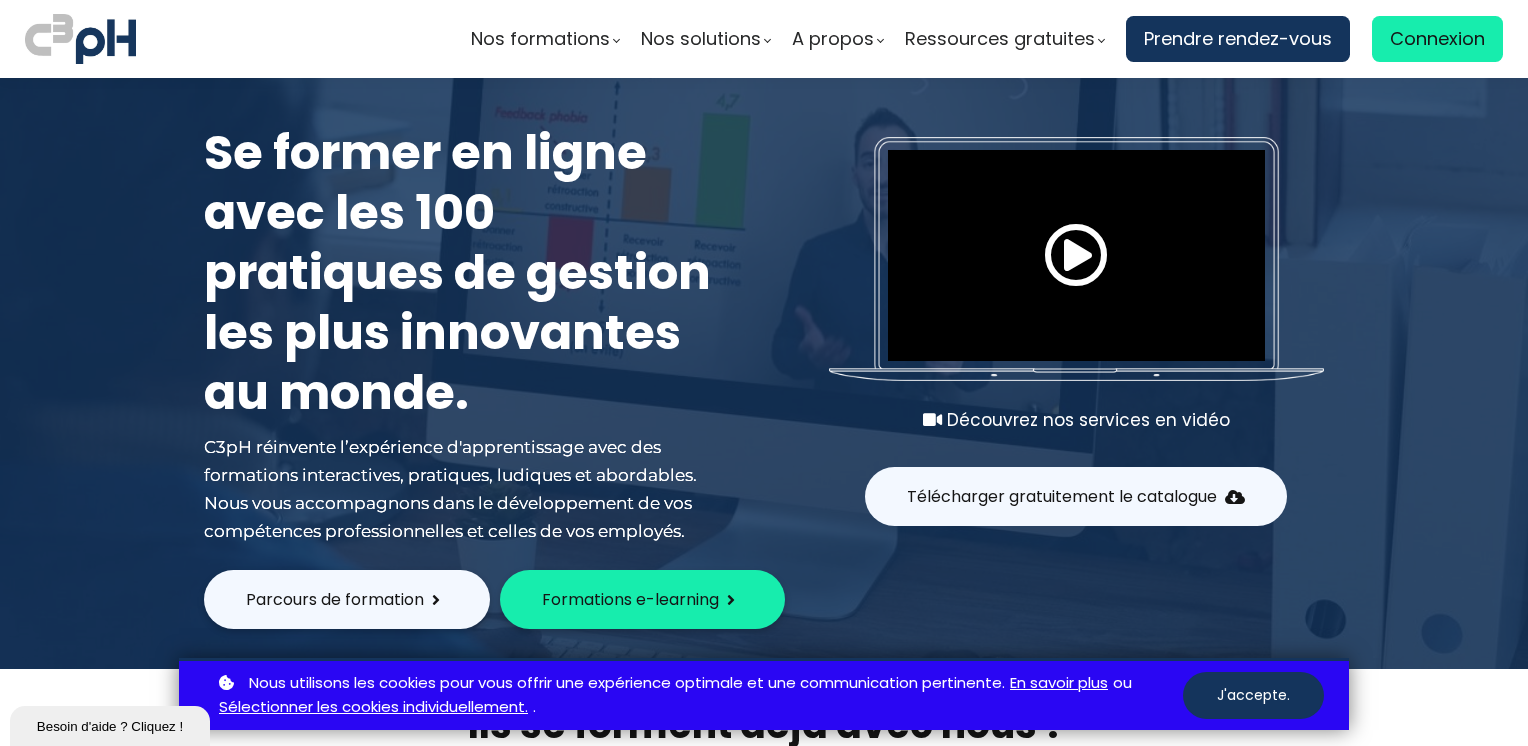 click on "Parcours de formation
Formations e-learning" at bounding box center [764, 599] 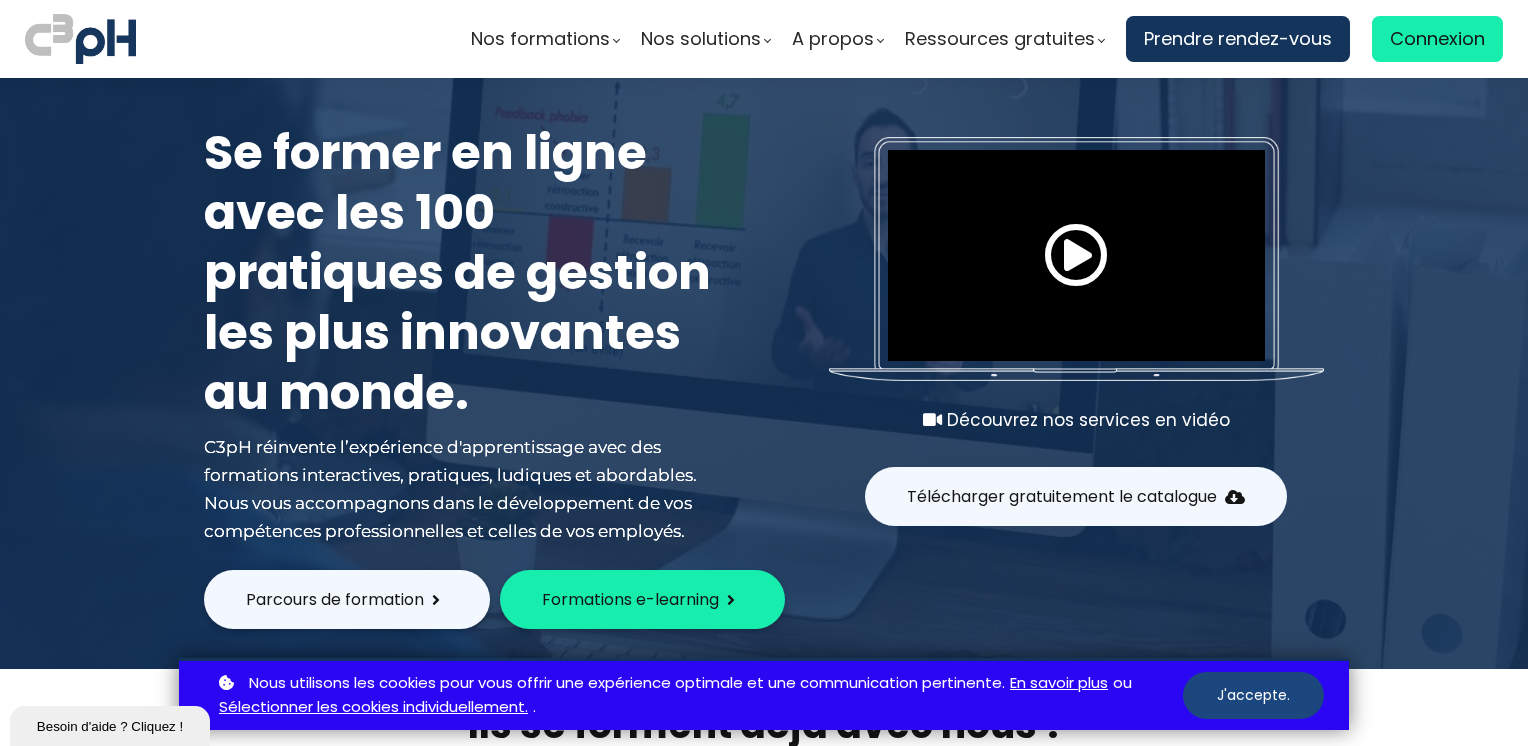click on "J'accepte." at bounding box center (1253, 695) 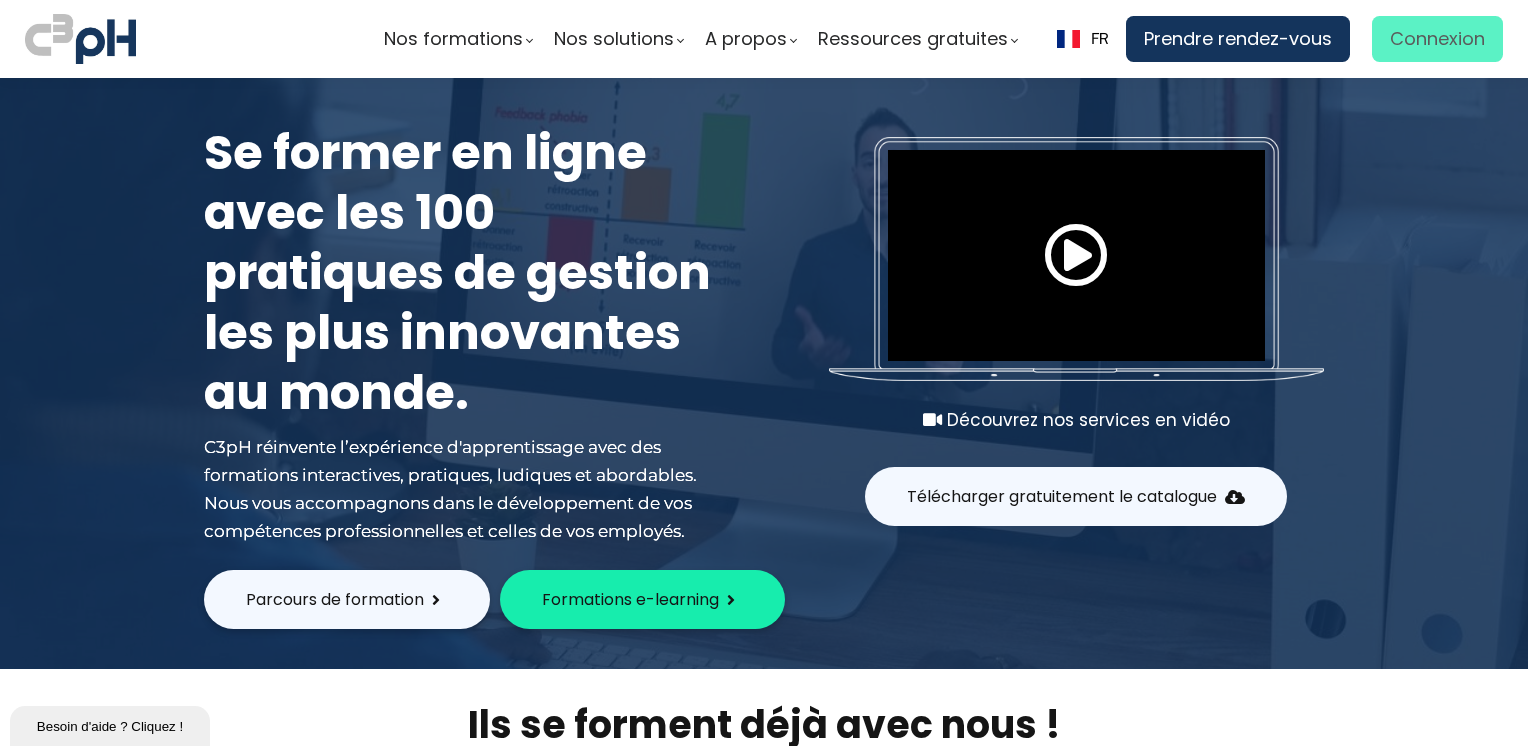 click on "Connexion" at bounding box center [1437, 39] 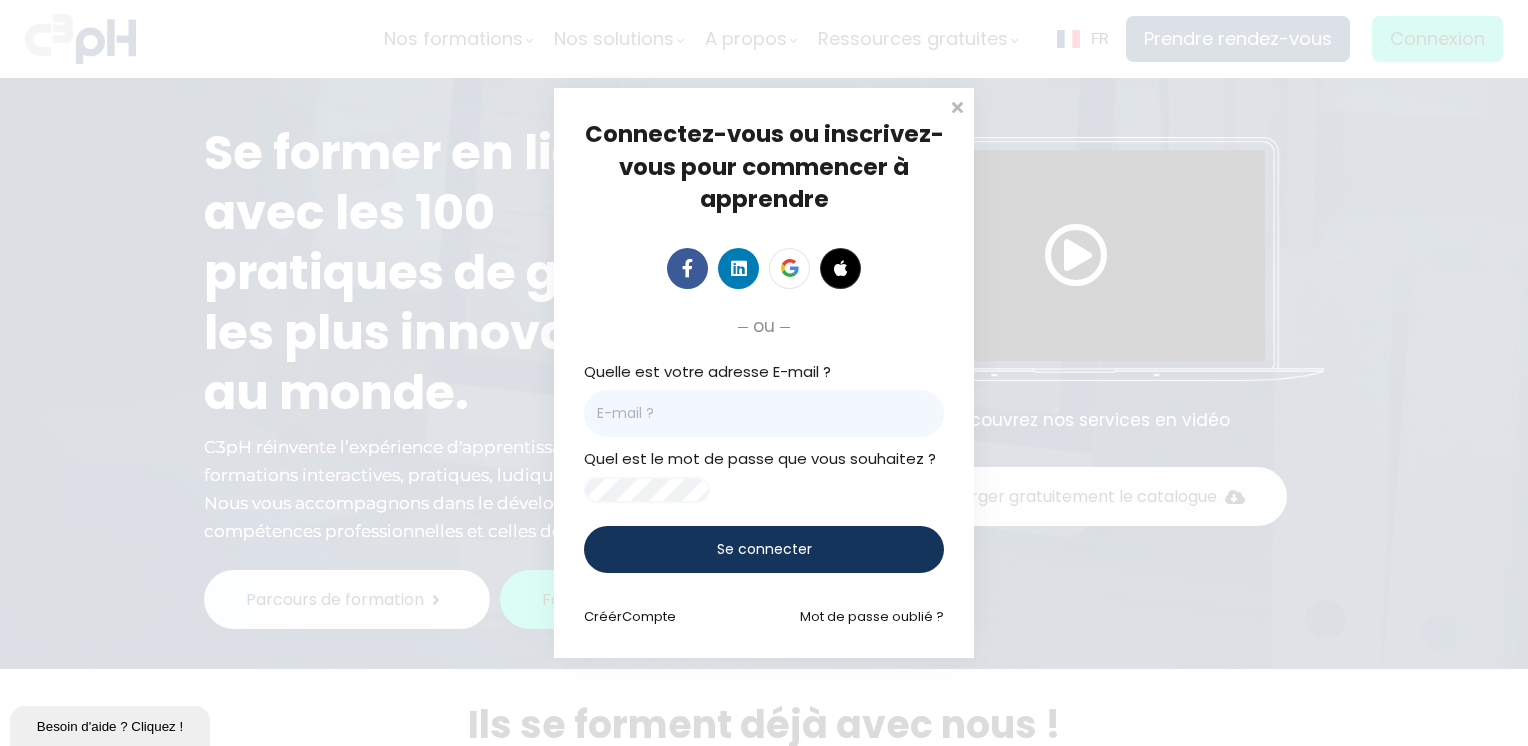 click at bounding box center (764, 413) 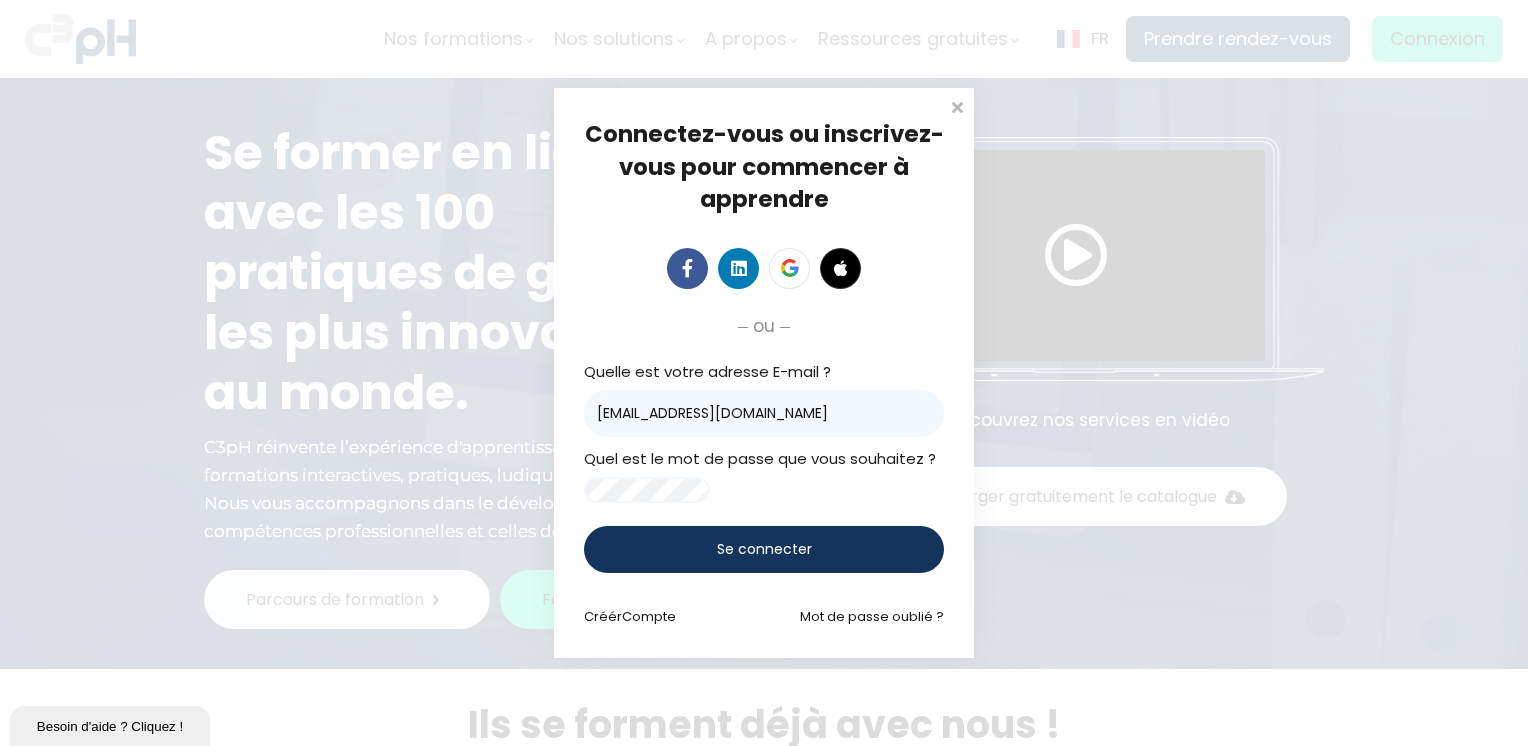 click on "Se connecter" at bounding box center (764, 549) 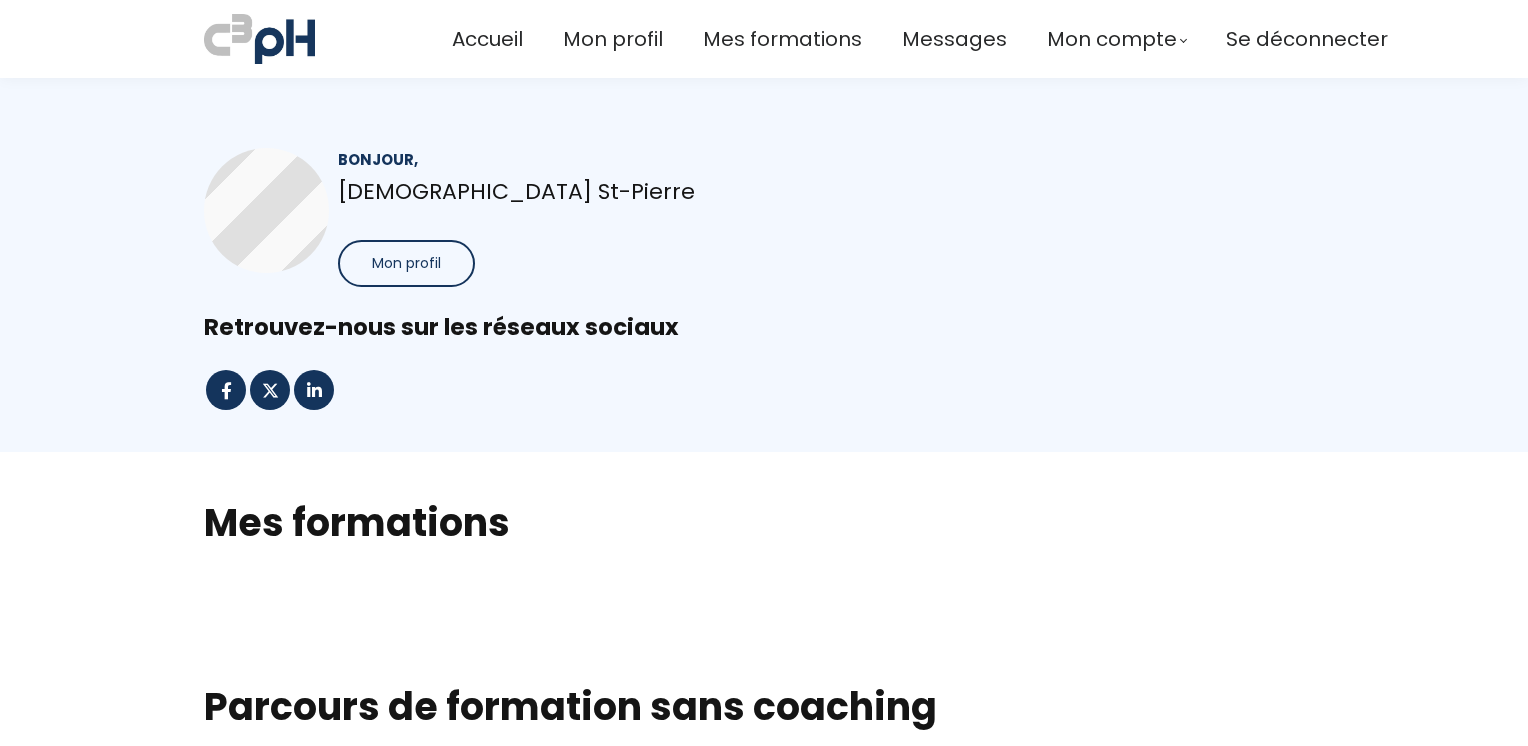 scroll, scrollTop: 0, scrollLeft: 0, axis: both 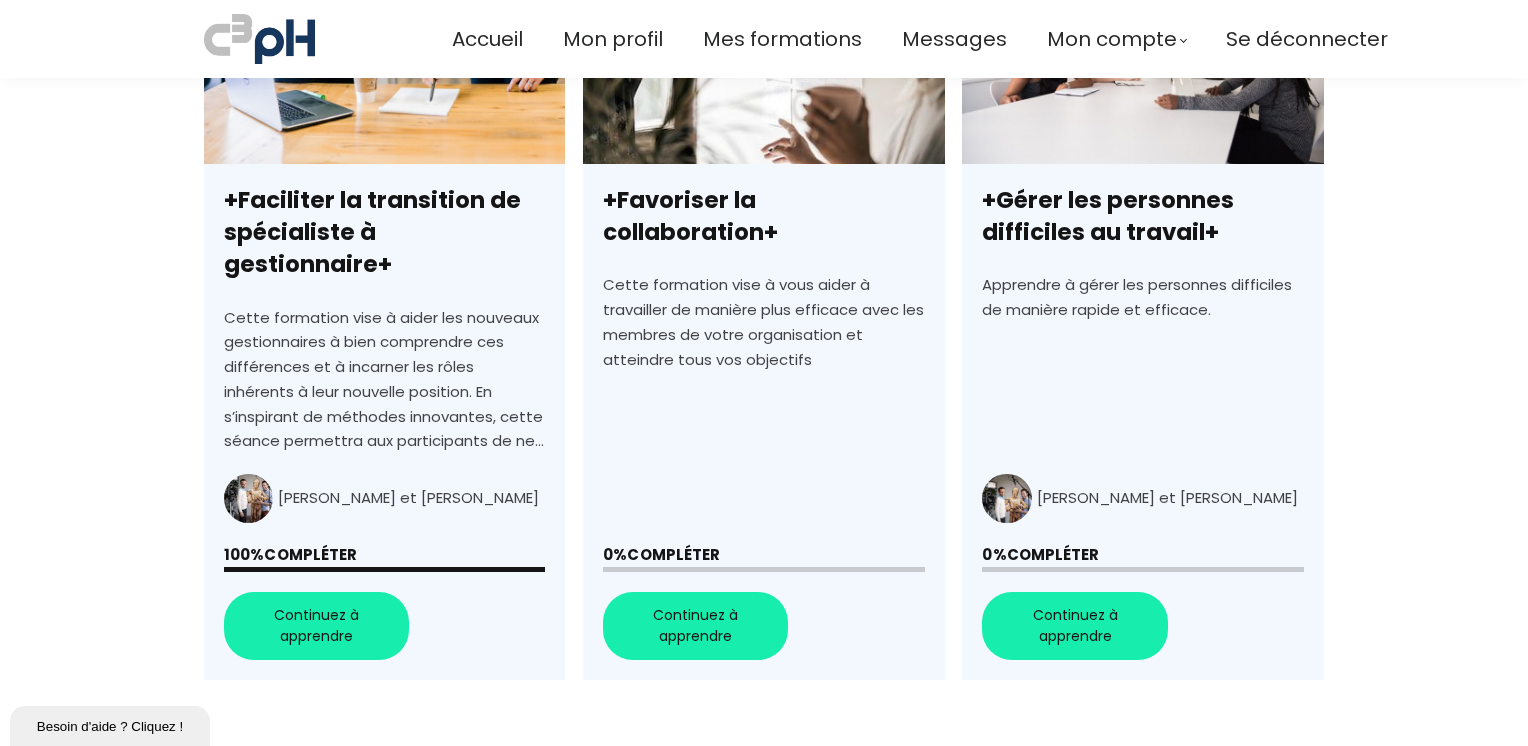 click on "+Gérer les personnes difficiles au travail+" at bounding box center (1142, 320) 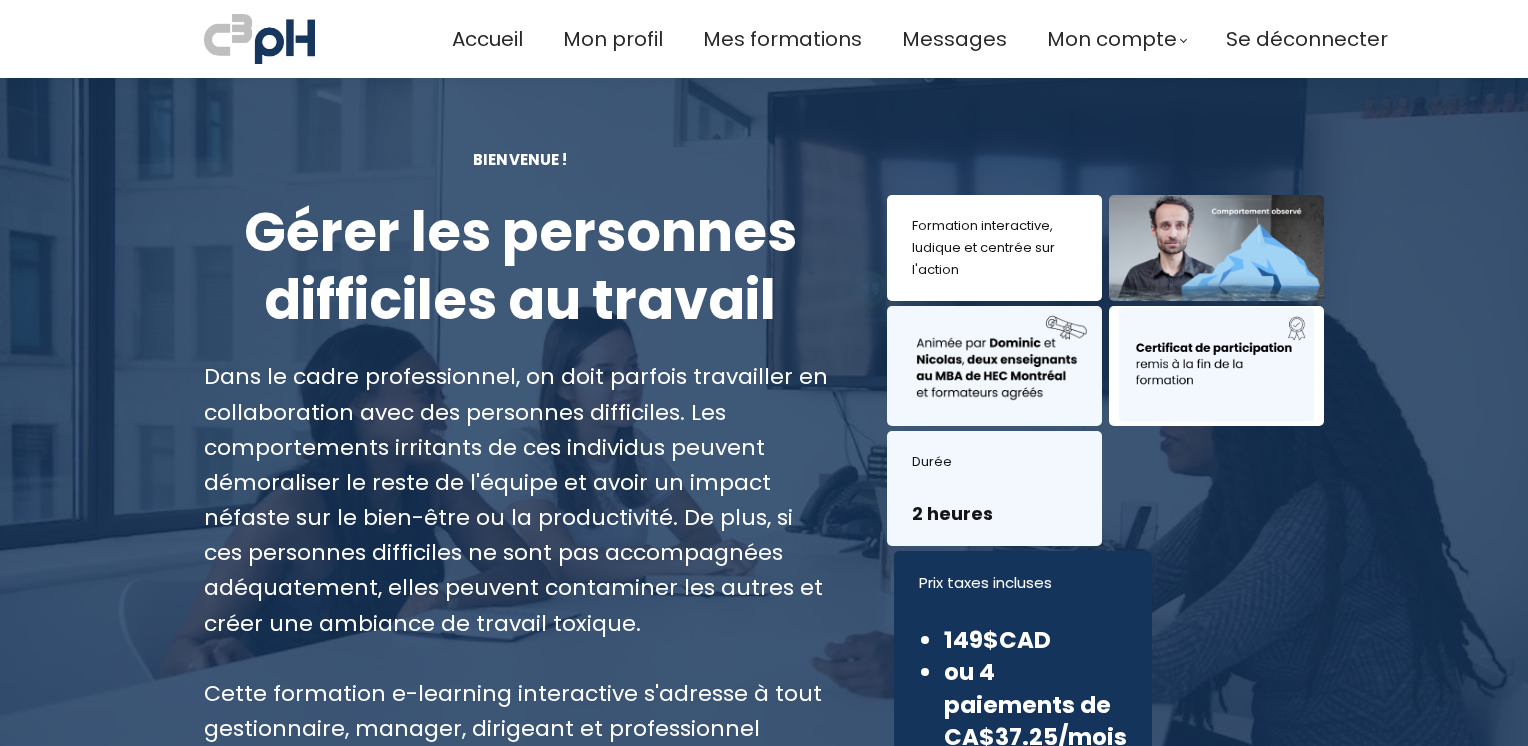 scroll, scrollTop: 0, scrollLeft: 0, axis: both 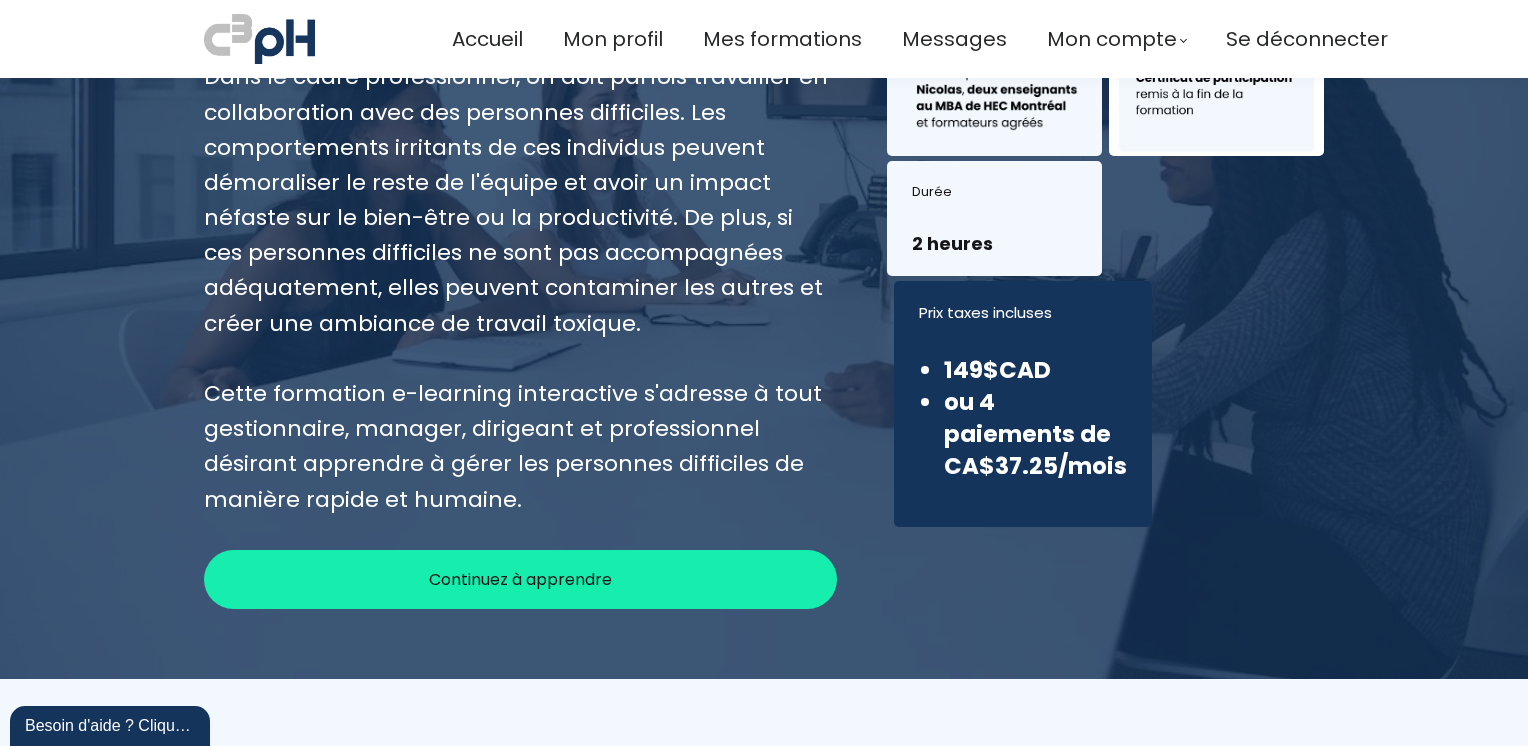 click on "Continuez à apprendre" at bounding box center (520, 579) 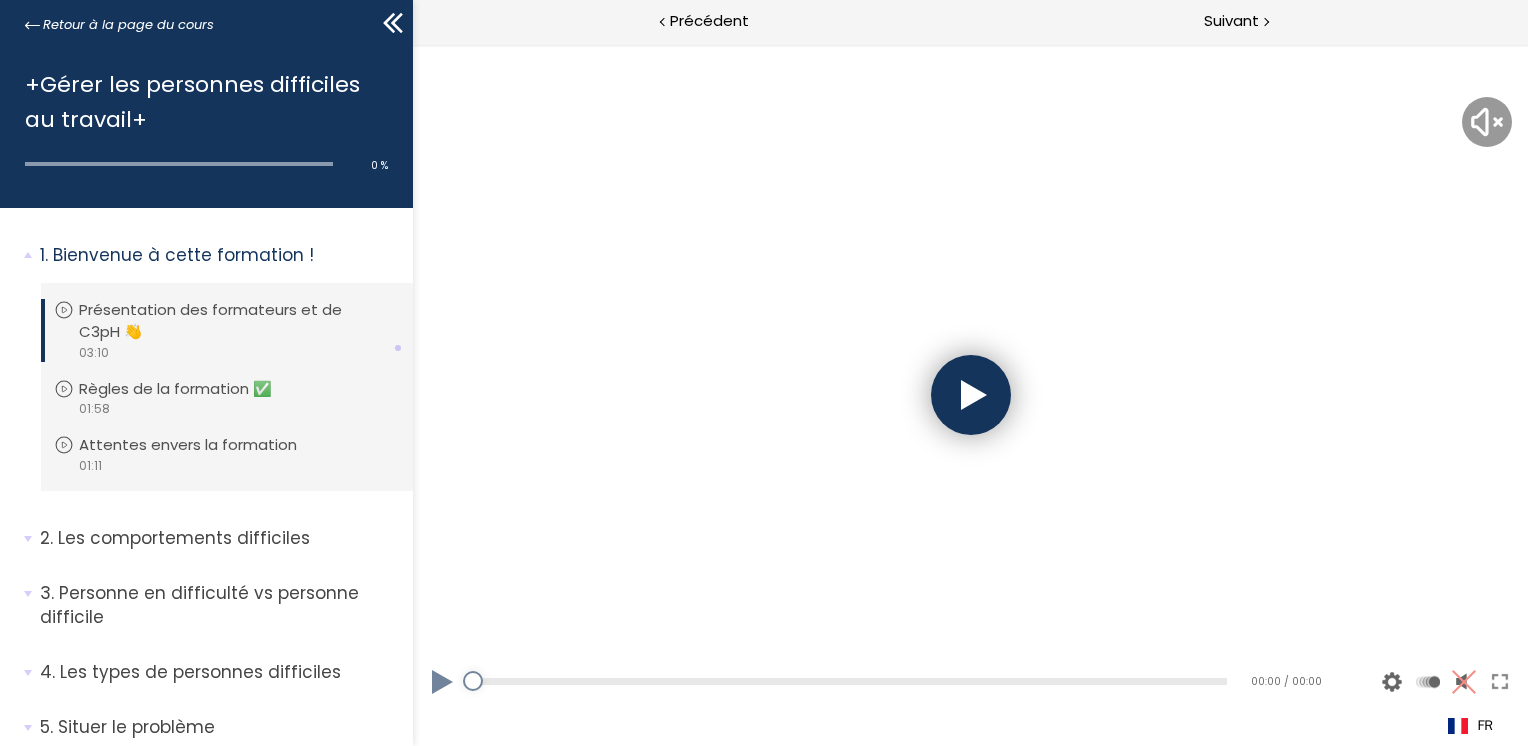 scroll, scrollTop: 0, scrollLeft: 0, axis: both 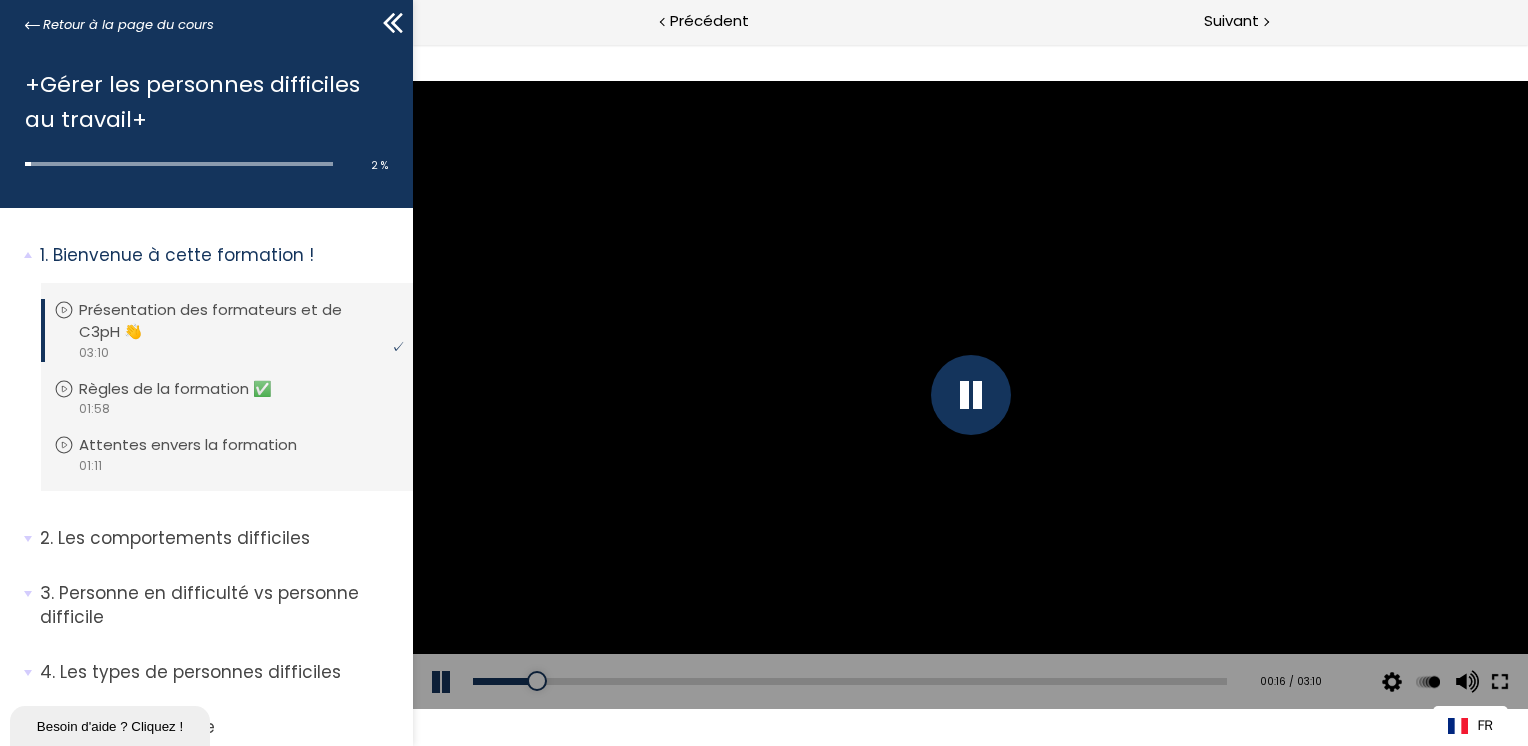 click at bounding box center (1499, 682) 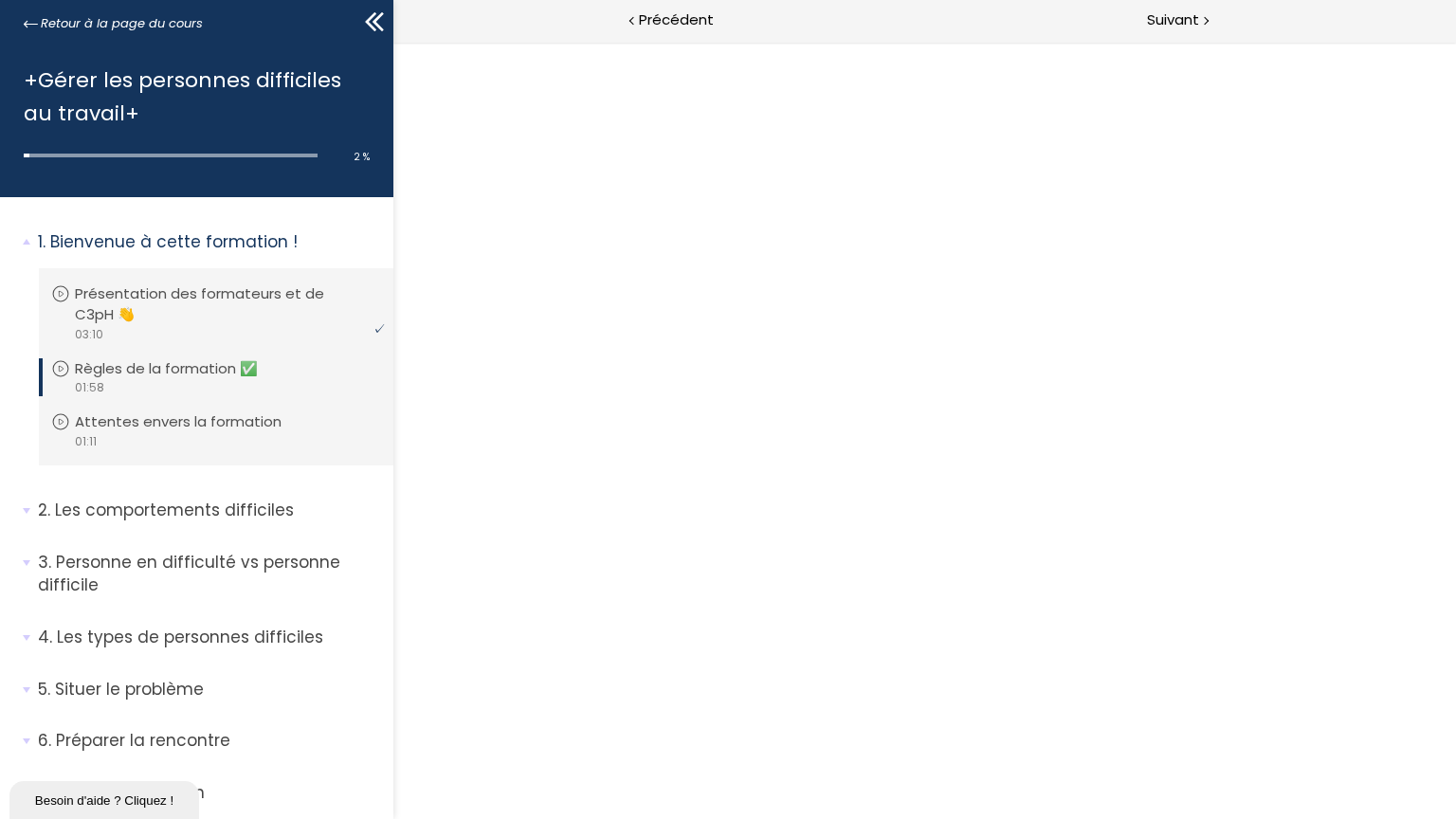 scroll, scrollTop: 0, scrollLeft: 0, axis: both 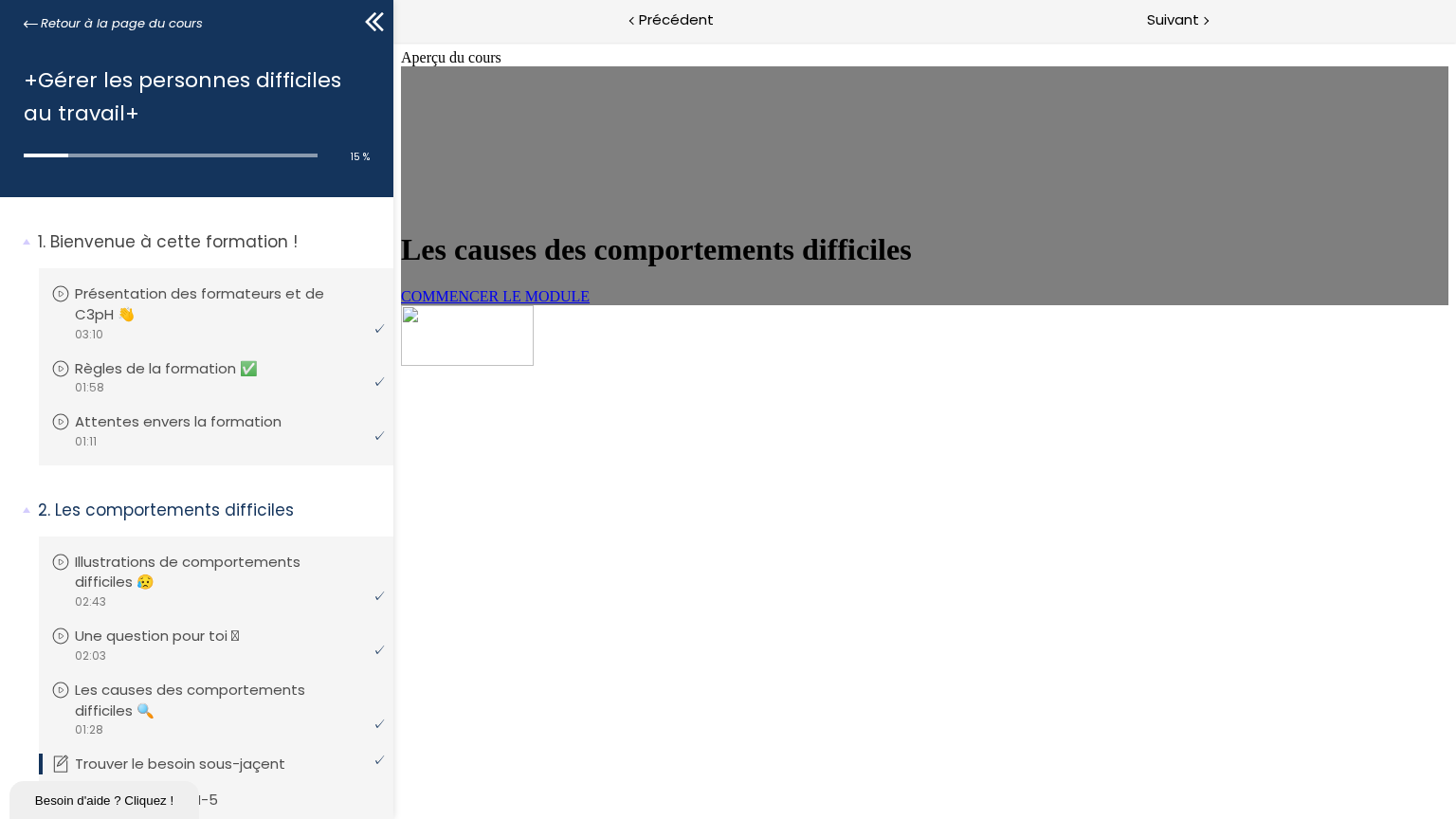 click on "COMMENCER LE MODULE" at bounding box center [494, 296] 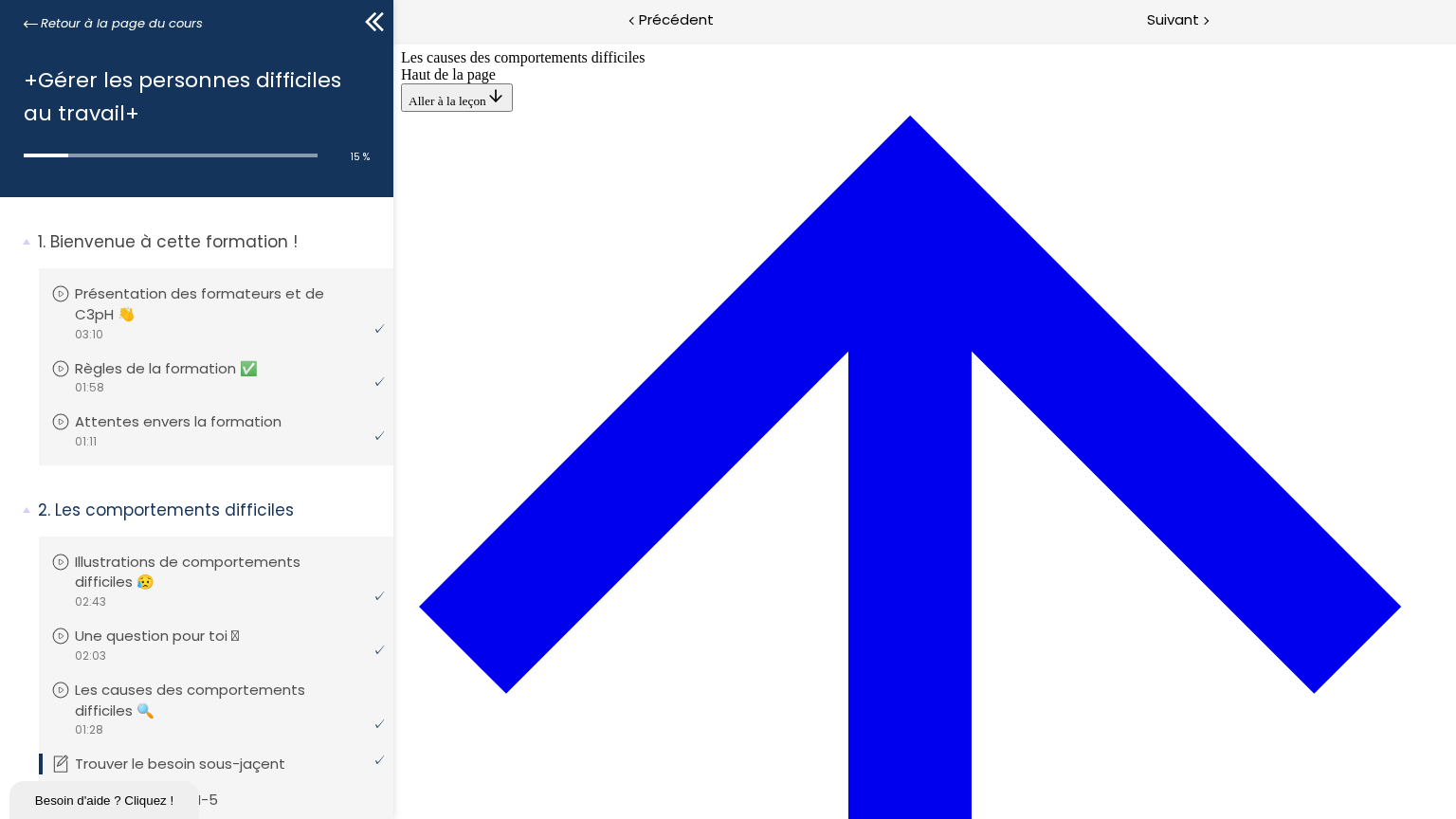 scroll, scrollTop: 919, scrollLeft: 0, axis: vertical 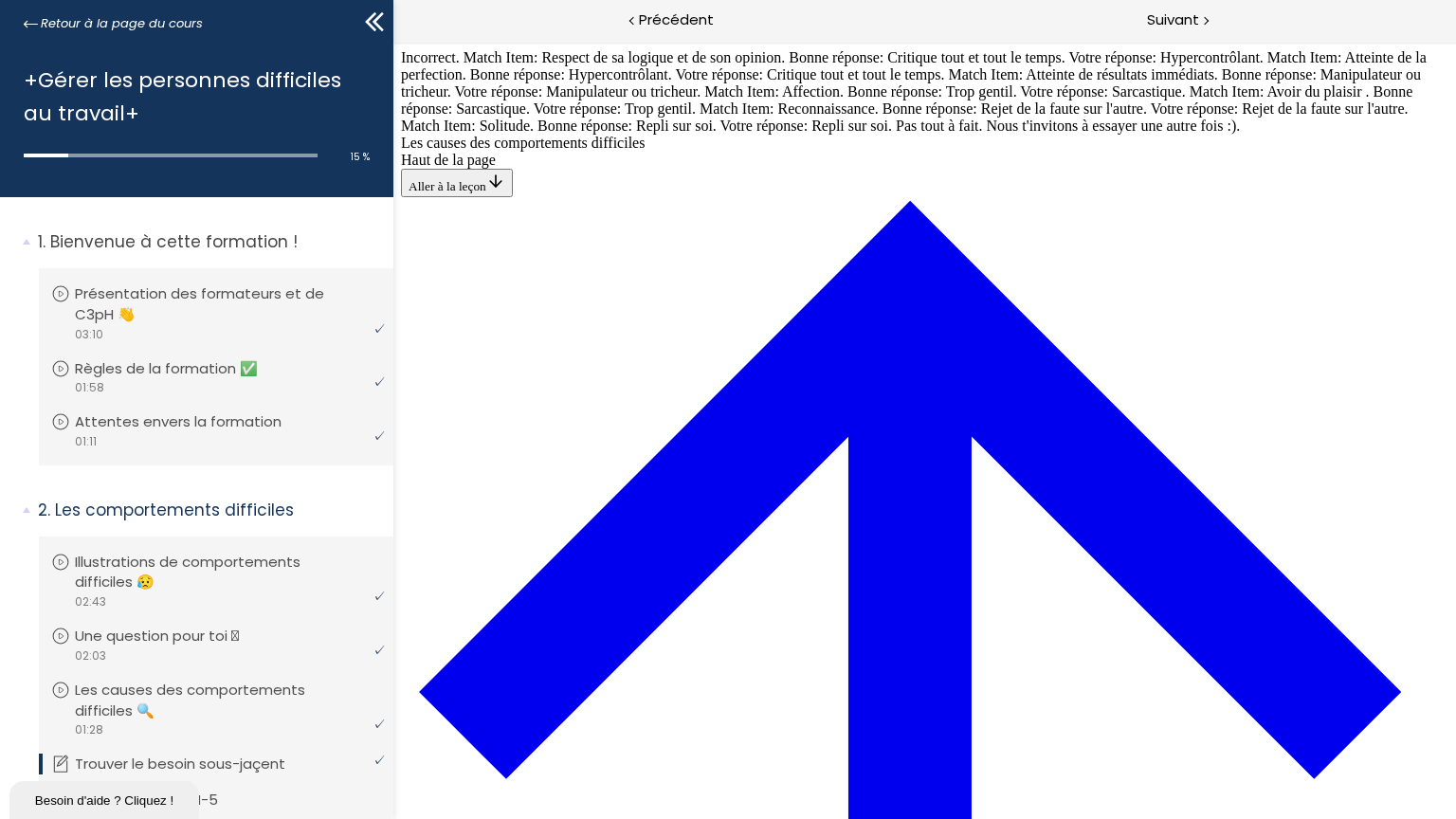 drag, startPoint x: 971, startPoint y: 337, endPoint x: 1056, endPoint y: 348, distance: 85.70881 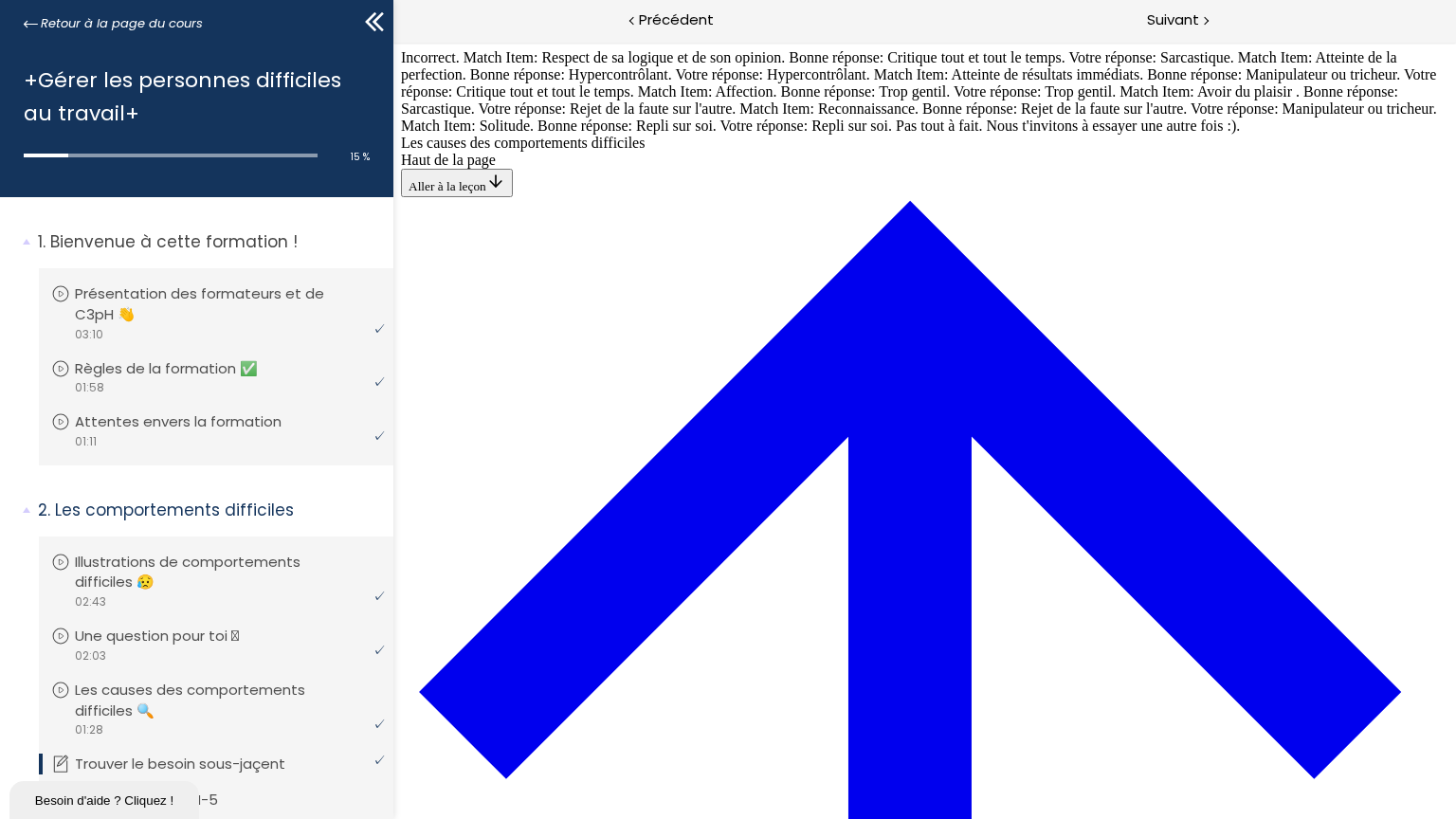 scroll, scrollTop: 1392, scrollLeft: 0, axis: vertical 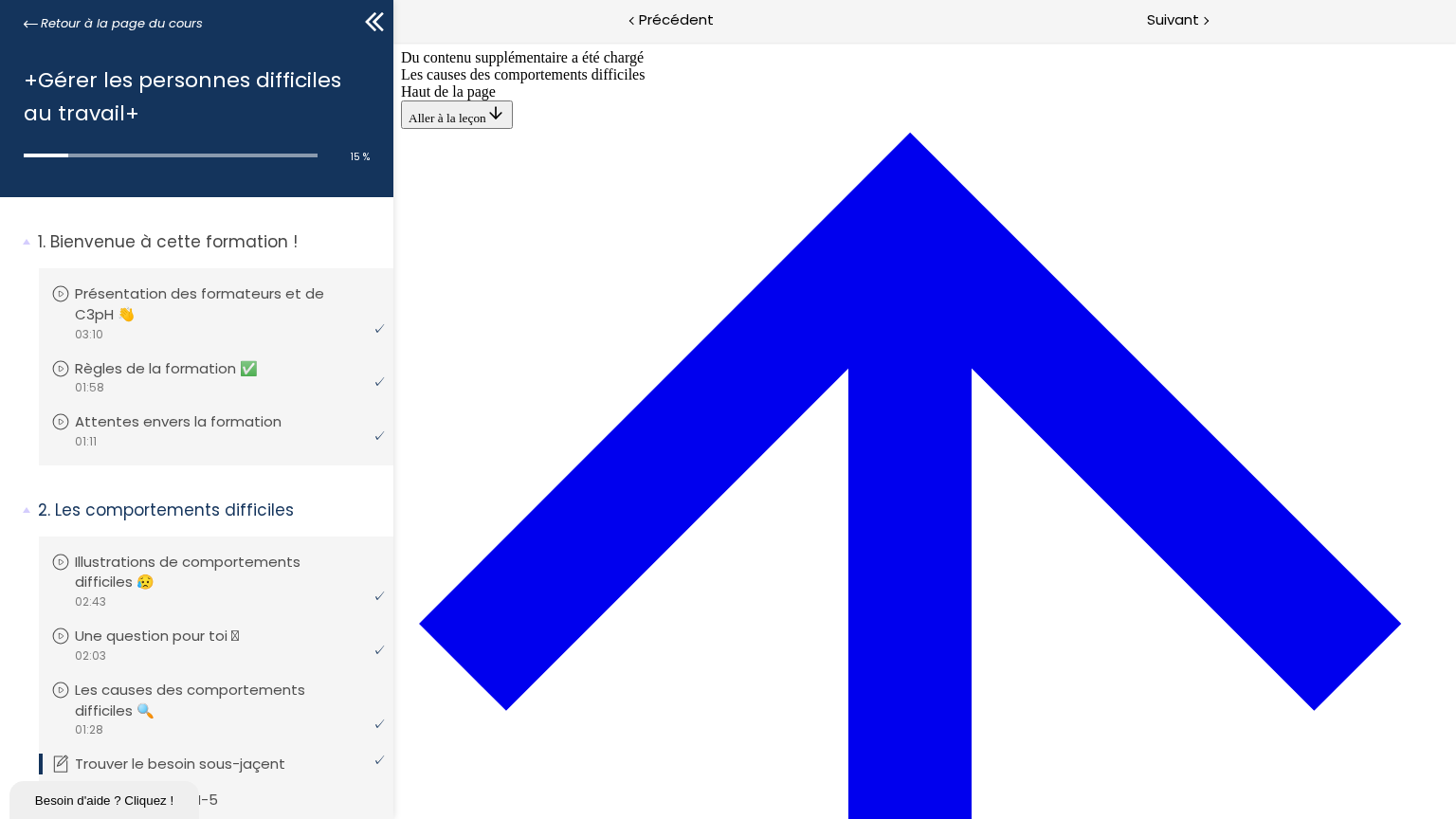 click on "Accueil" at bounding box center [424, 1188] 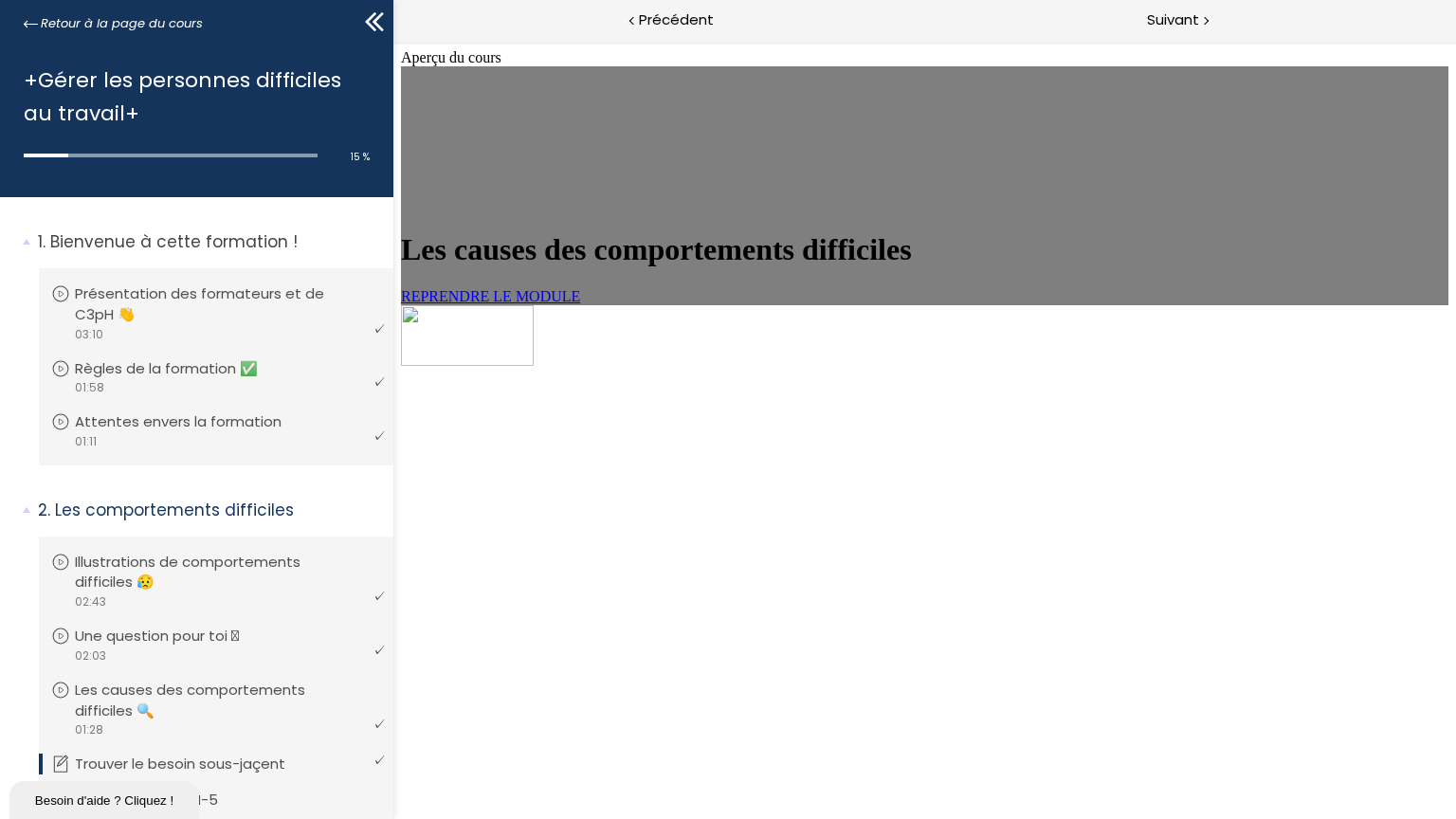 click on "REPRENDRE LE MODULE" at bounding box center (489, 296) 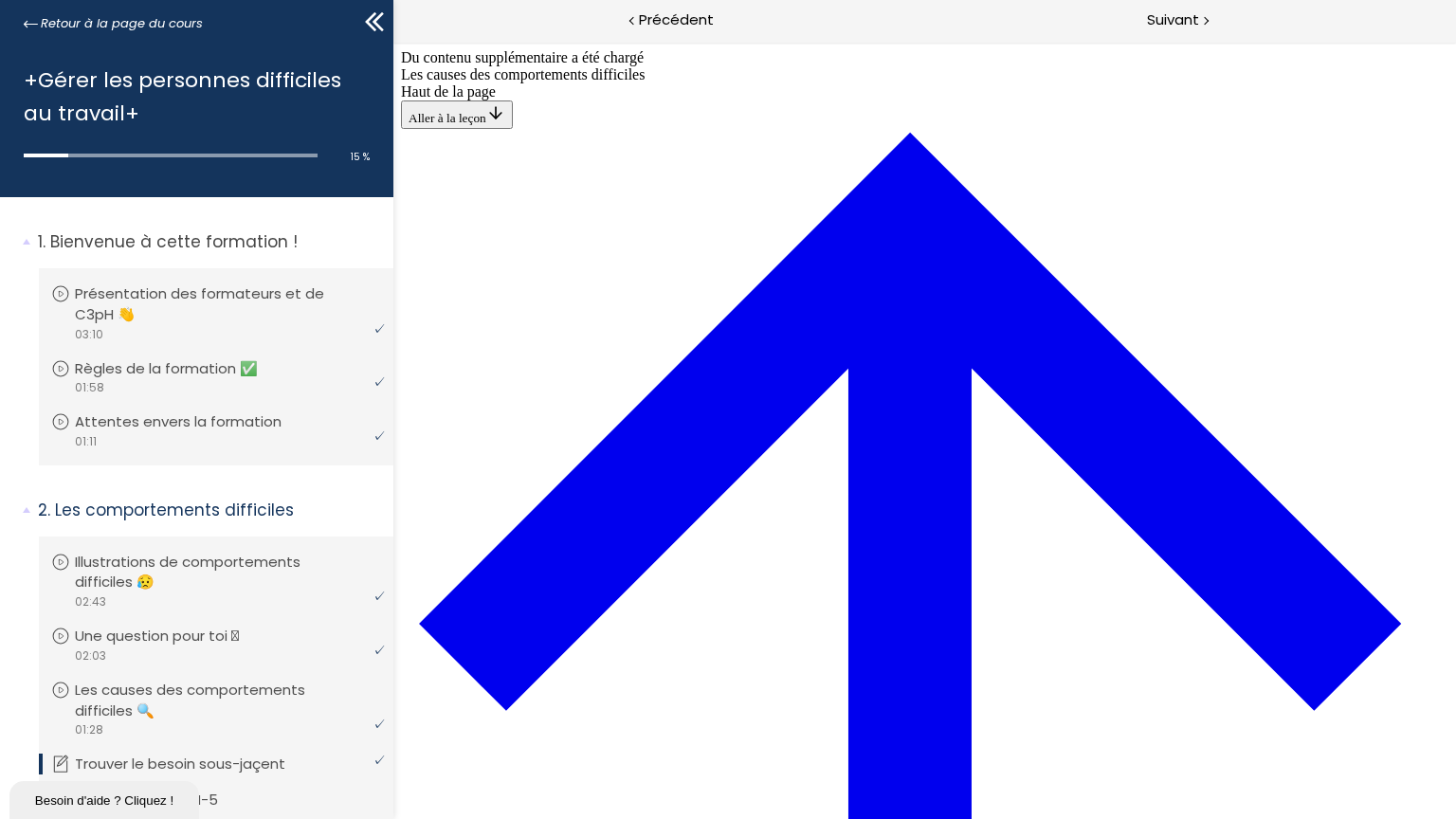 scroll, scrollTop: 948, scrollLeft: 0, axis: vertical 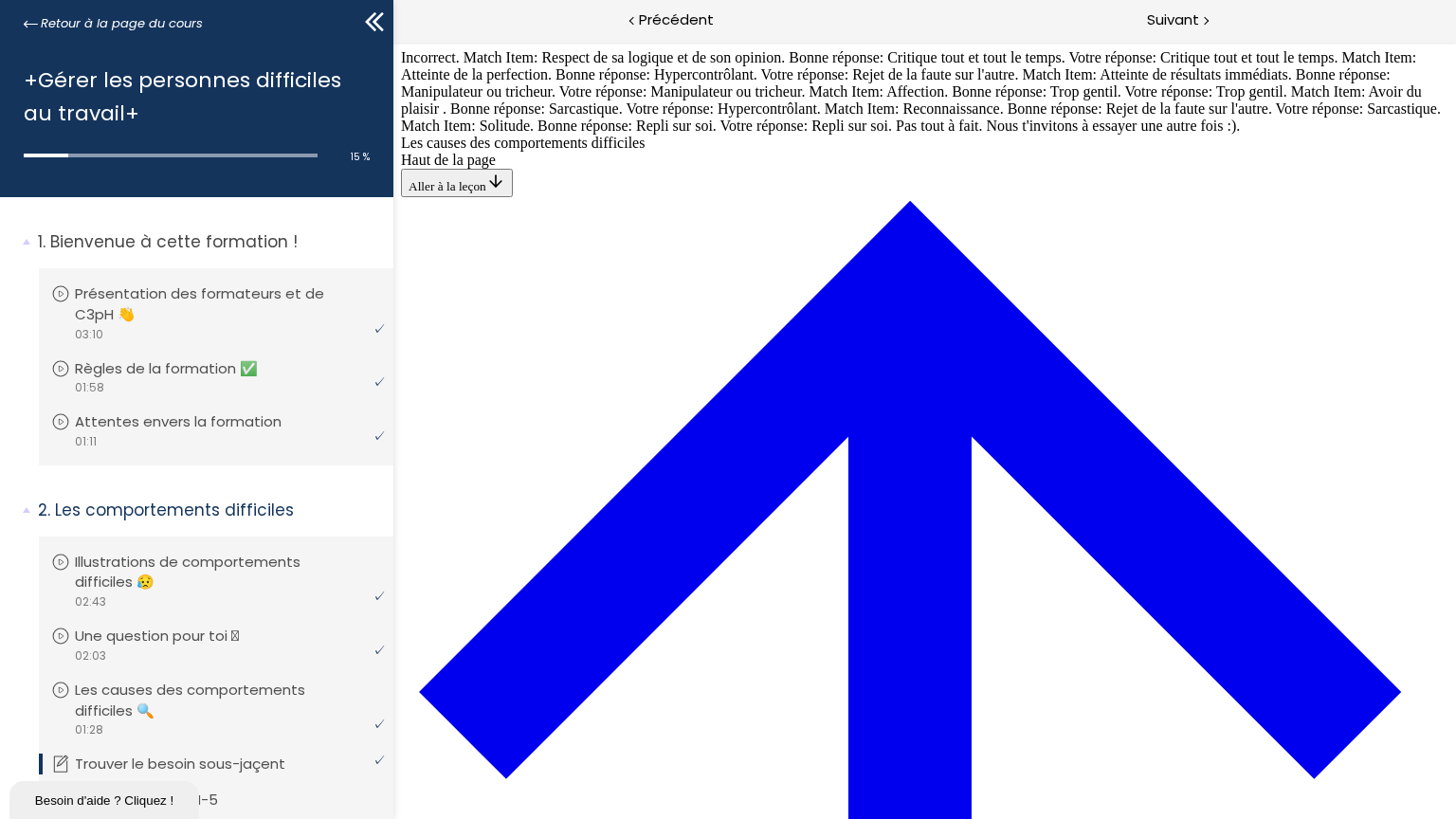 click on "RECOMMENCER" at bounding box center [456, 3188] 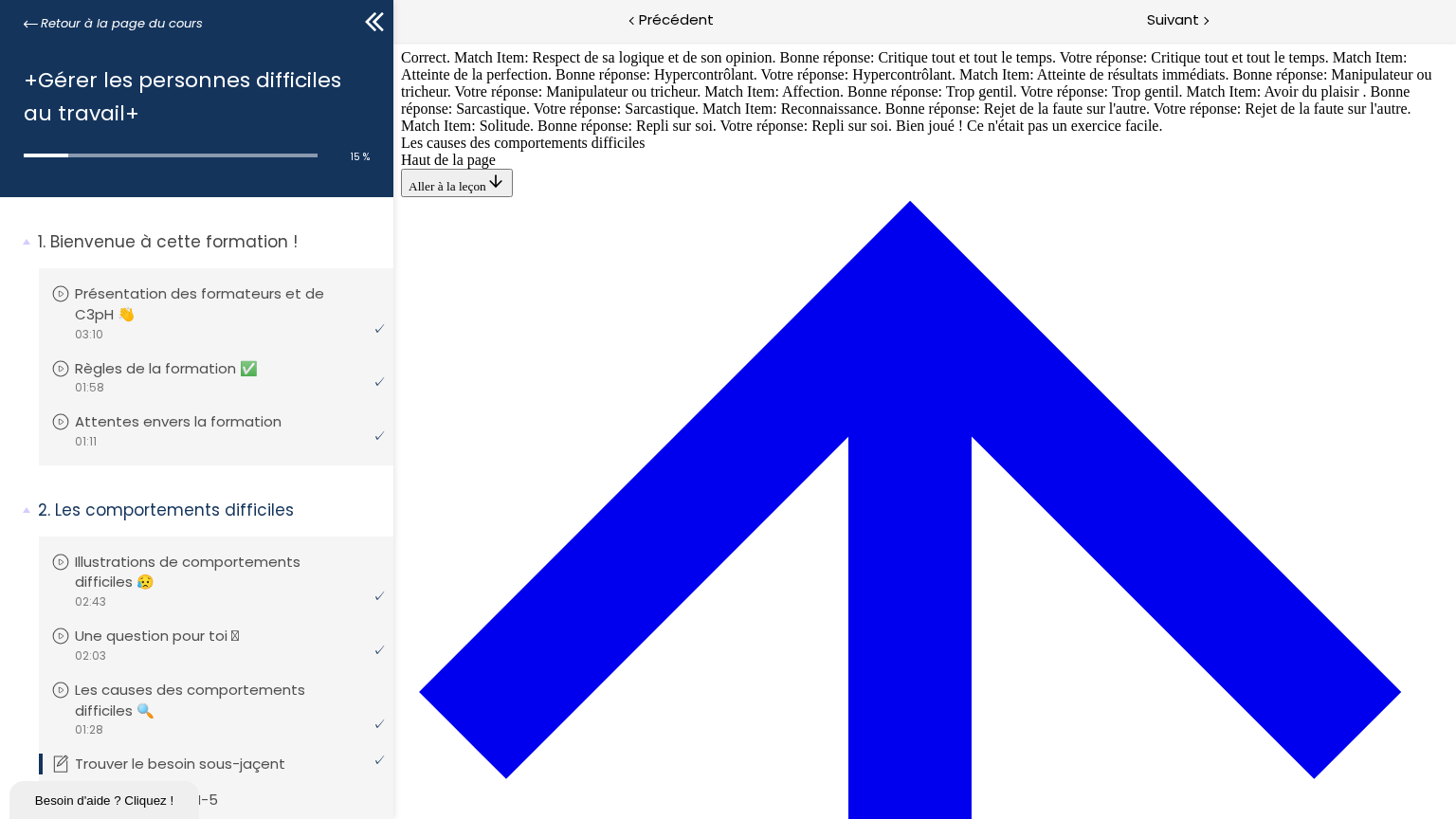 scroll, scrollTop: 1602, scrollLeft: 0, axis: vertical 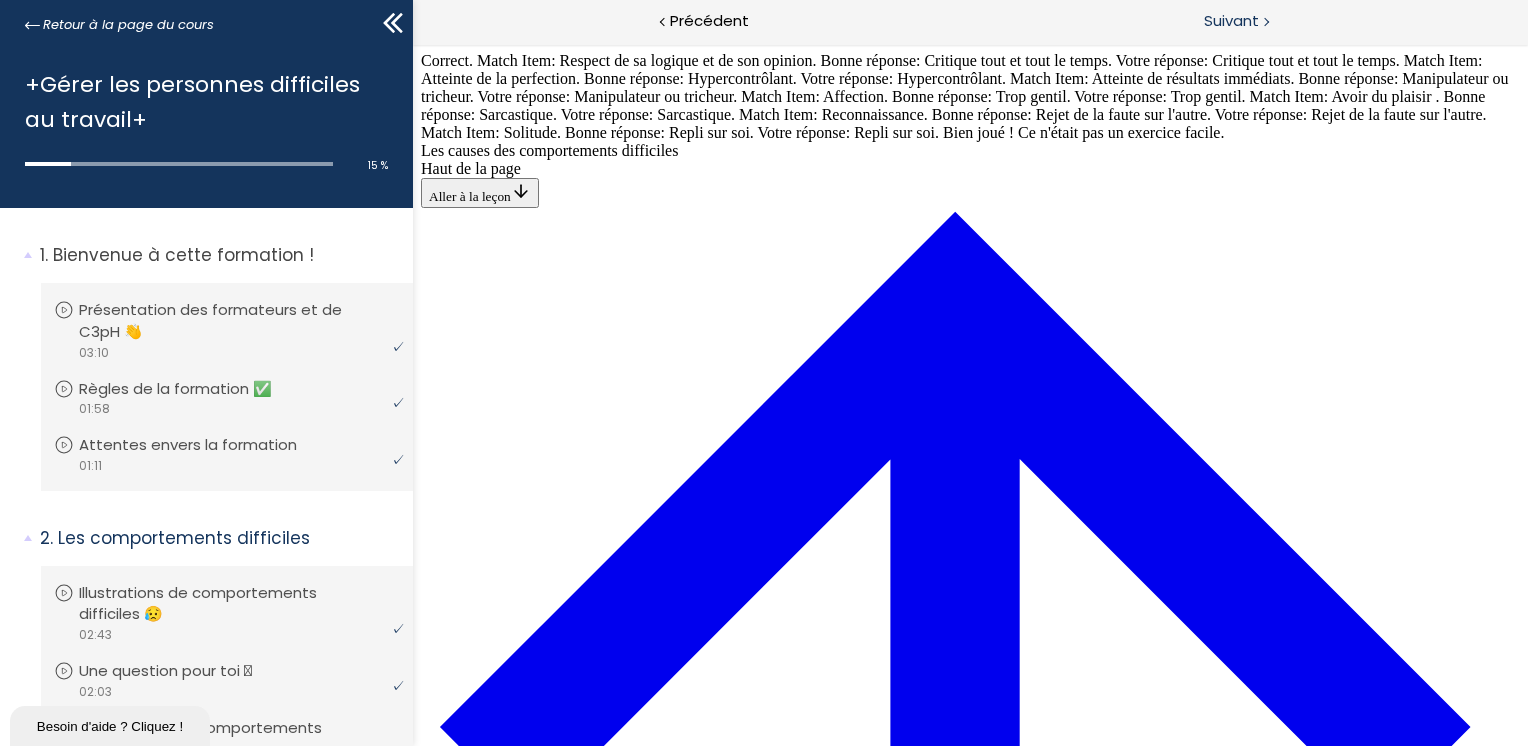 click on "Suivant" at bounding box center [1231, 21] 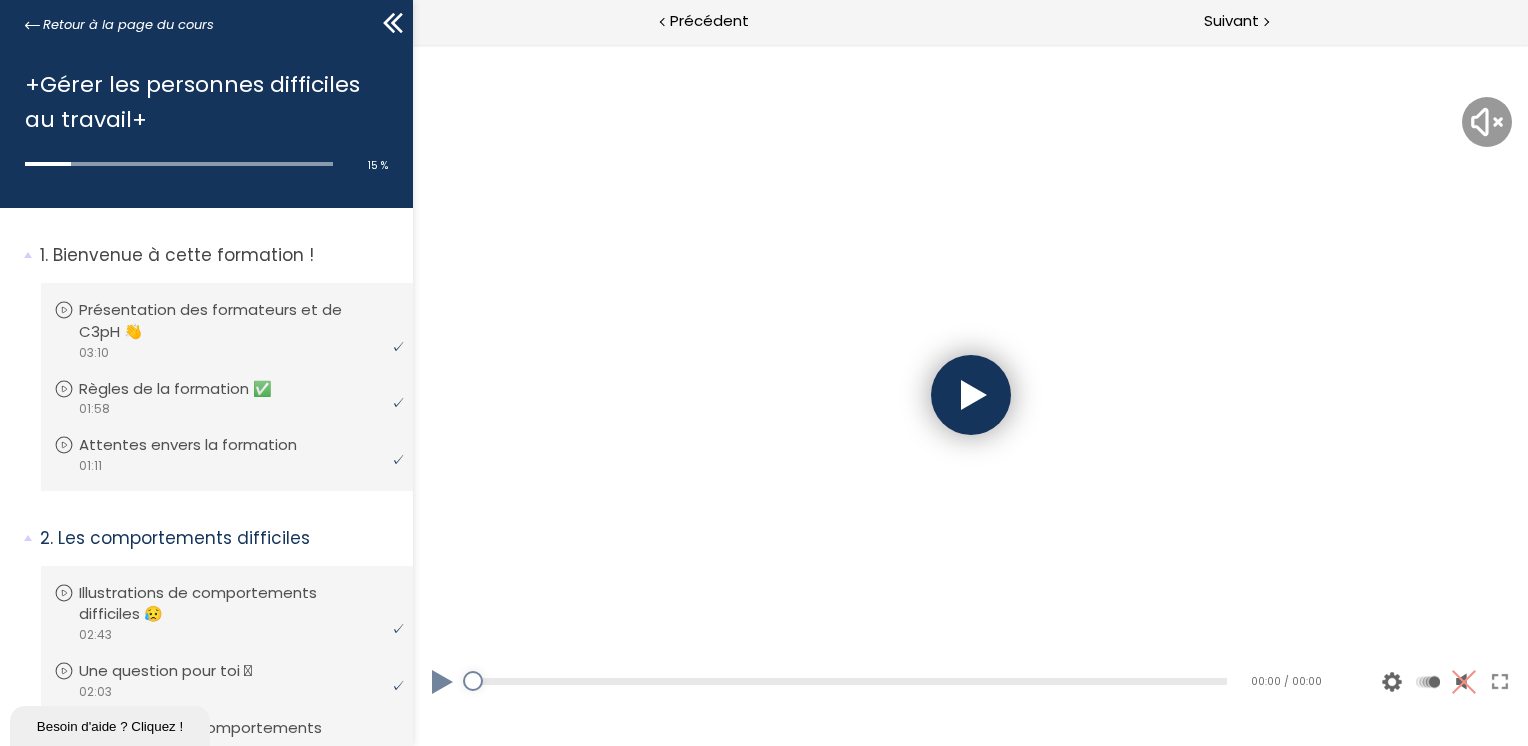 scroll, scrollTop: 0, scrollLeft: 0, axis: both 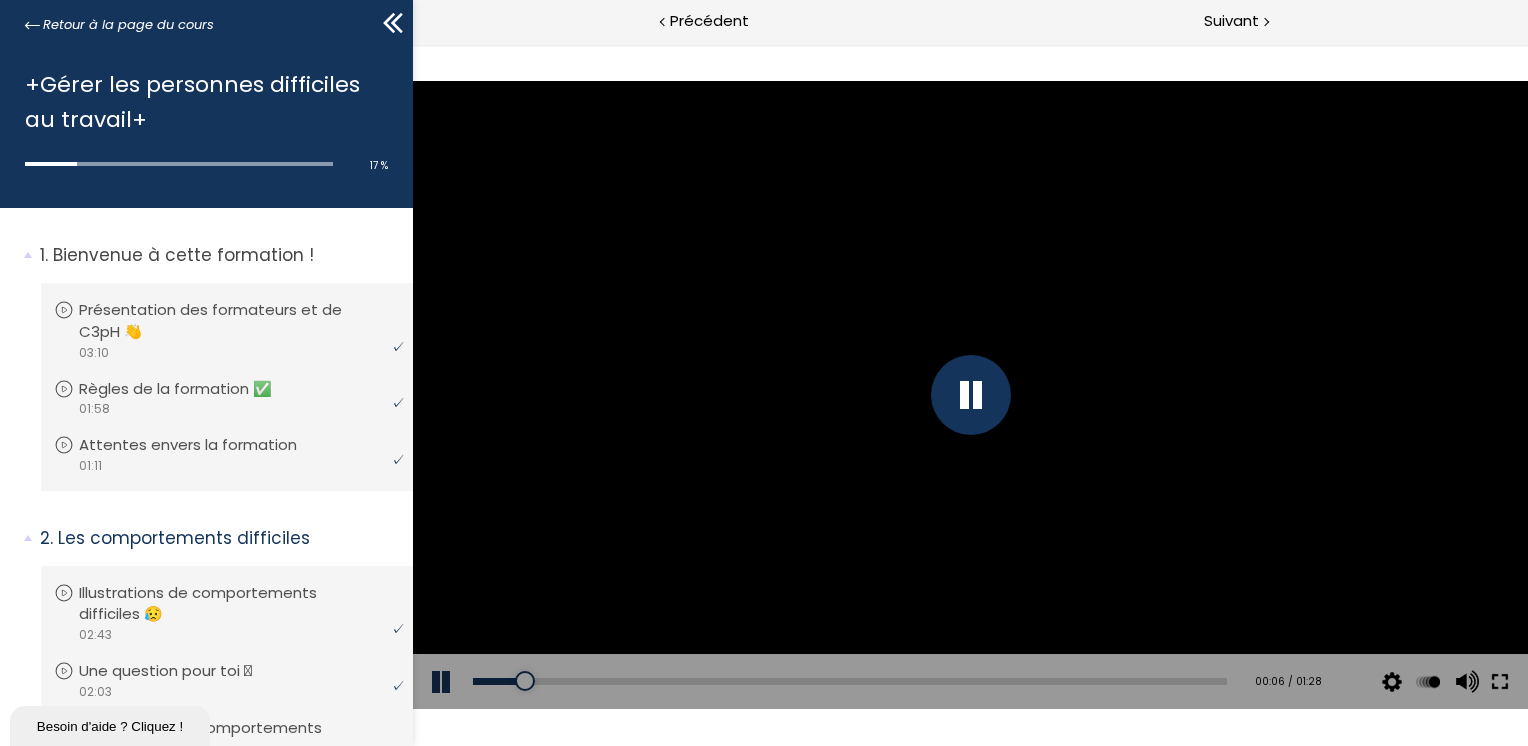 click at bounding box center (1499, 682) 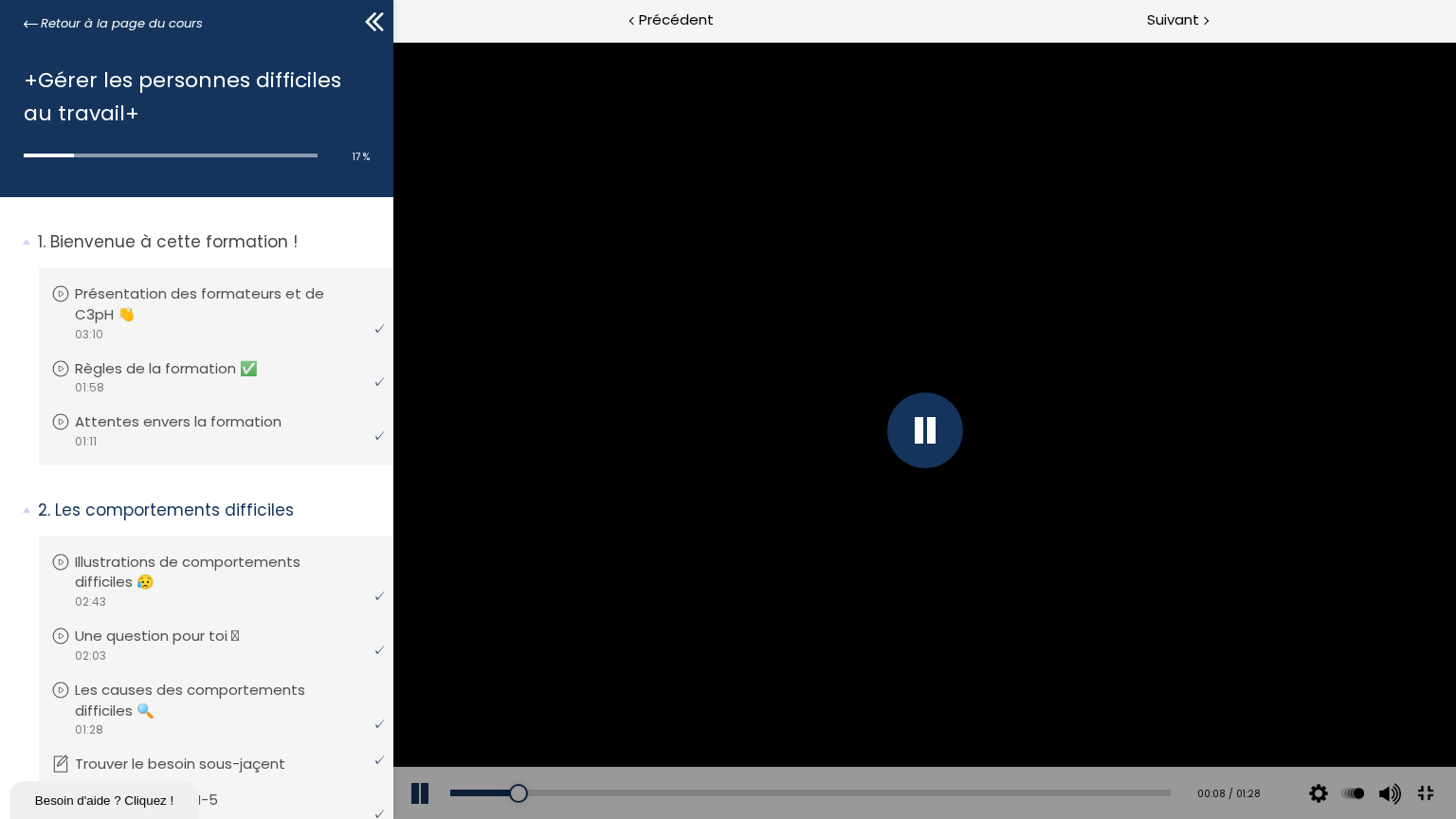 click at bounding box center (1424, 793) 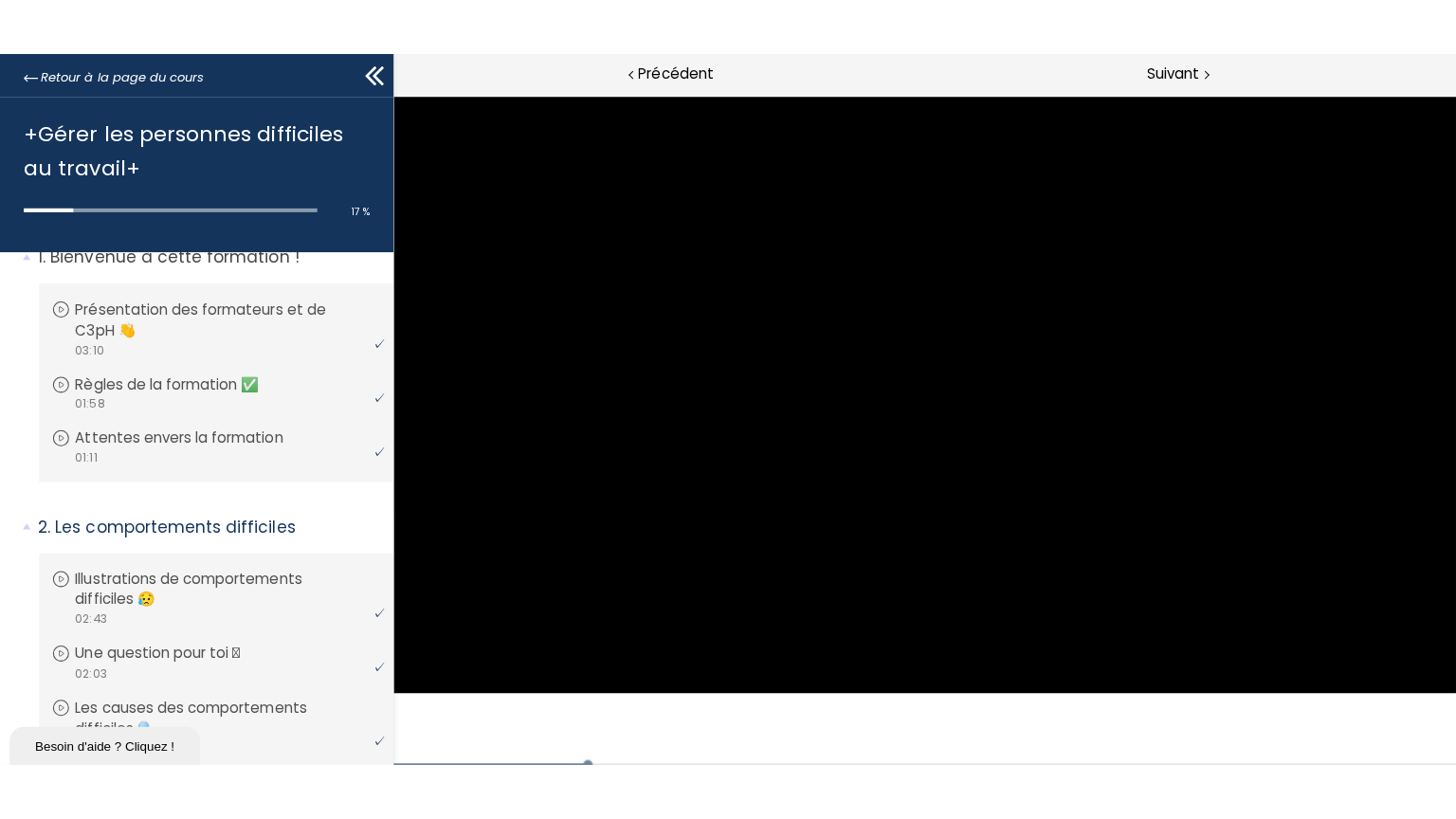scroll, scrollTop: 0, scrollLeft: 0, axis: both 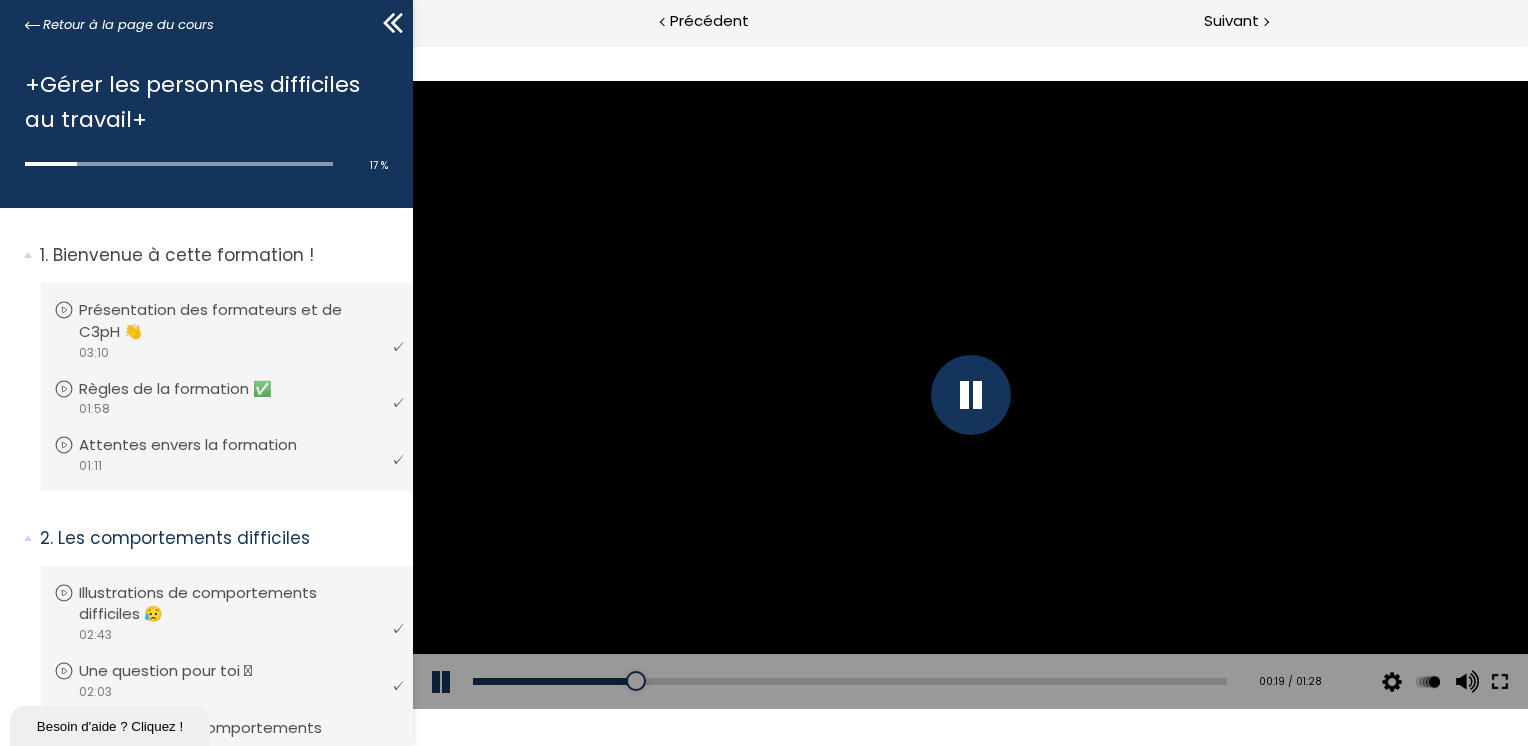 click at bounding box center [1499, 682] 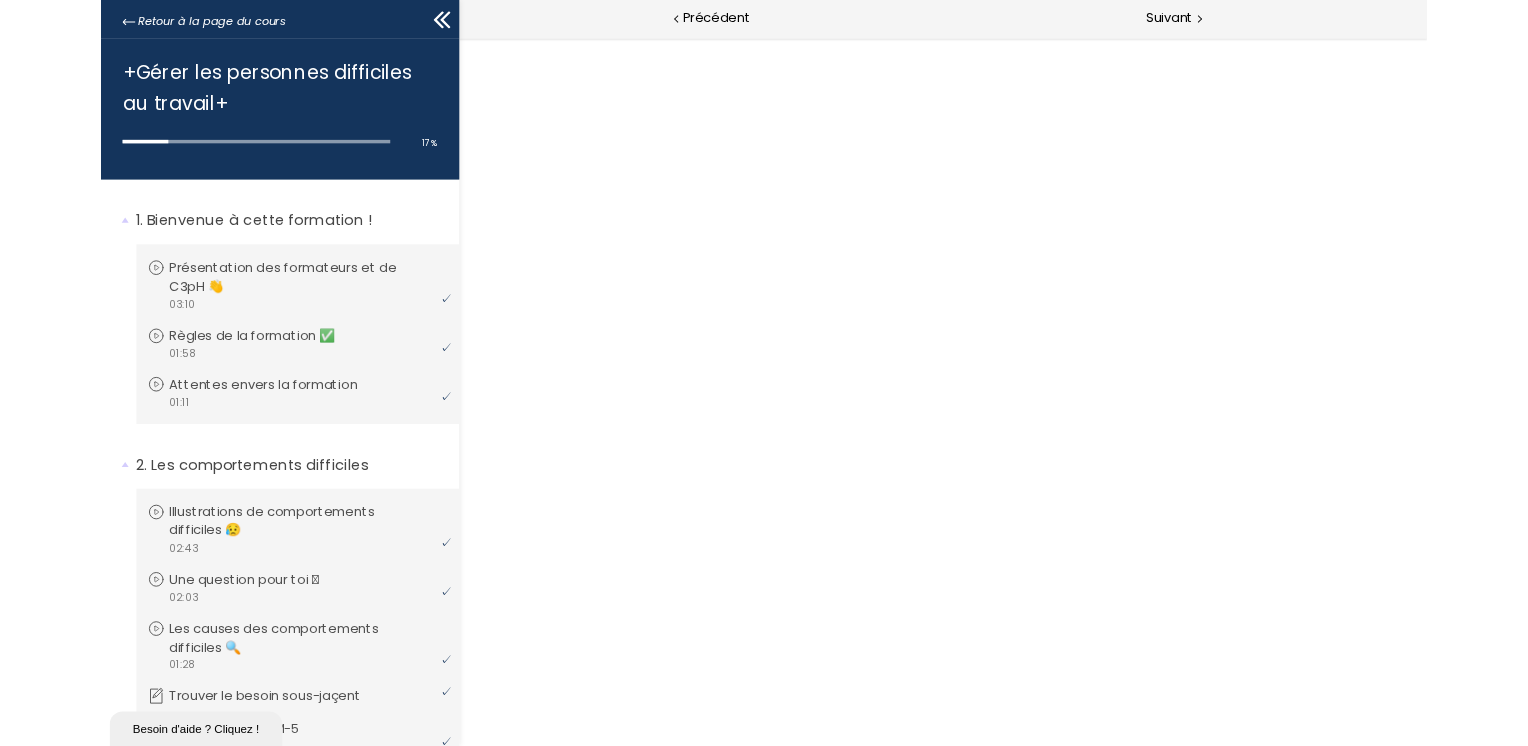 scroll, scrollTop: 0, scrollLeft: 0, axis: both 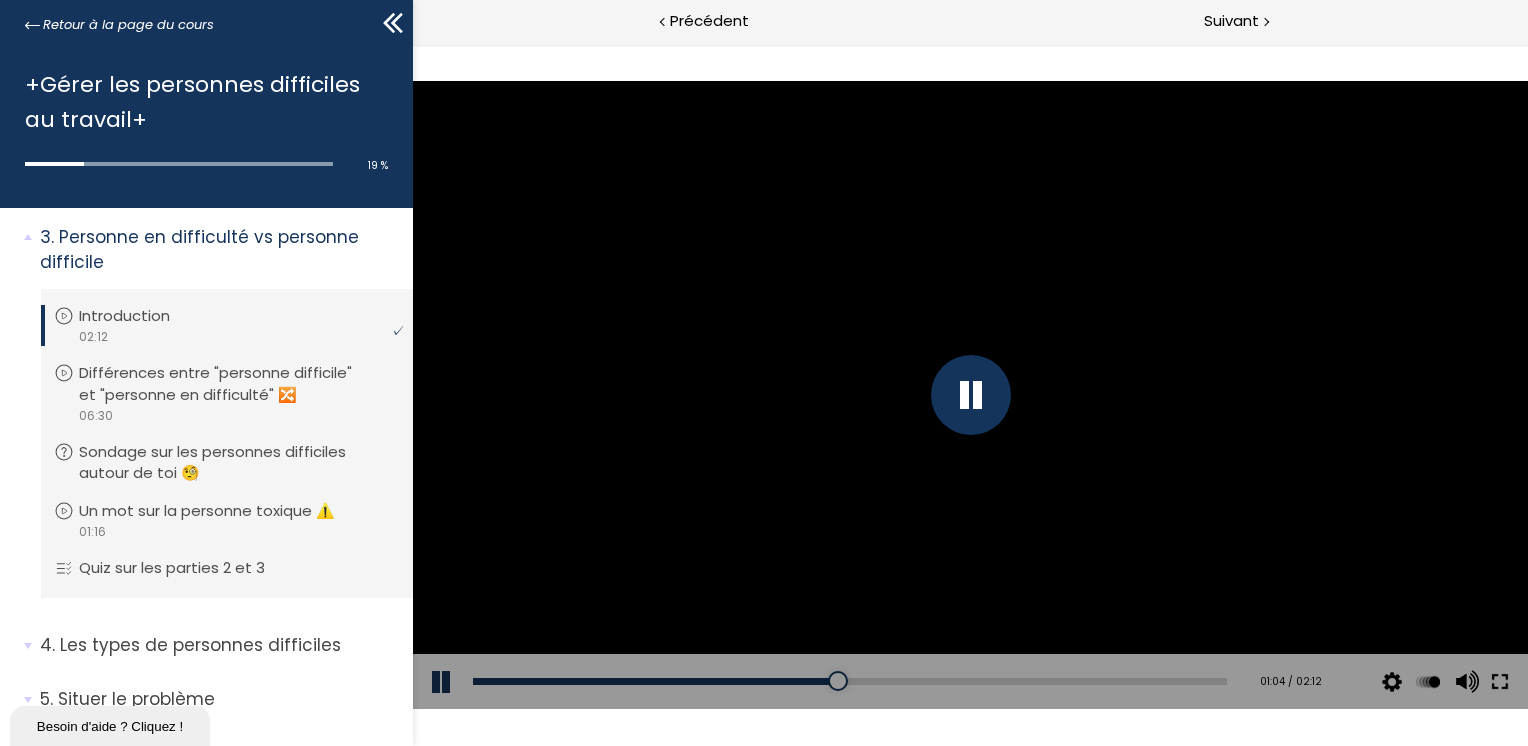 click at bounding box center [1499, 682] 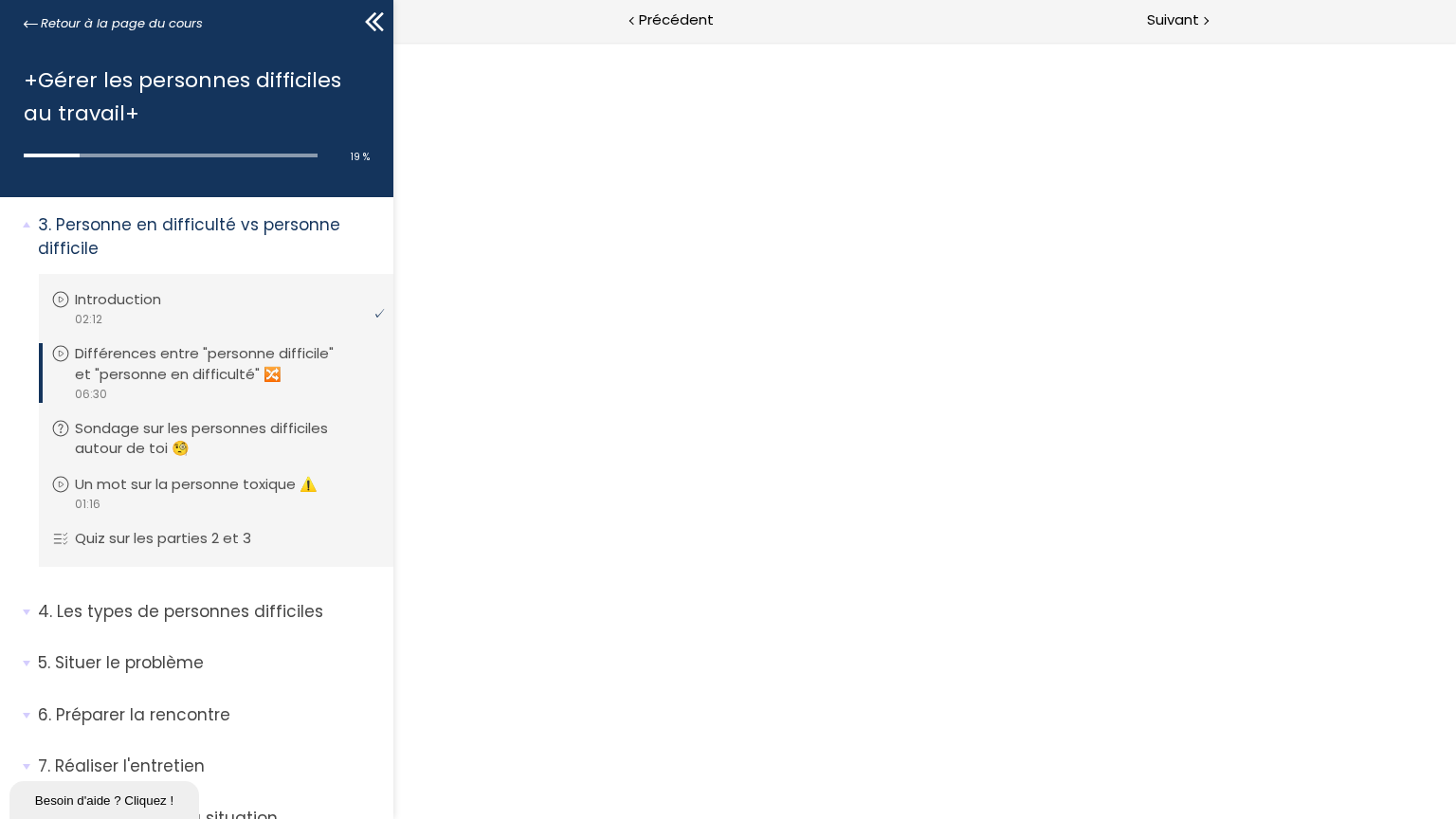 scroll, scrollTop: 0, scrollLeft: 0, axis: both 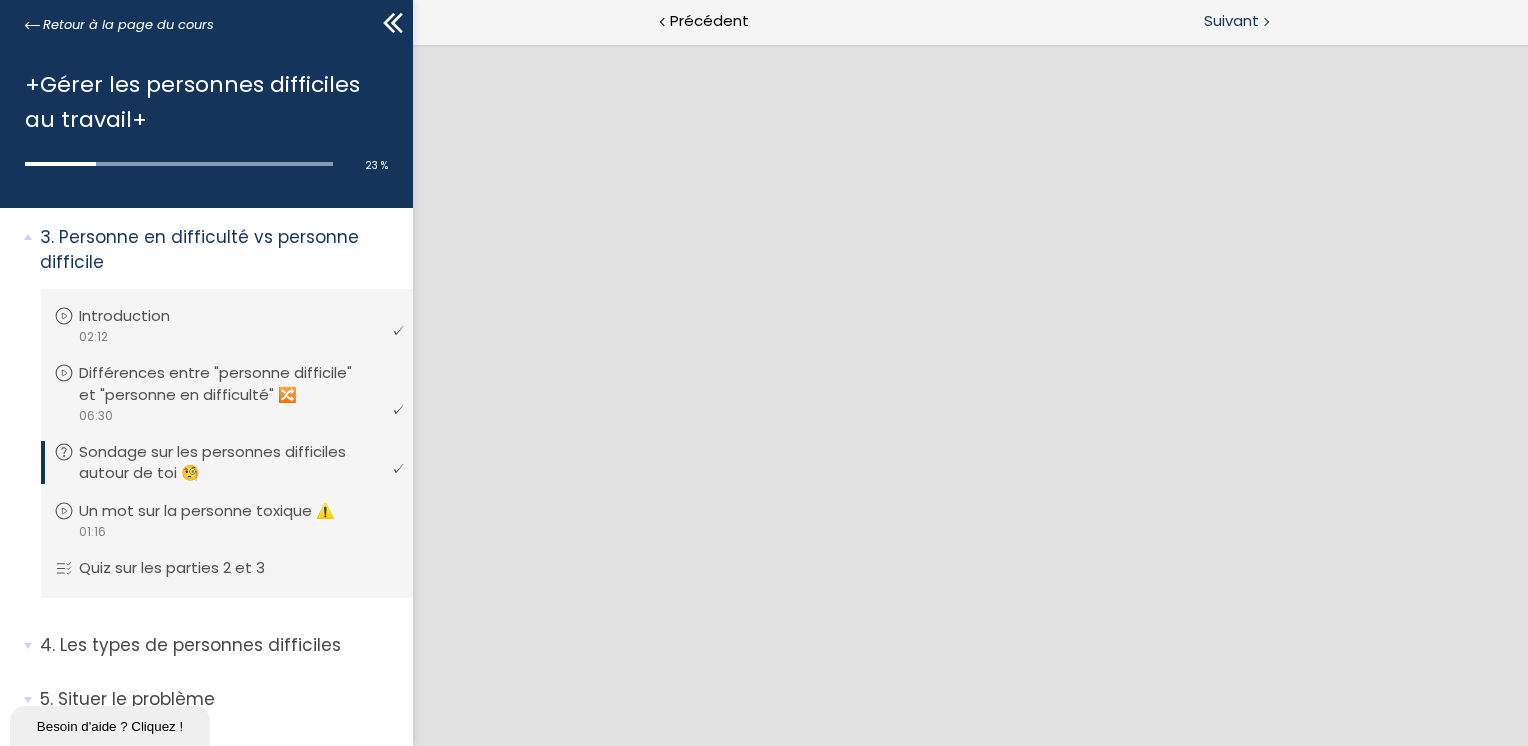 click on "Suivant" at bounding box center (1231, 21) 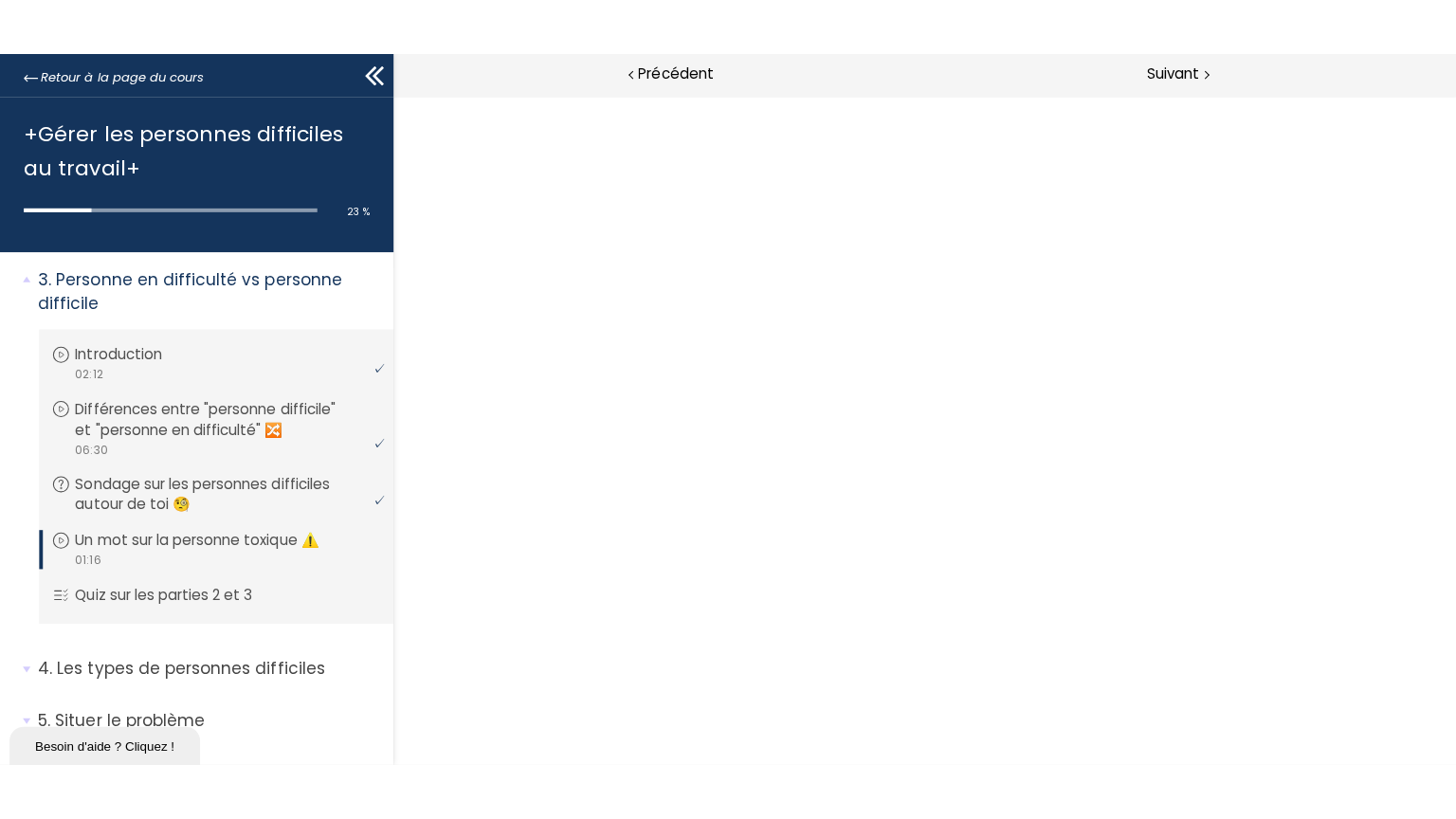 scroll, scrollTop: 0, scrollLeft: 0, axis: both 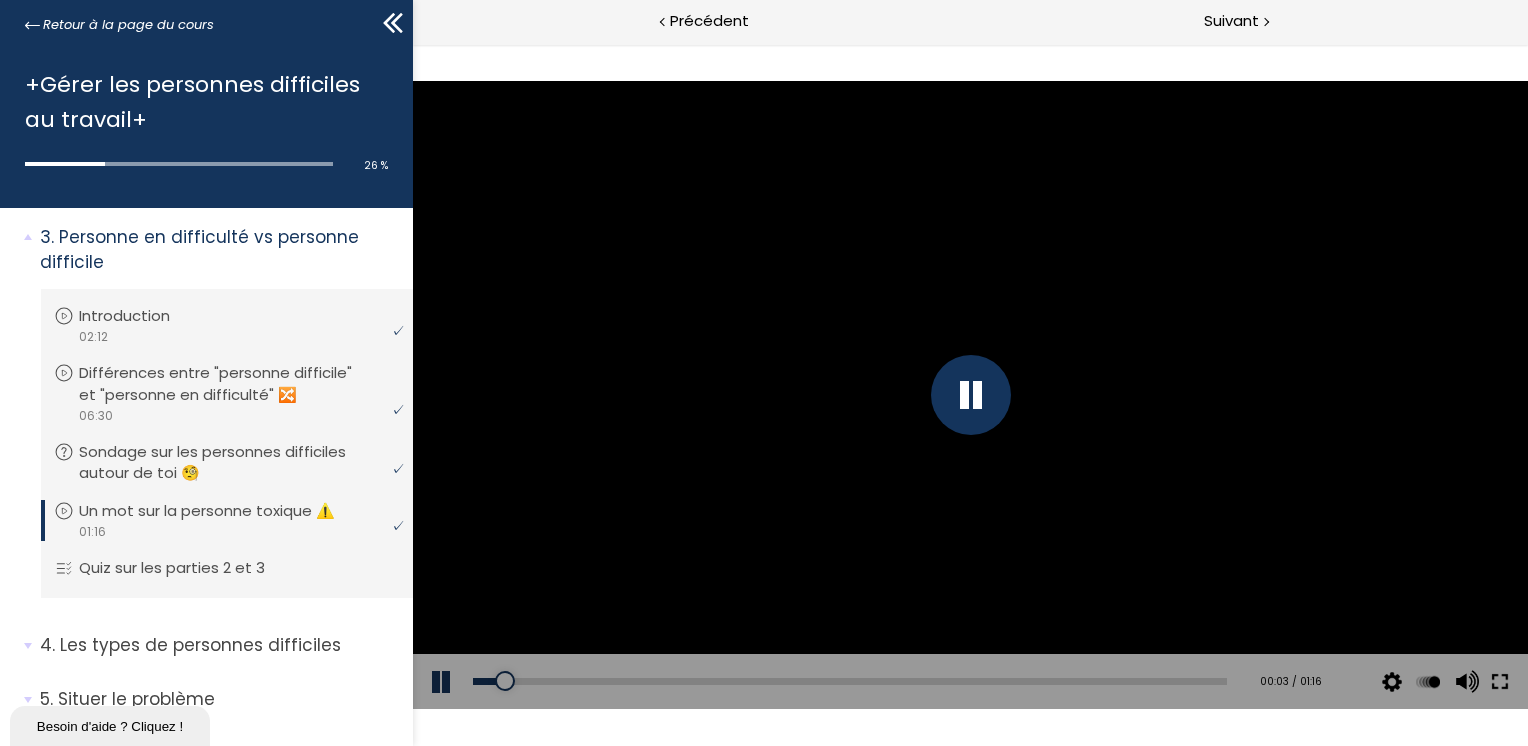 click at bounding box center (1499, 682) 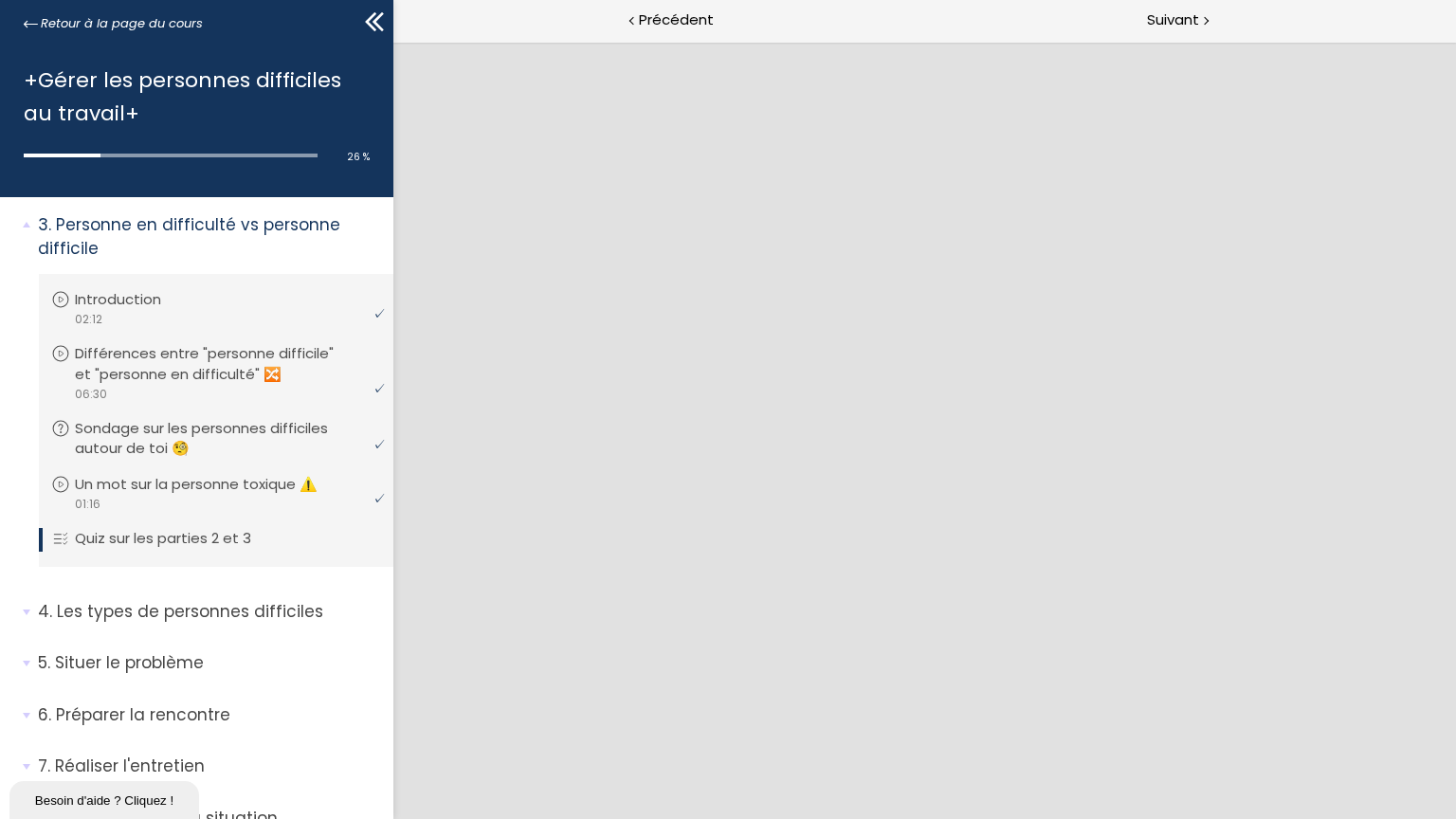 scroll, scrollTop: 0, scrollLeft: 0, axis: both 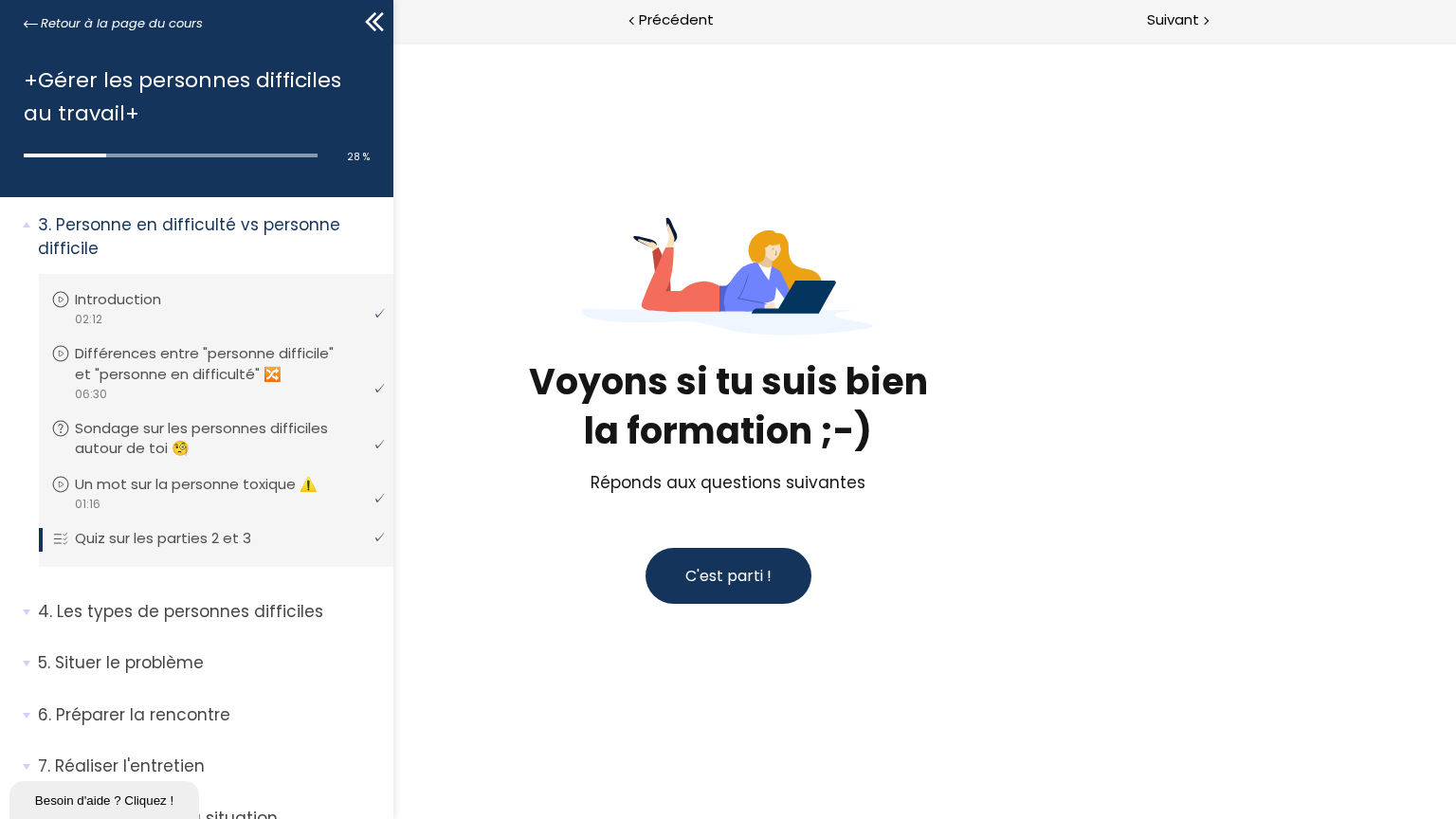 click on "C'est parti !" at bounding box center (728, 575) 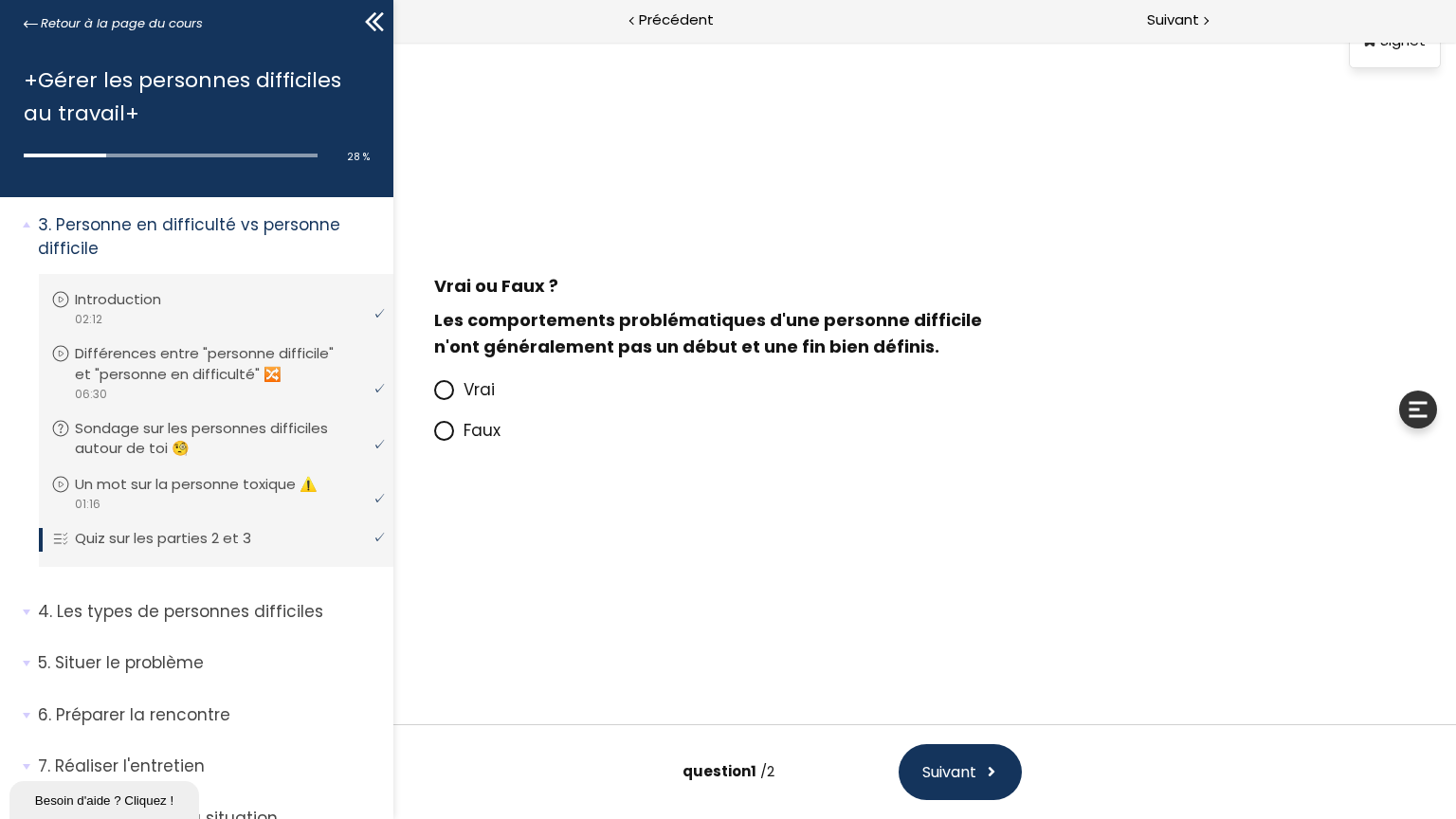 click 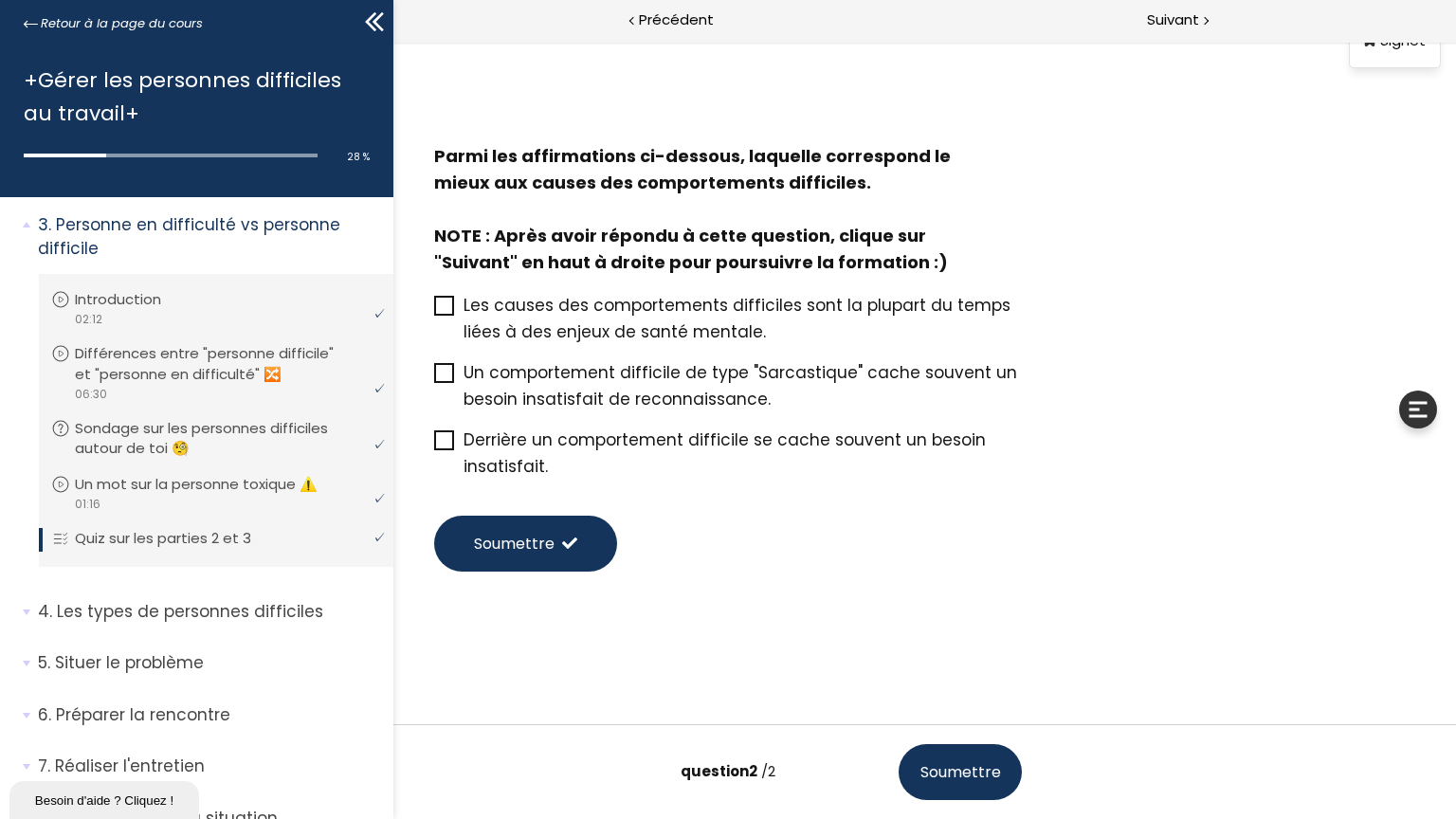 click on "Derrière un comportement difficile se cache souvent un besoin insatisfait." at bounding box center [724, 453] 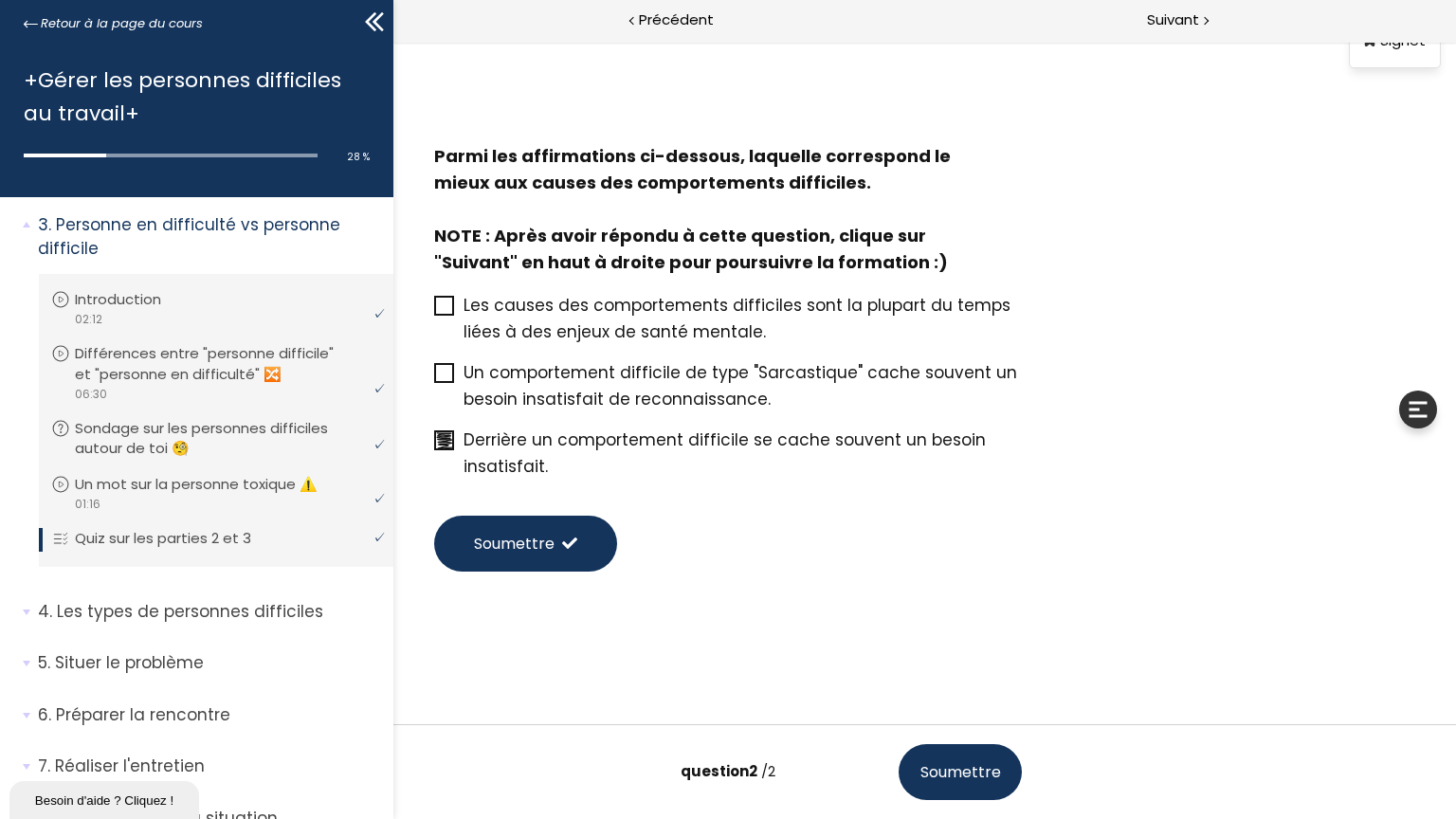click at bounding box center [570, 543] 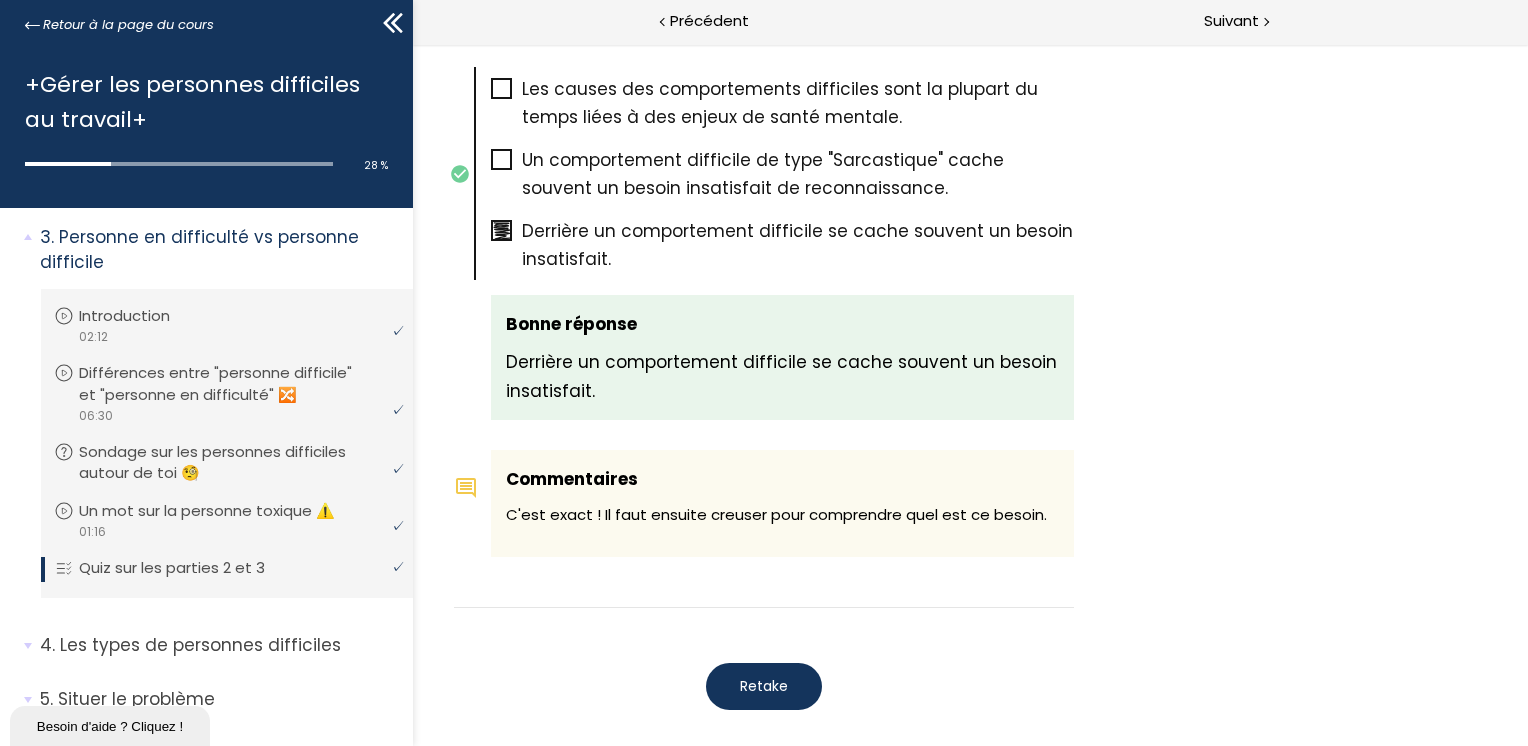scroll, scrollTop: 0, scrollLeft: 0, axis: both 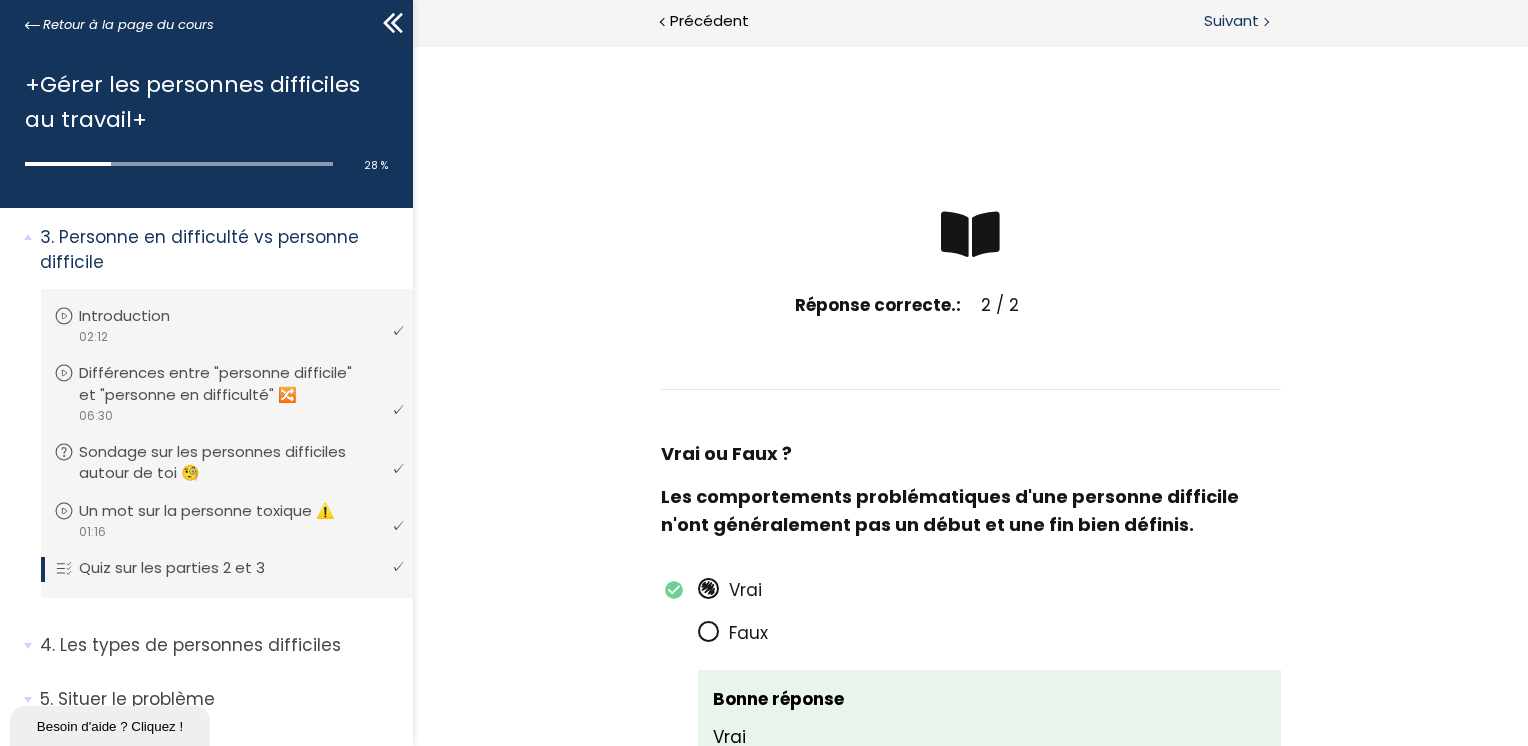 click on "Suivant" at bounding box center (1231, 21) 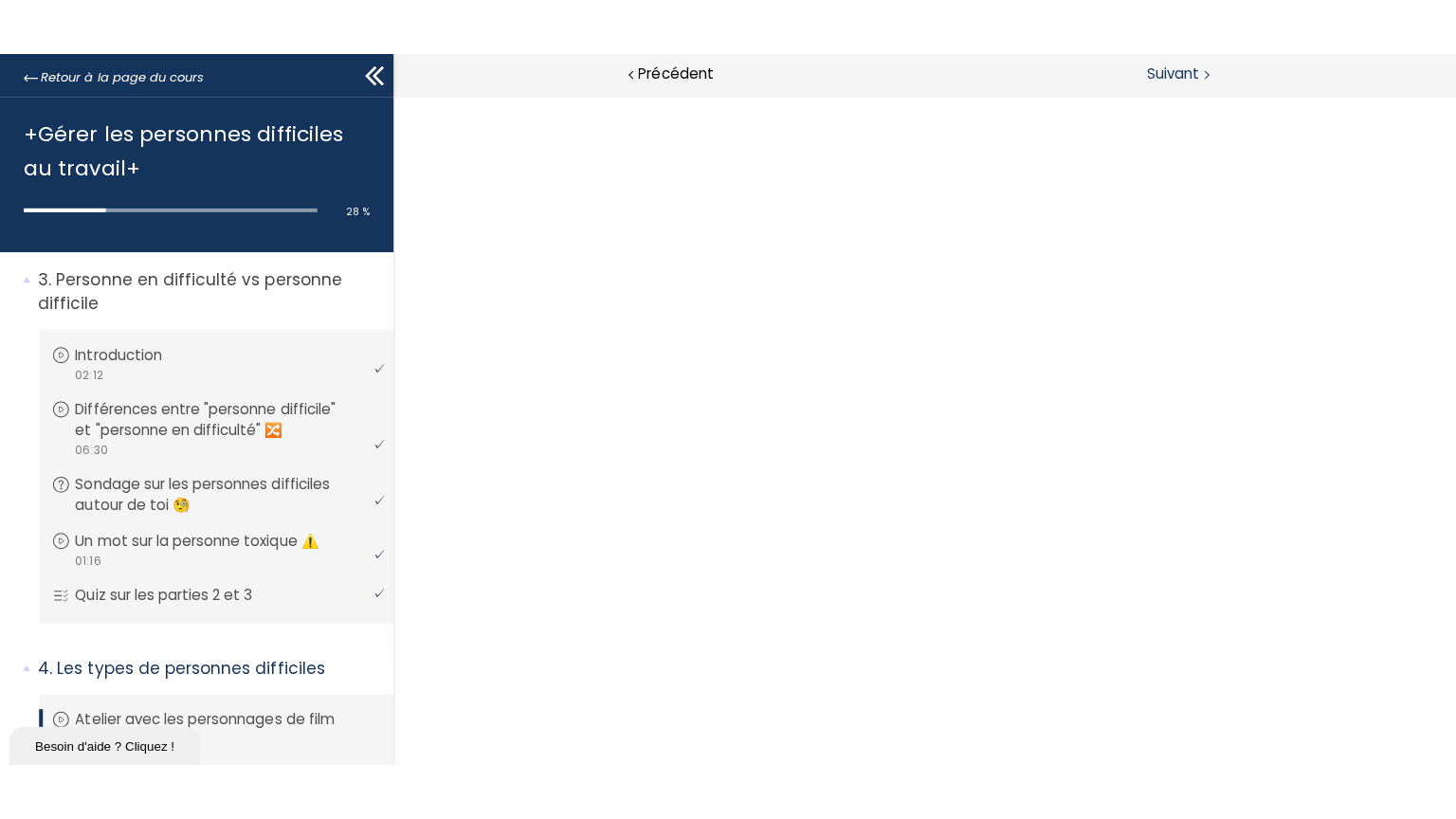 scroll, scrollTop: 0, scrollLeft: 0, axis: both 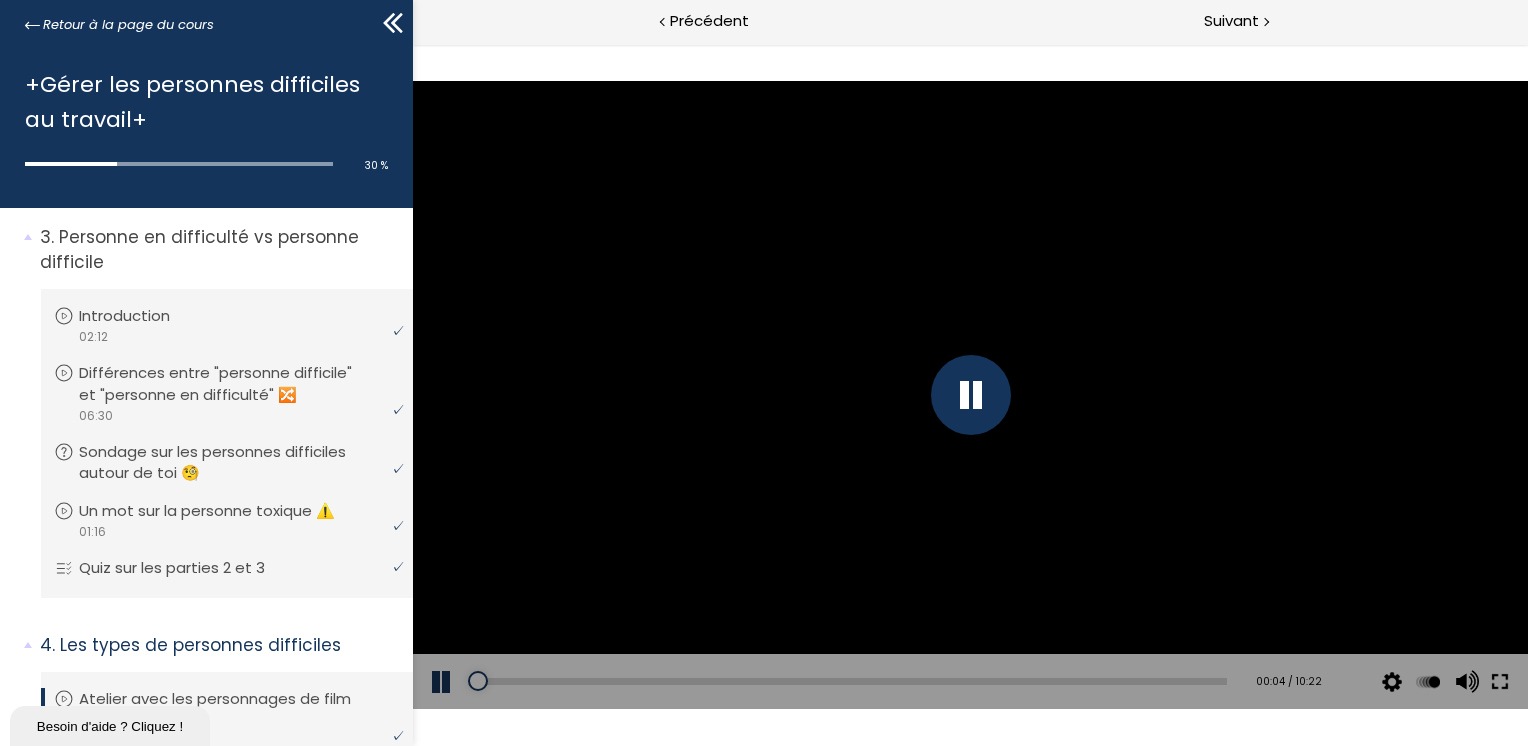 click at bounding box center [1499, 682] 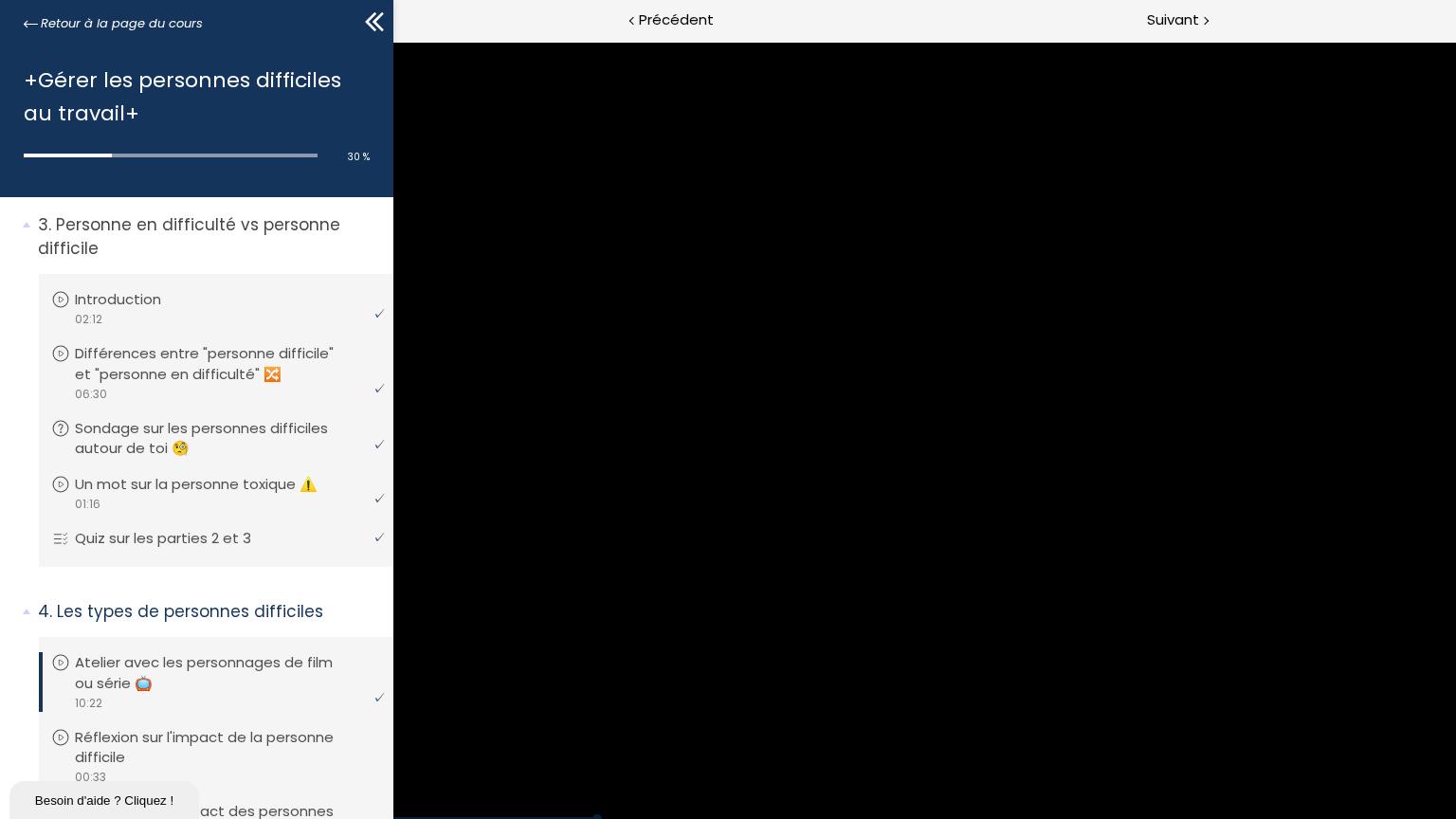 click at bounding box center (923, 430) 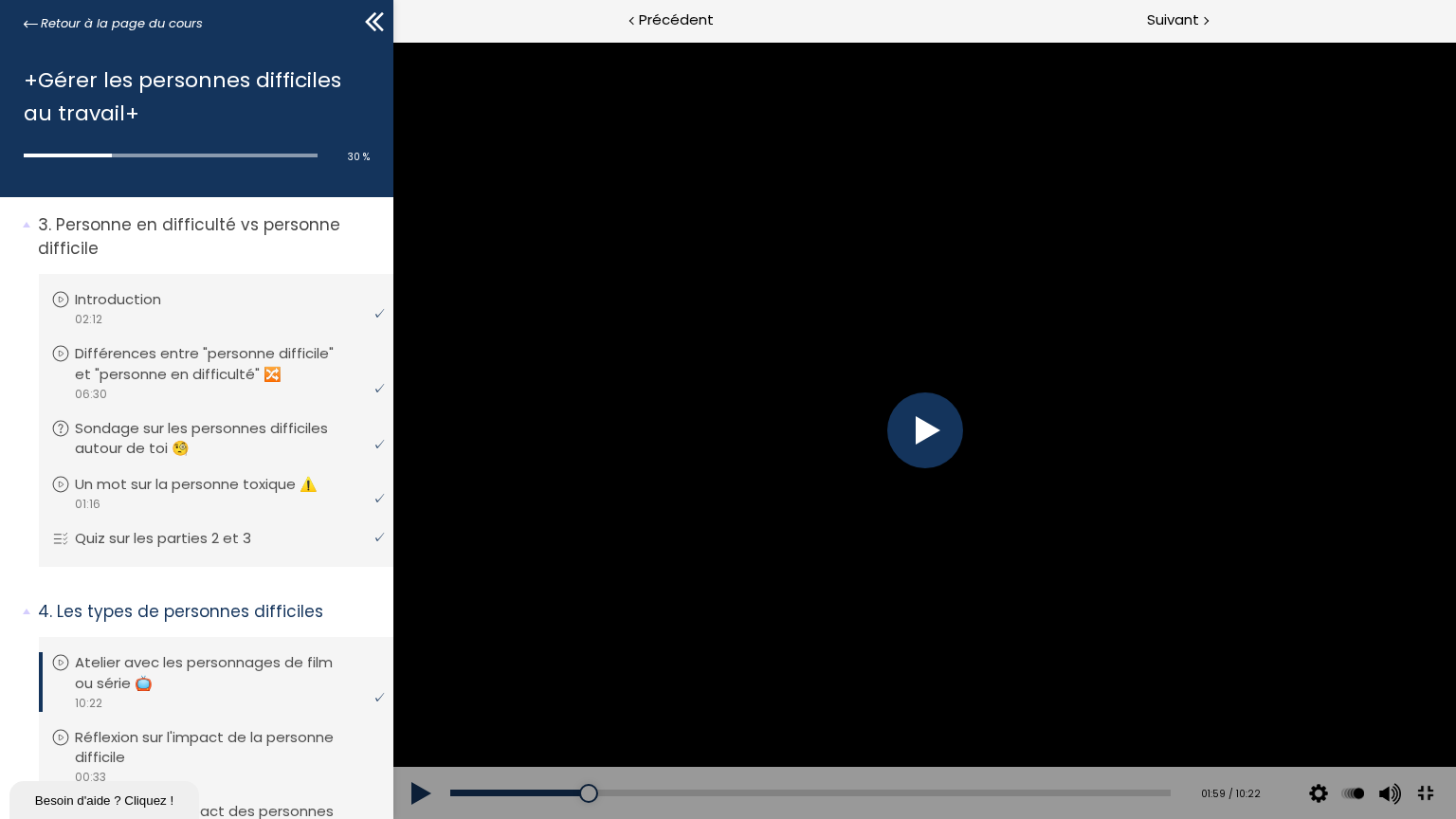 click at bounding box center (923, 430) 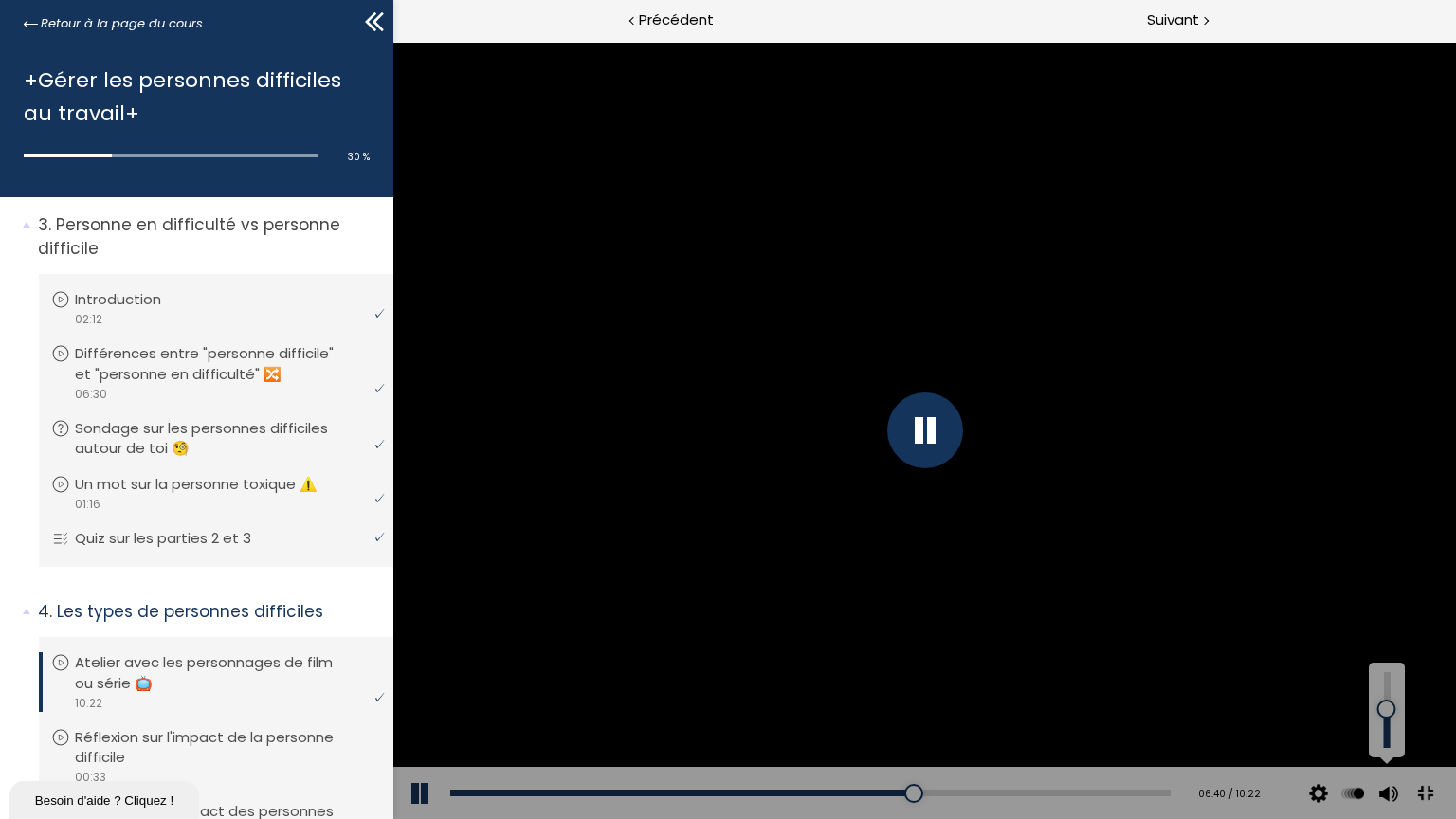 drag, startPoint x: 1779, startPoint y: 733, endPoint x: 1782, endPoint y: 751, distance: 18.248288 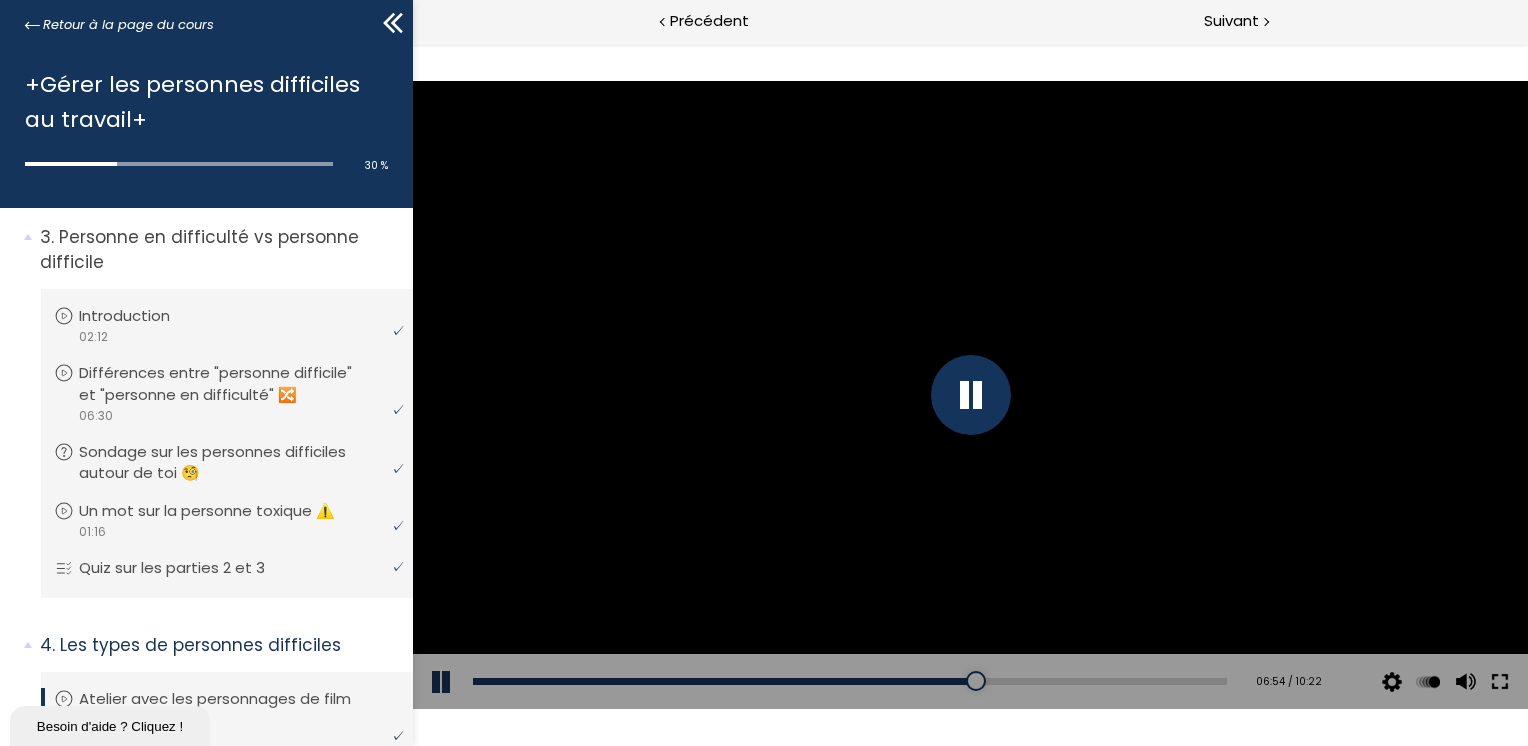 click at bounding box center [1499, 682] 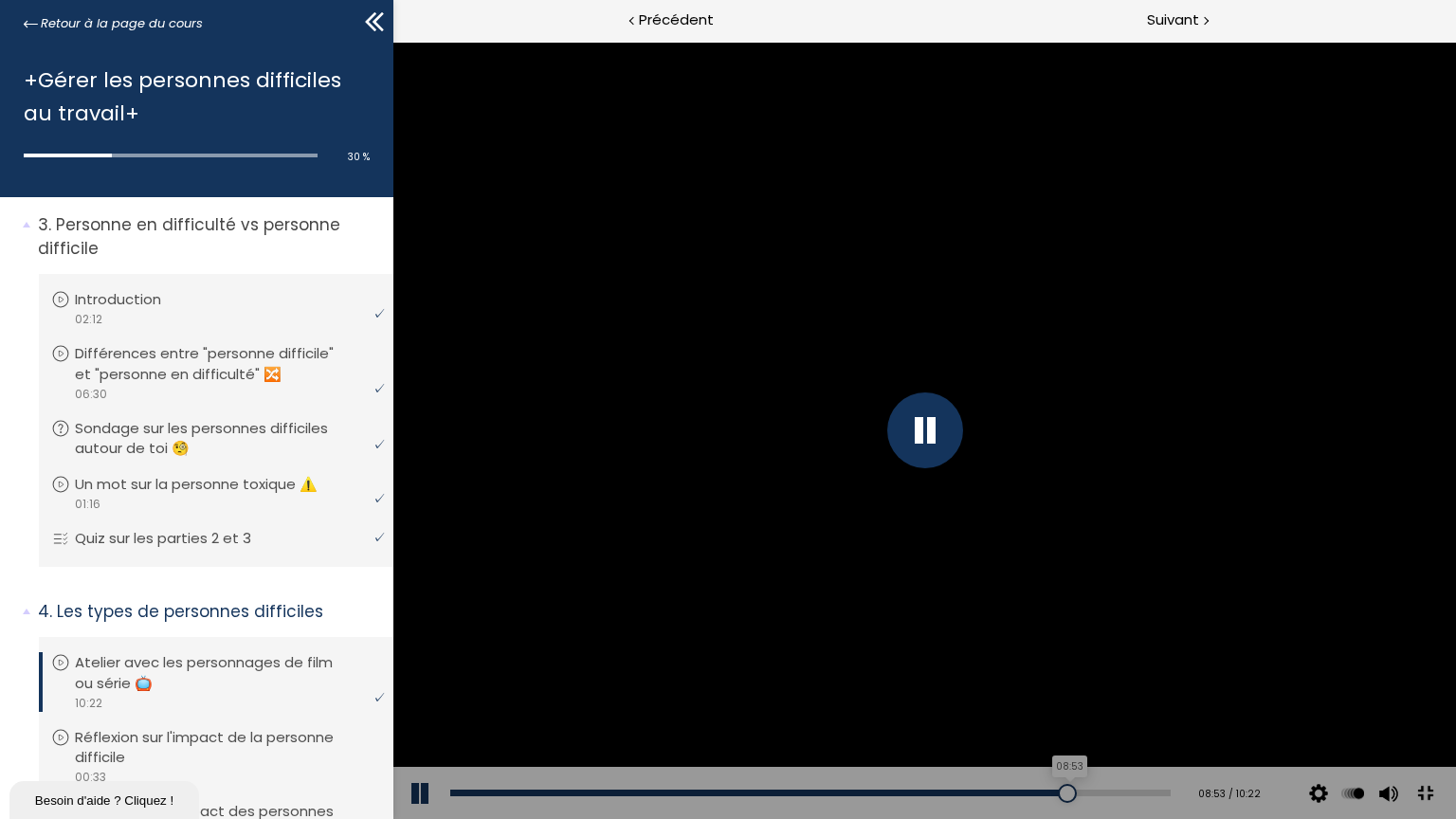 drag, startPoint x: 1352, startPoint y: 834, endPoint x: 1363, endPoint y: 831, distance: 11.401754 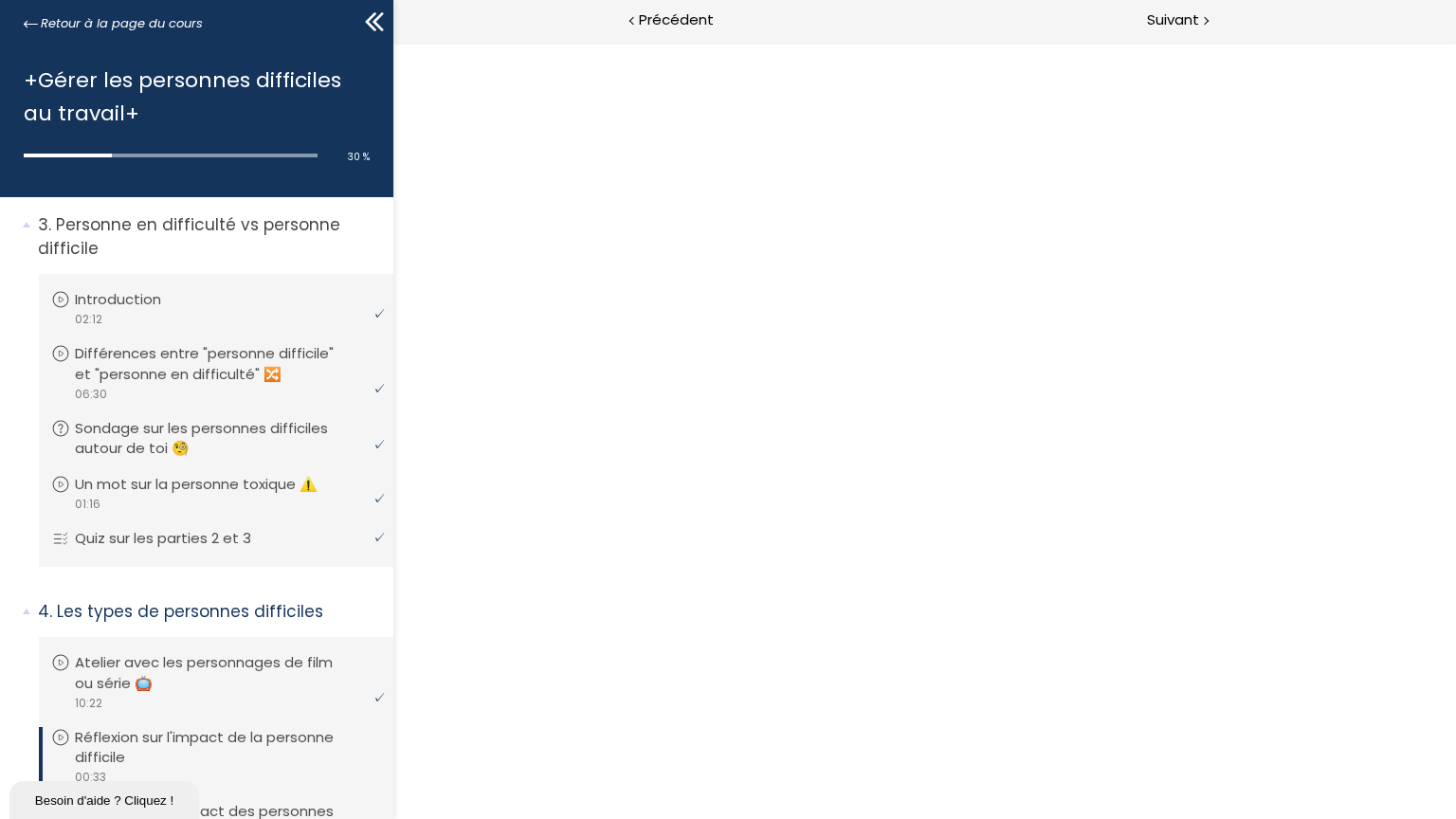 scroll, scrollTop: 0, scrollLeft: 0, axis: both 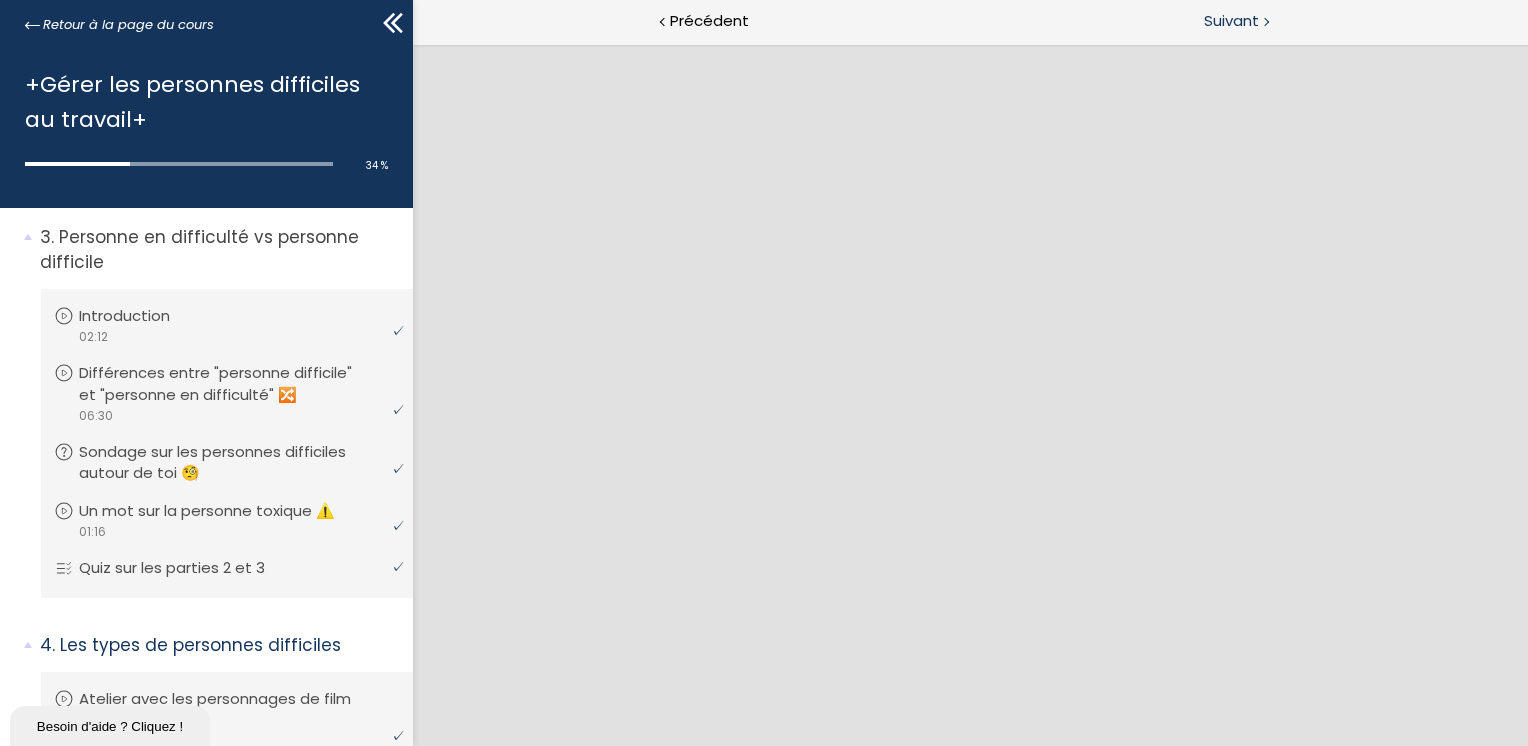 click on "Suivant" at bounding box center (1231, 21) 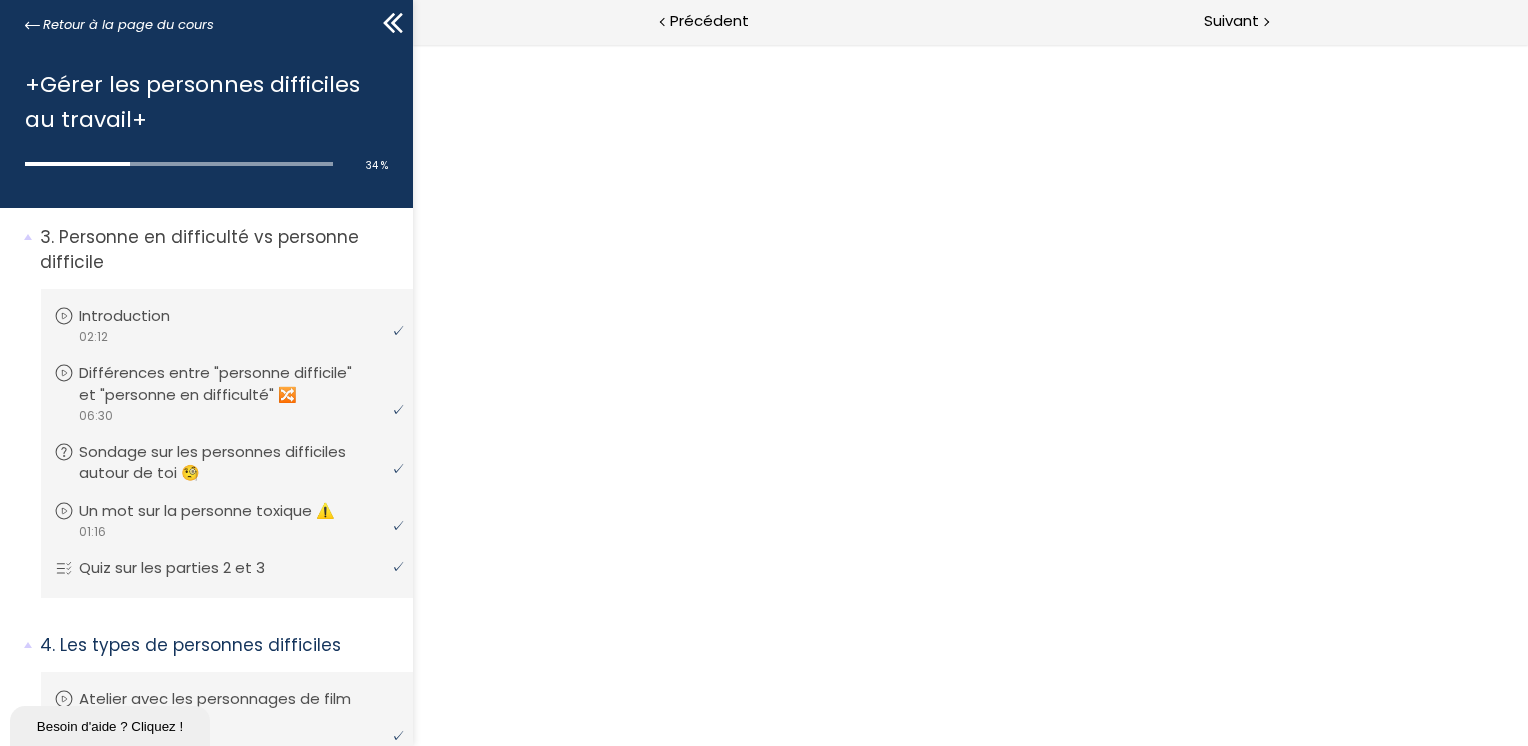 scroll, scrollTop: 0, scrollLeft: 0, axis: both 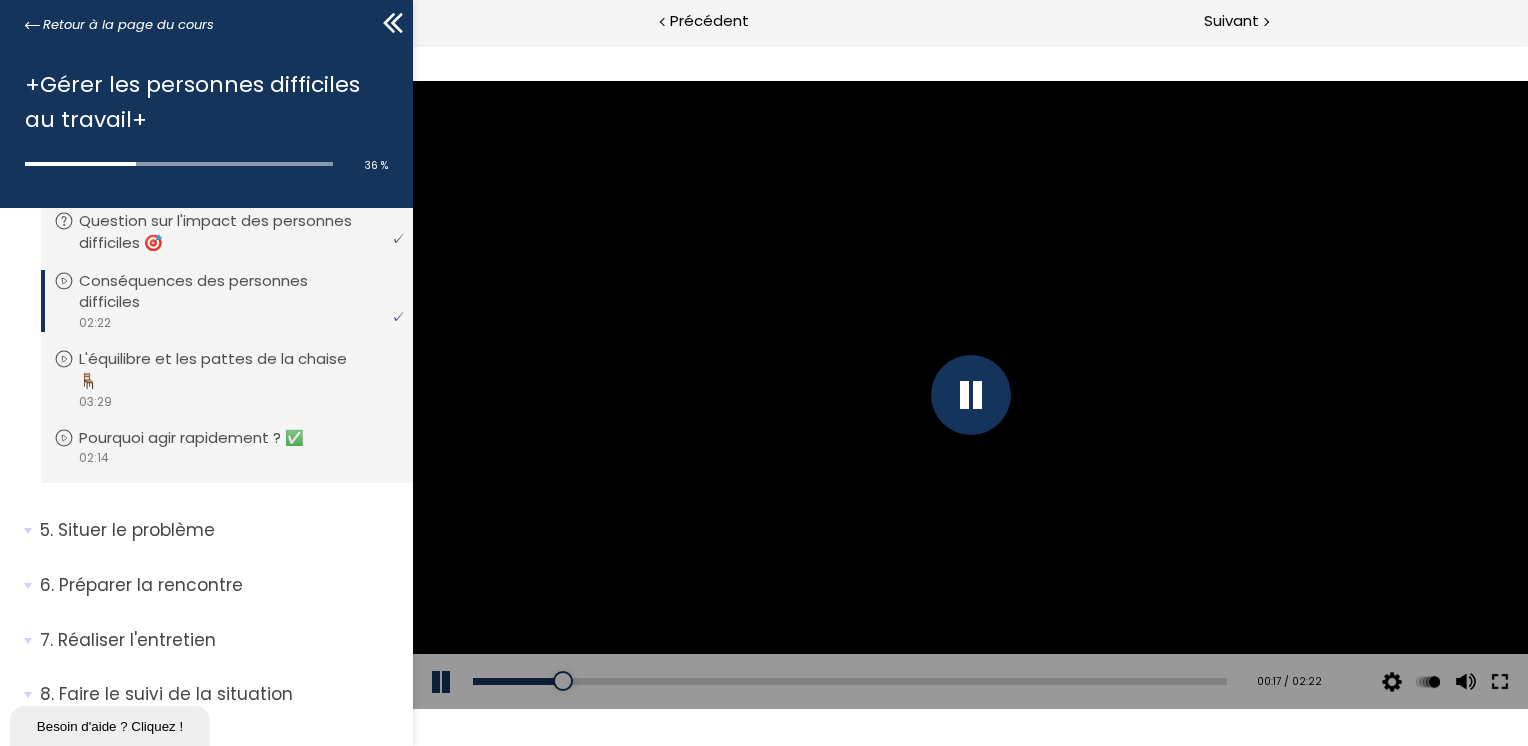 click at bounding box center (1499, 682) 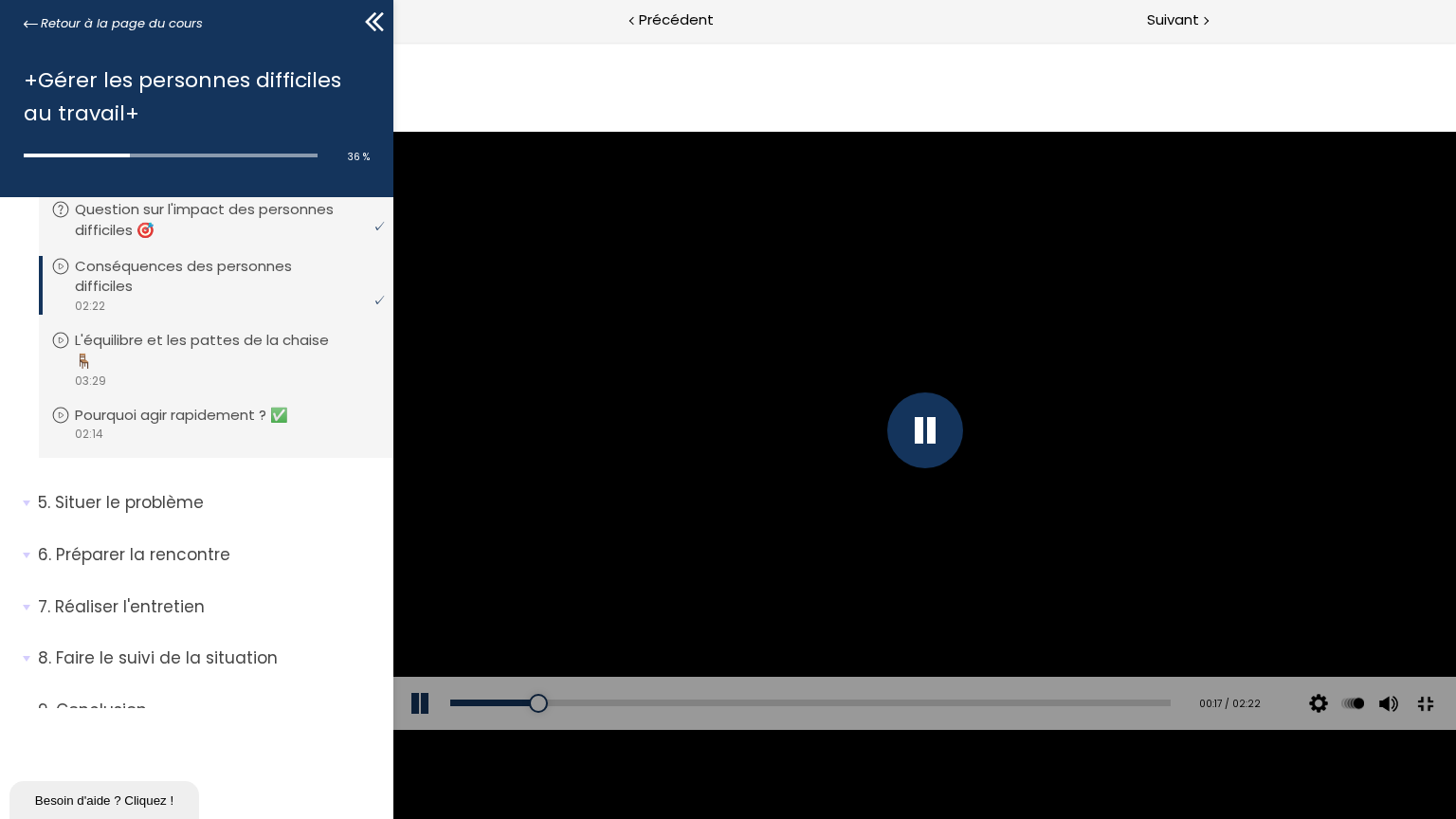scroll, scrollTop: 1248, scrollLeft: 0, axis: vertical 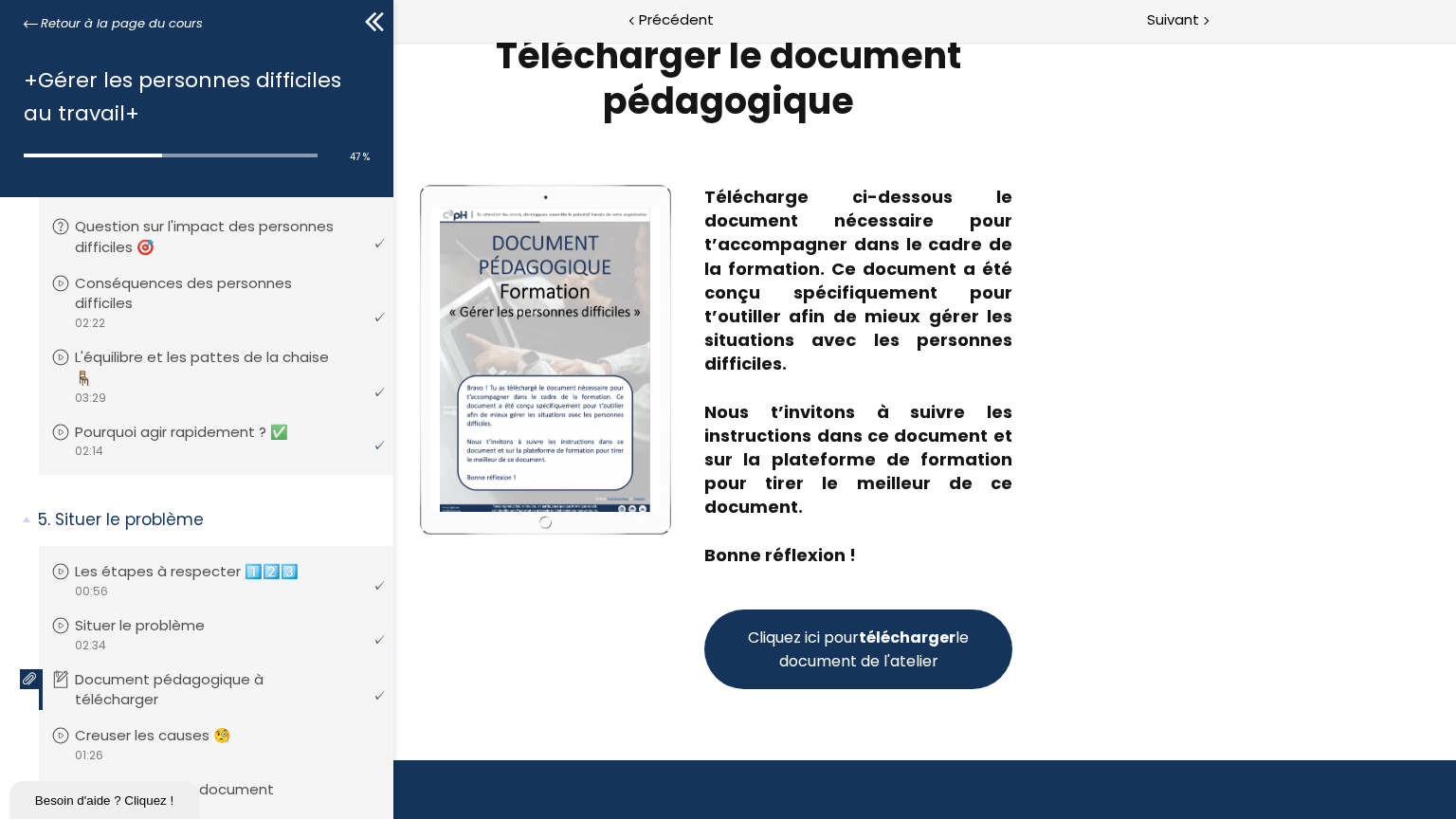 click on "télécharger" at bounding box center [907, 637] 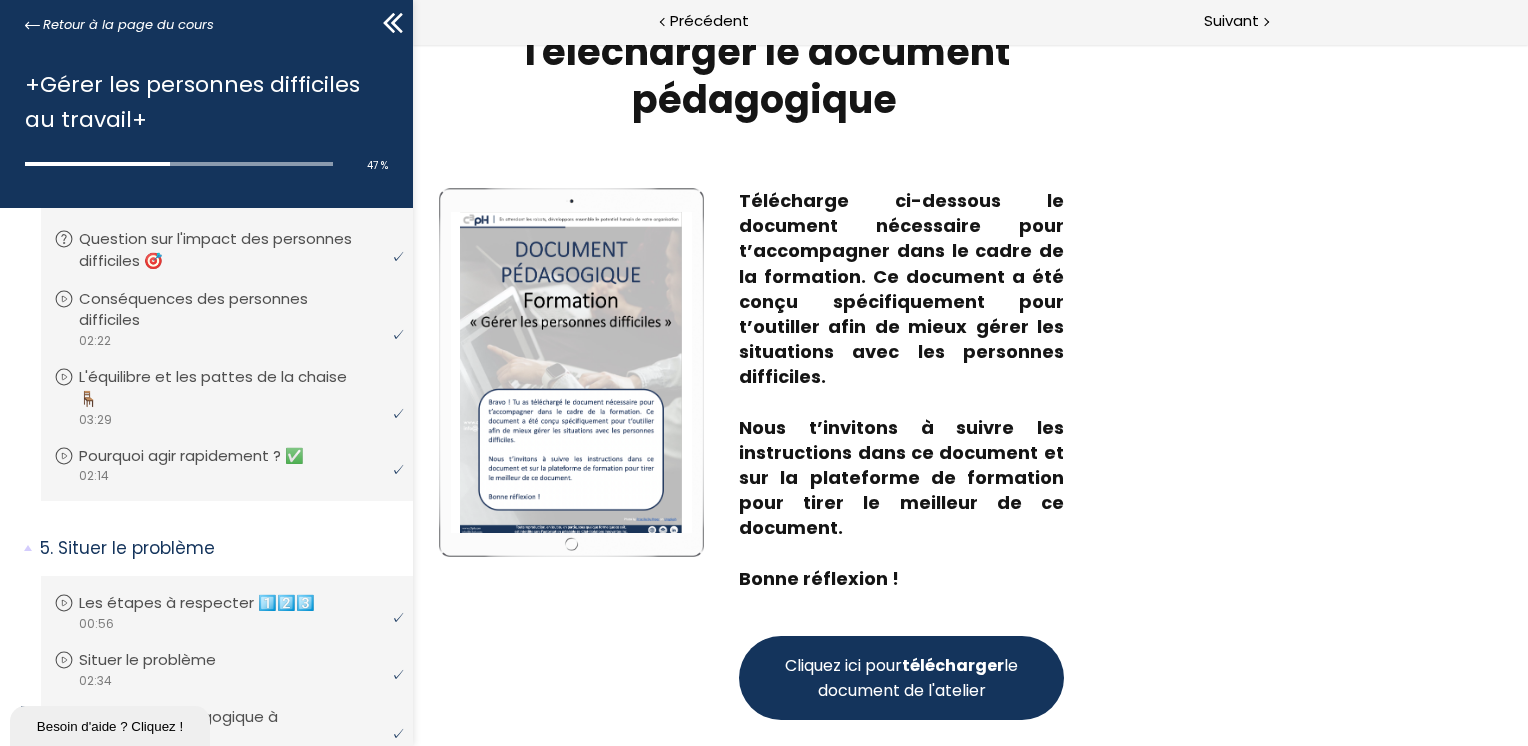 scroll, scrollTop: 0, scrollLeft: 0, axis: both 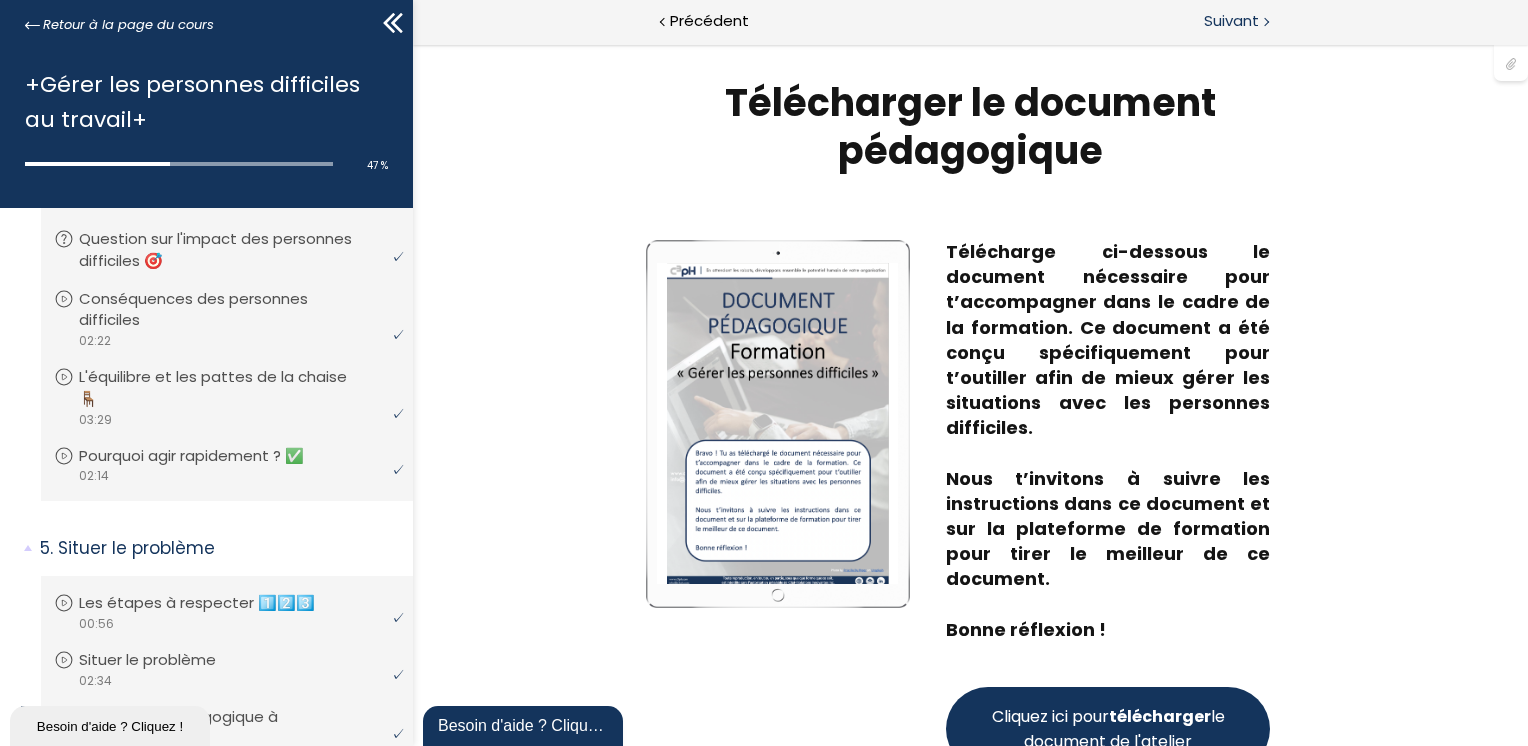 click at bounding box center [1265, 20] 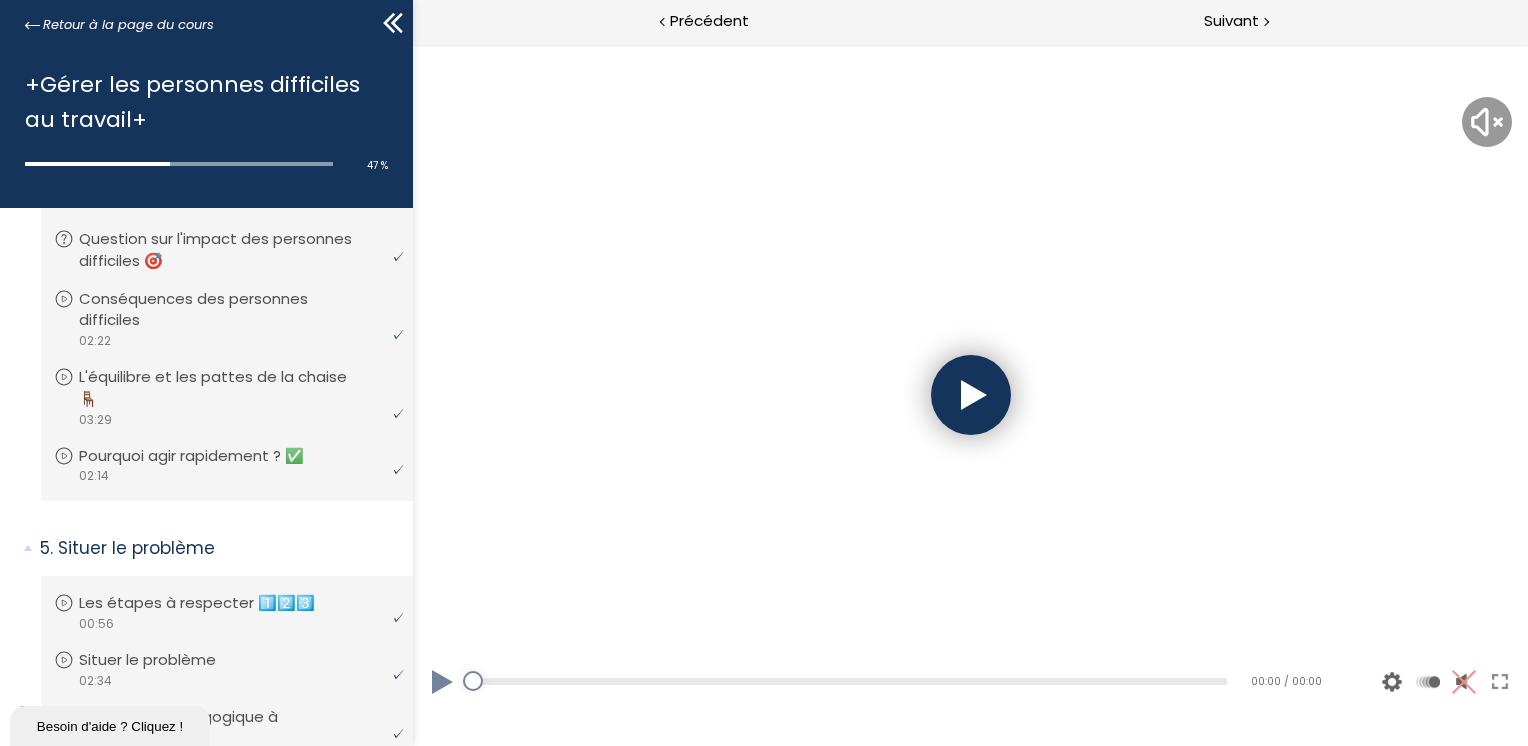 scroll, scrollTop: 0, scrollLeft: 0, axis: both 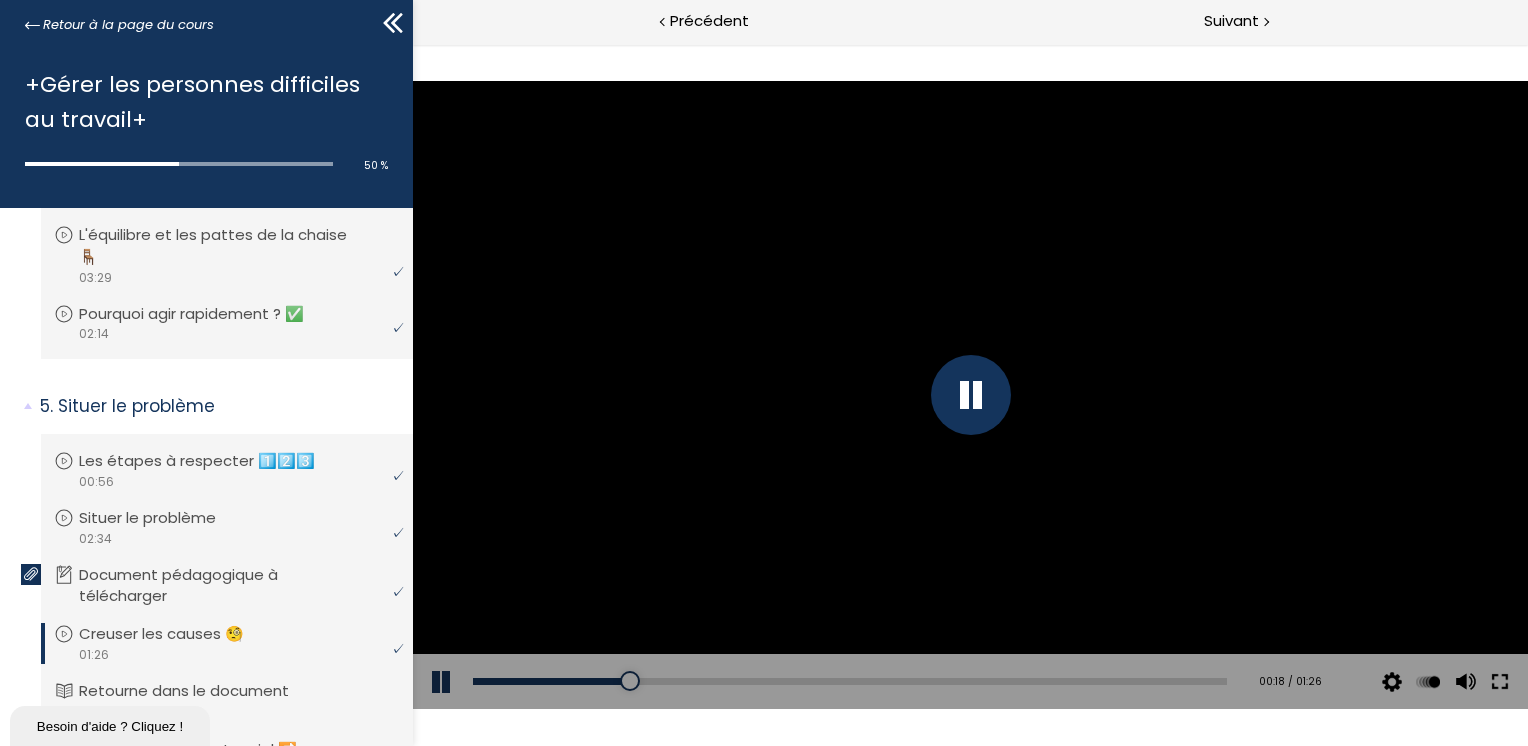 click at bounding box center [1499, 682] 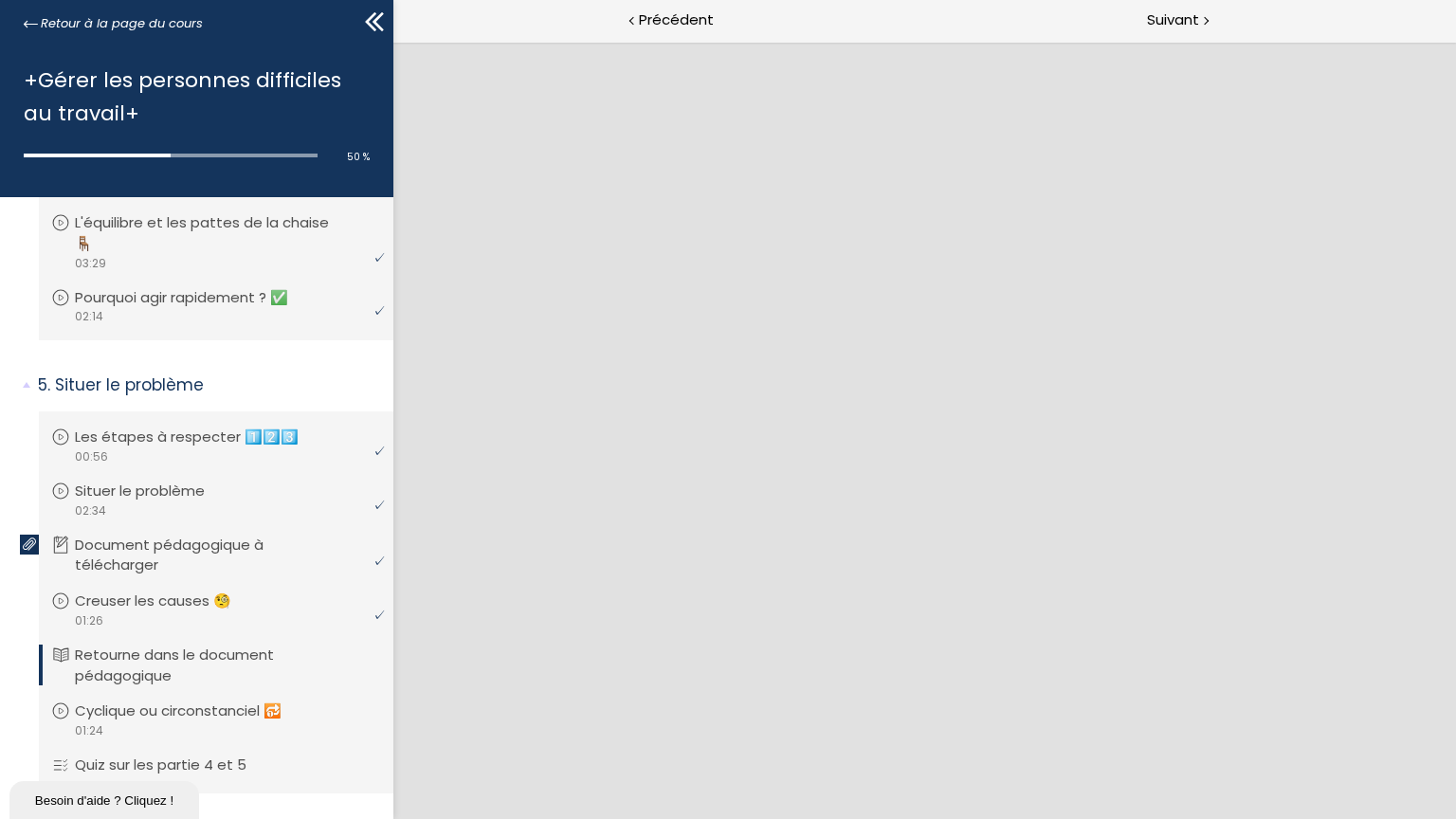 scroll, scrollTop: 0, scrollLeft: 0, axis: both 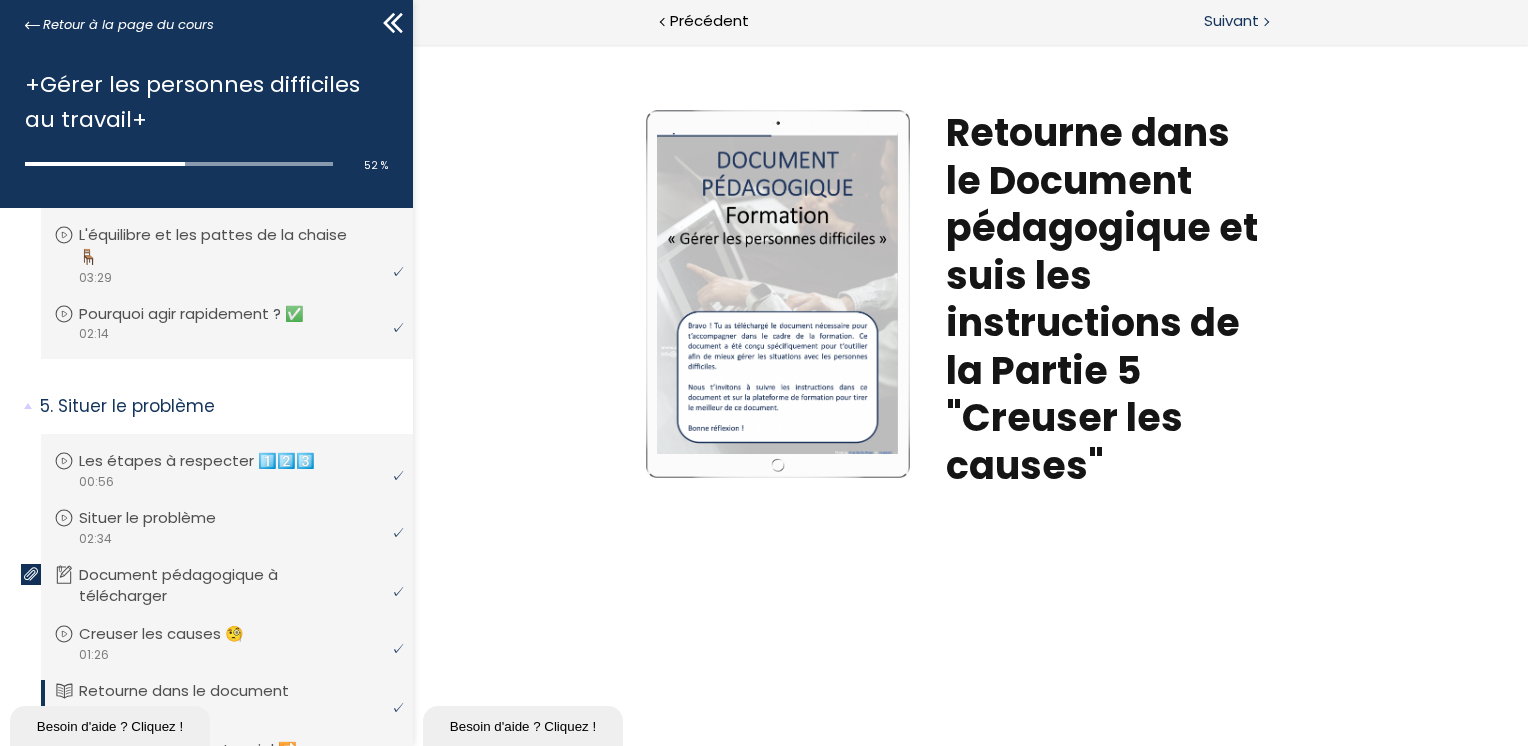 click on "Suivant" at bounding box center [1231, 21] 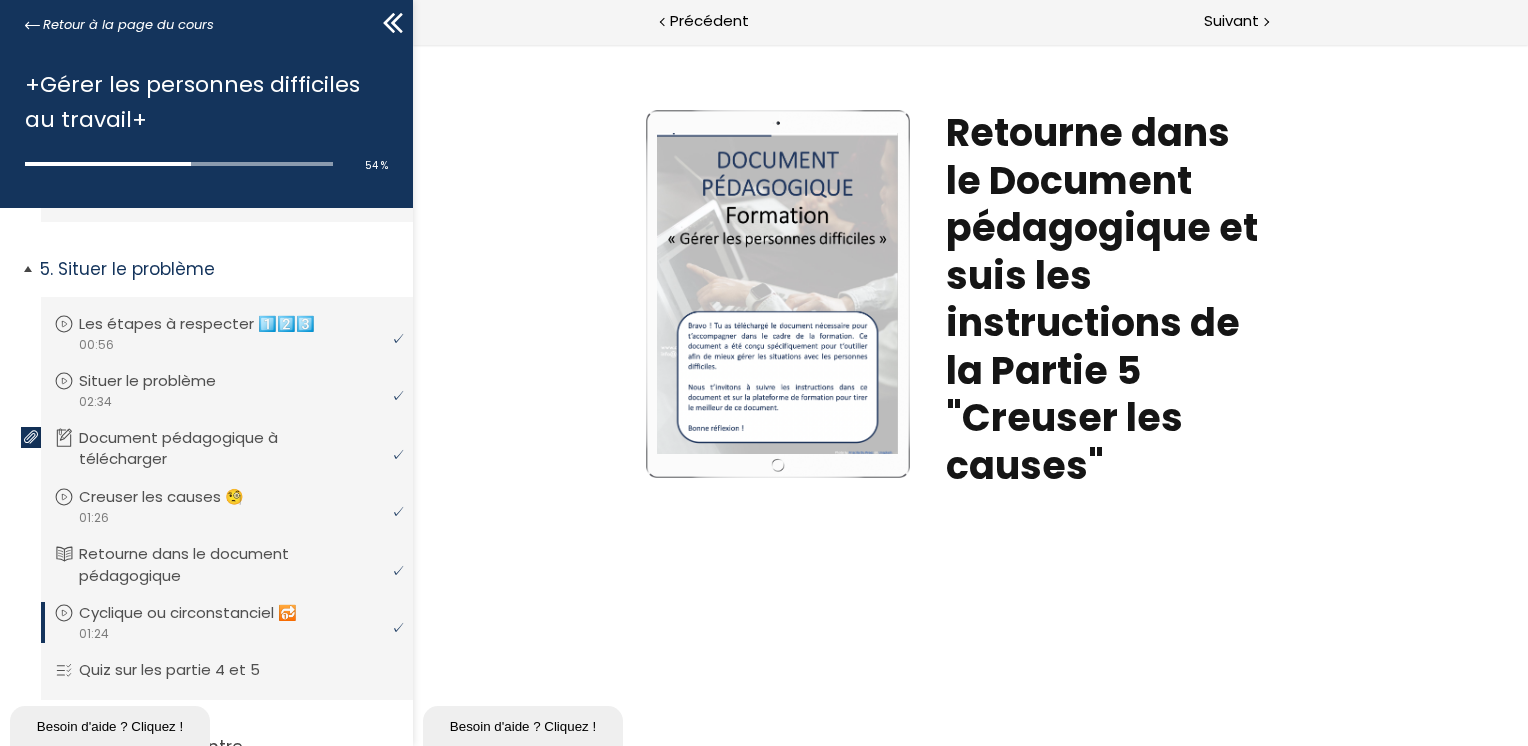 scroll, scrollTop: 1859, scrollLeft: 0, axis: vertical 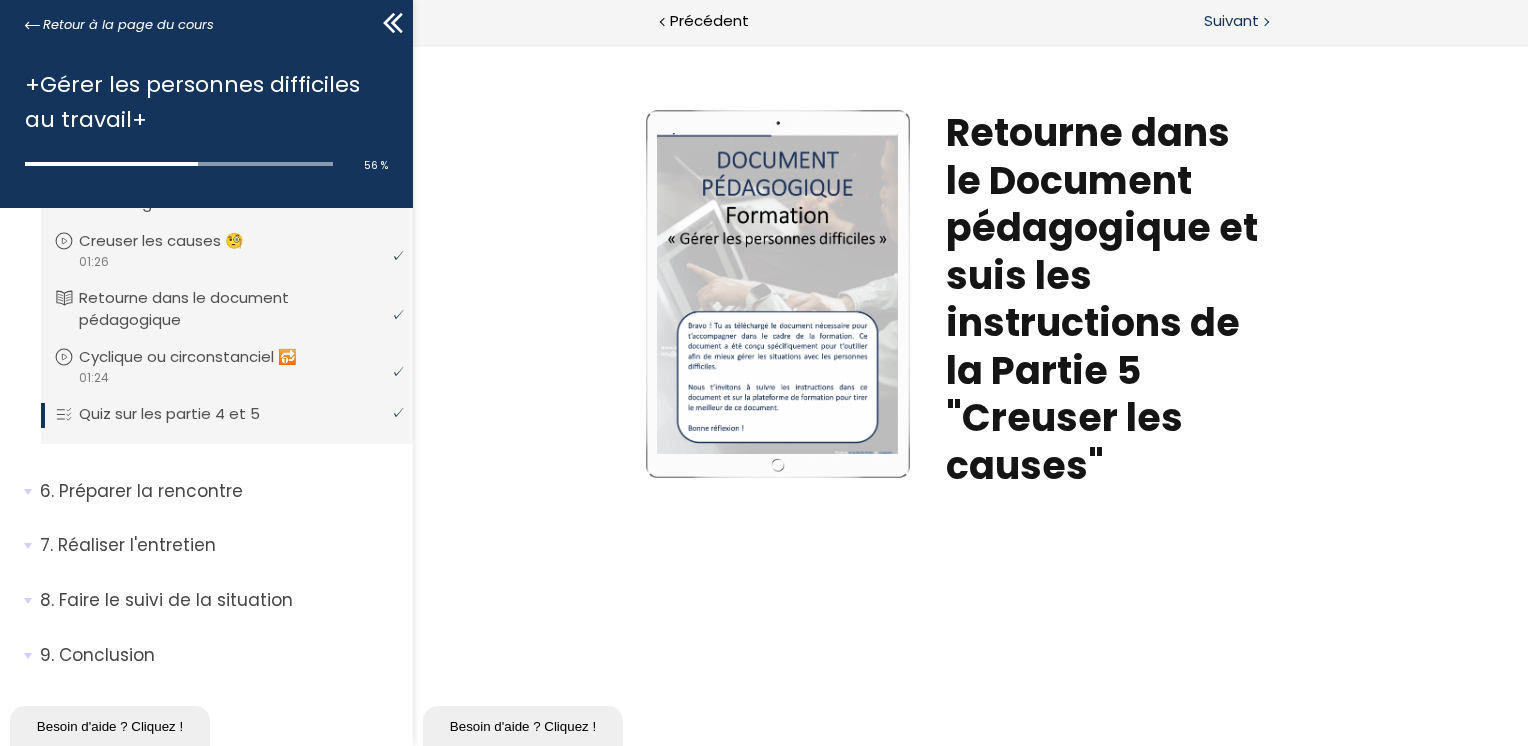 click at bounding box center [1265, 20] 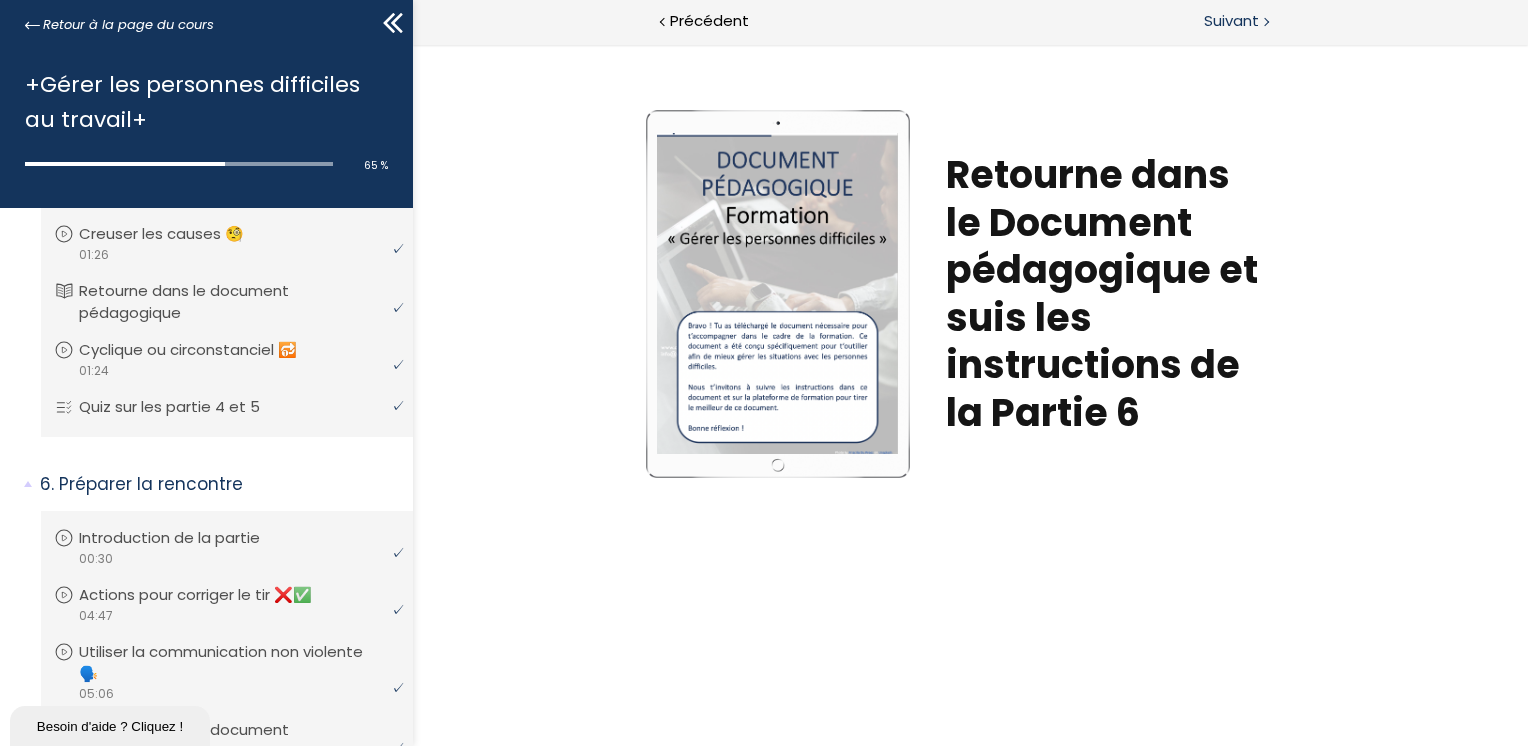 scroll, scrollTop: 0, scrollLeft: 0, axis: both 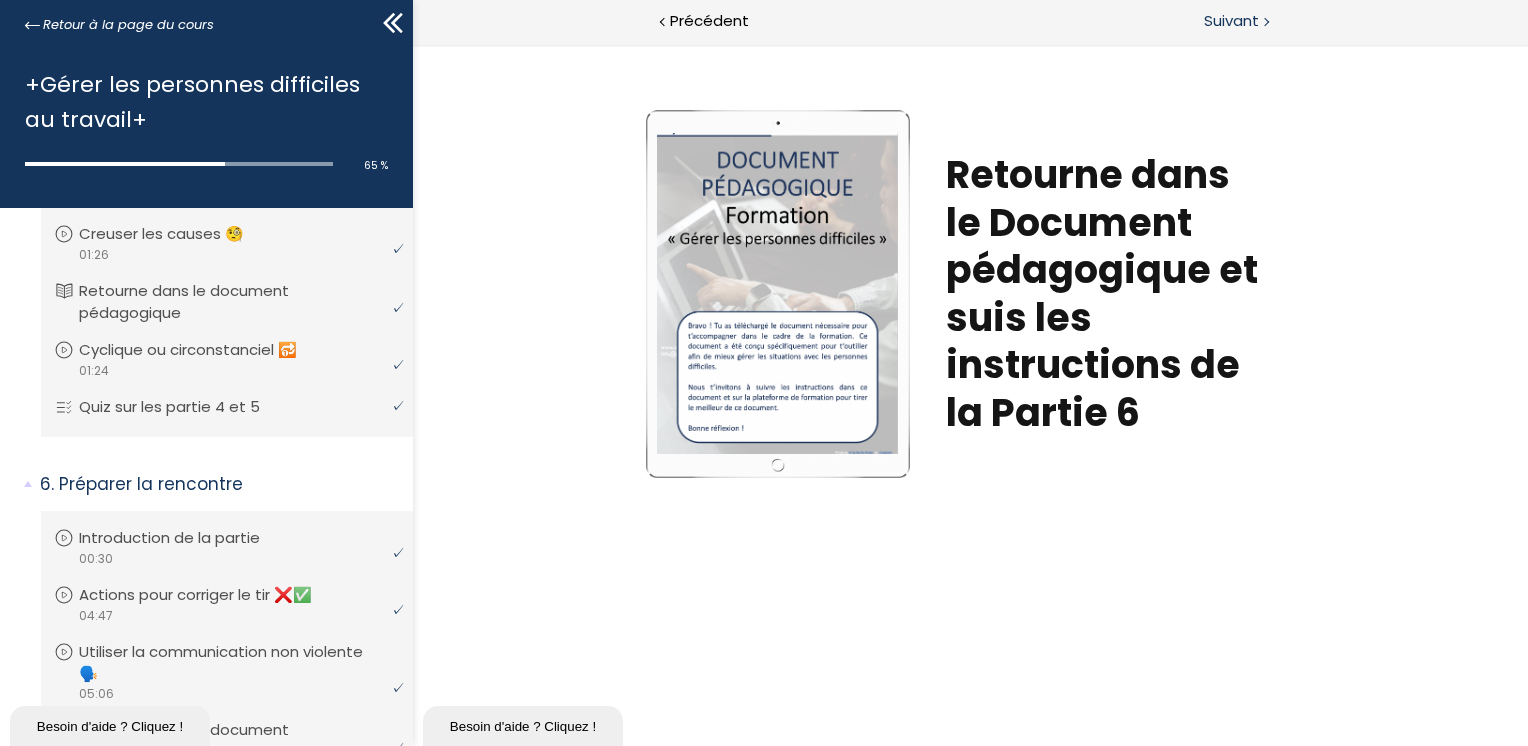 click on "Suivant" at bounding box center [1231, 21] 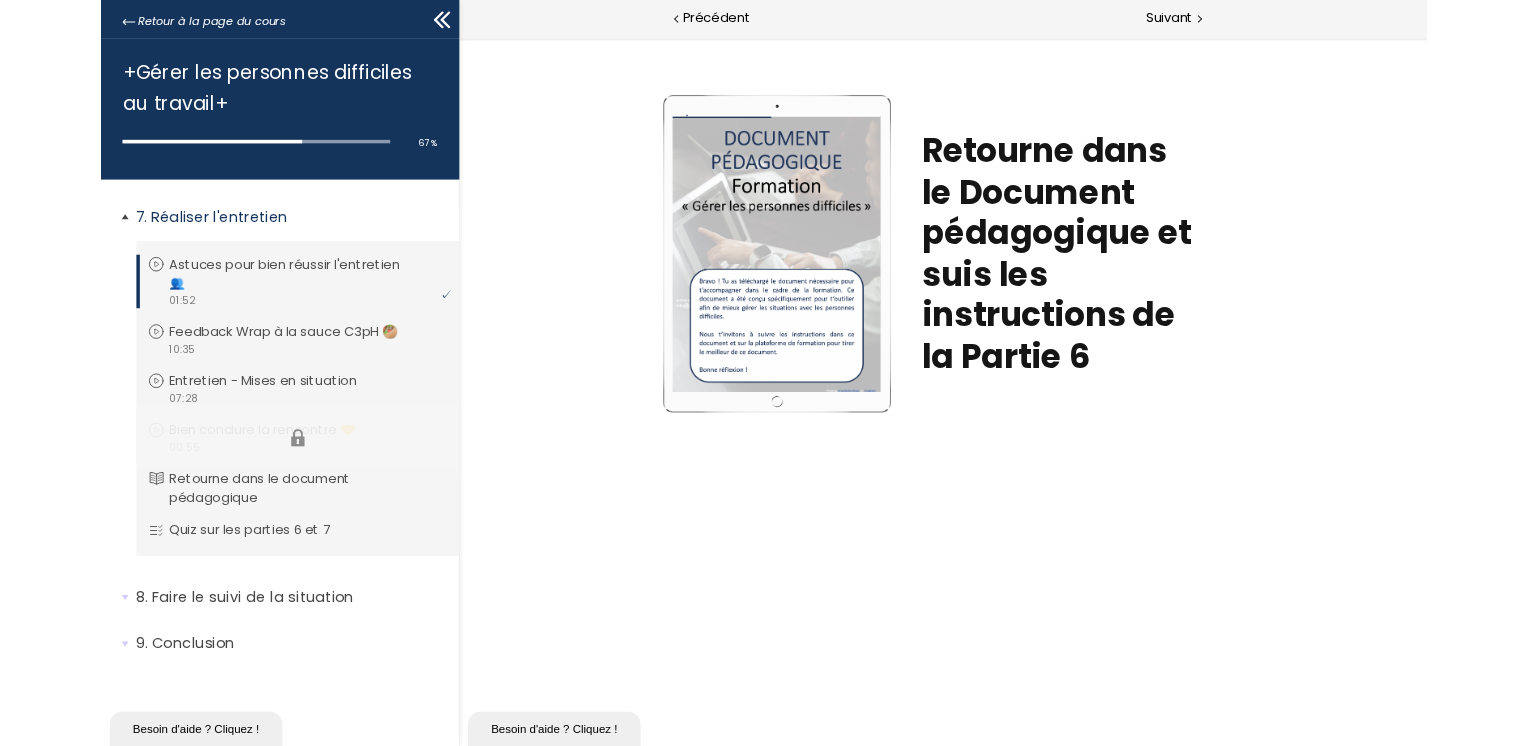 scroll, scrollTop: 2416, scrollLeft: 0, axis: vertical 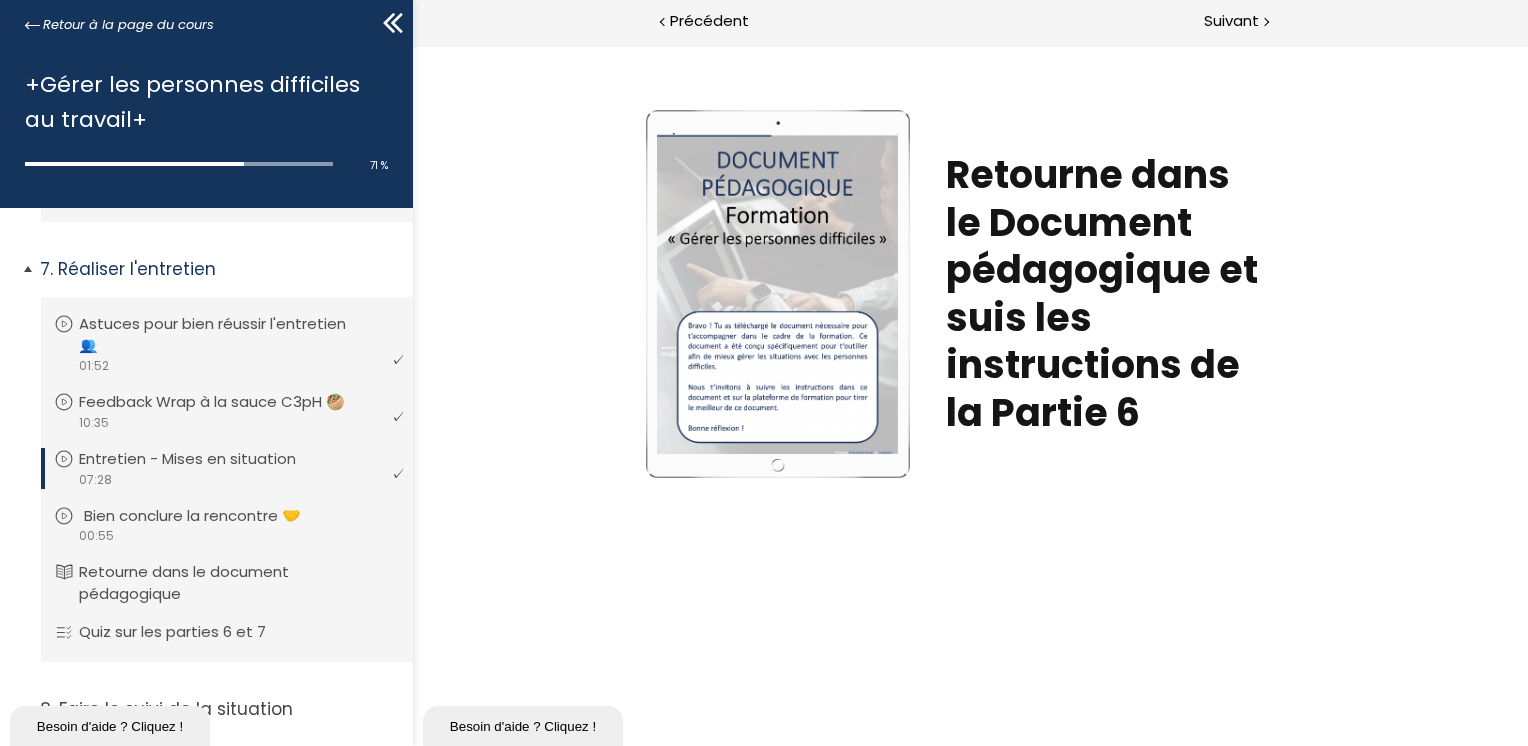click on "Bien conclure la rencontre 🤝" at bounding box center (207, 516) 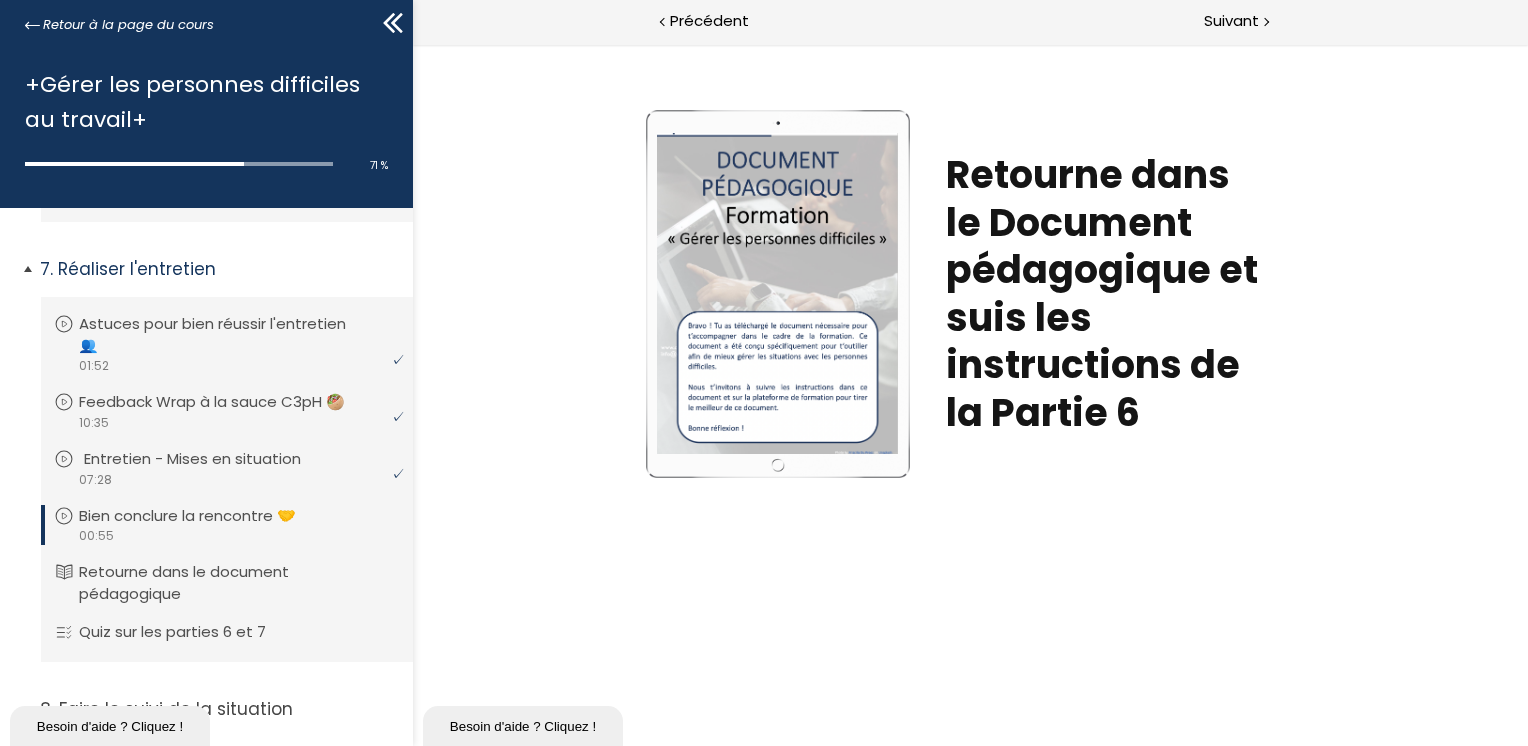 click on "Entretien - Mises en situation" at bounding box center [207, 459] 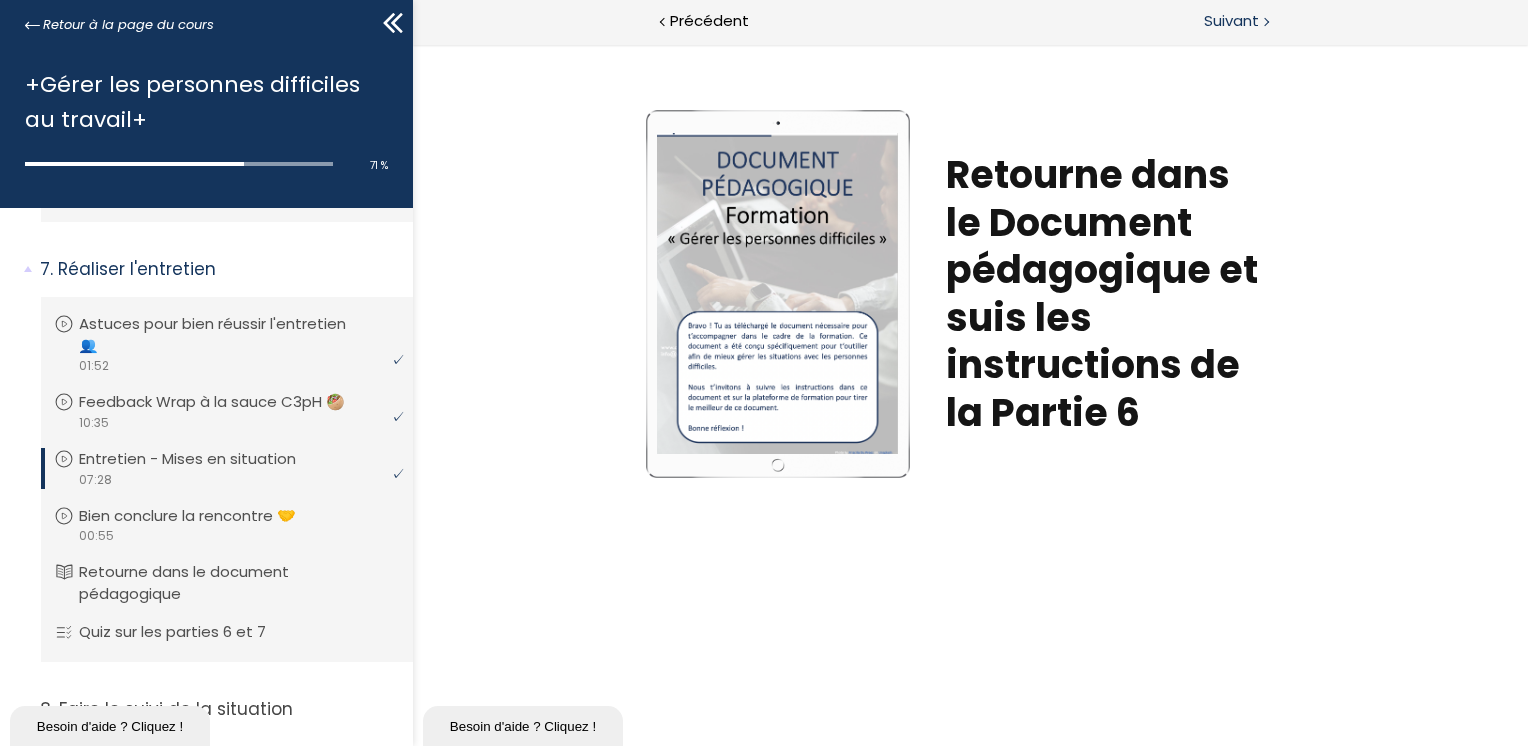 click on "Suivant" at bounding box center [1231, 21] 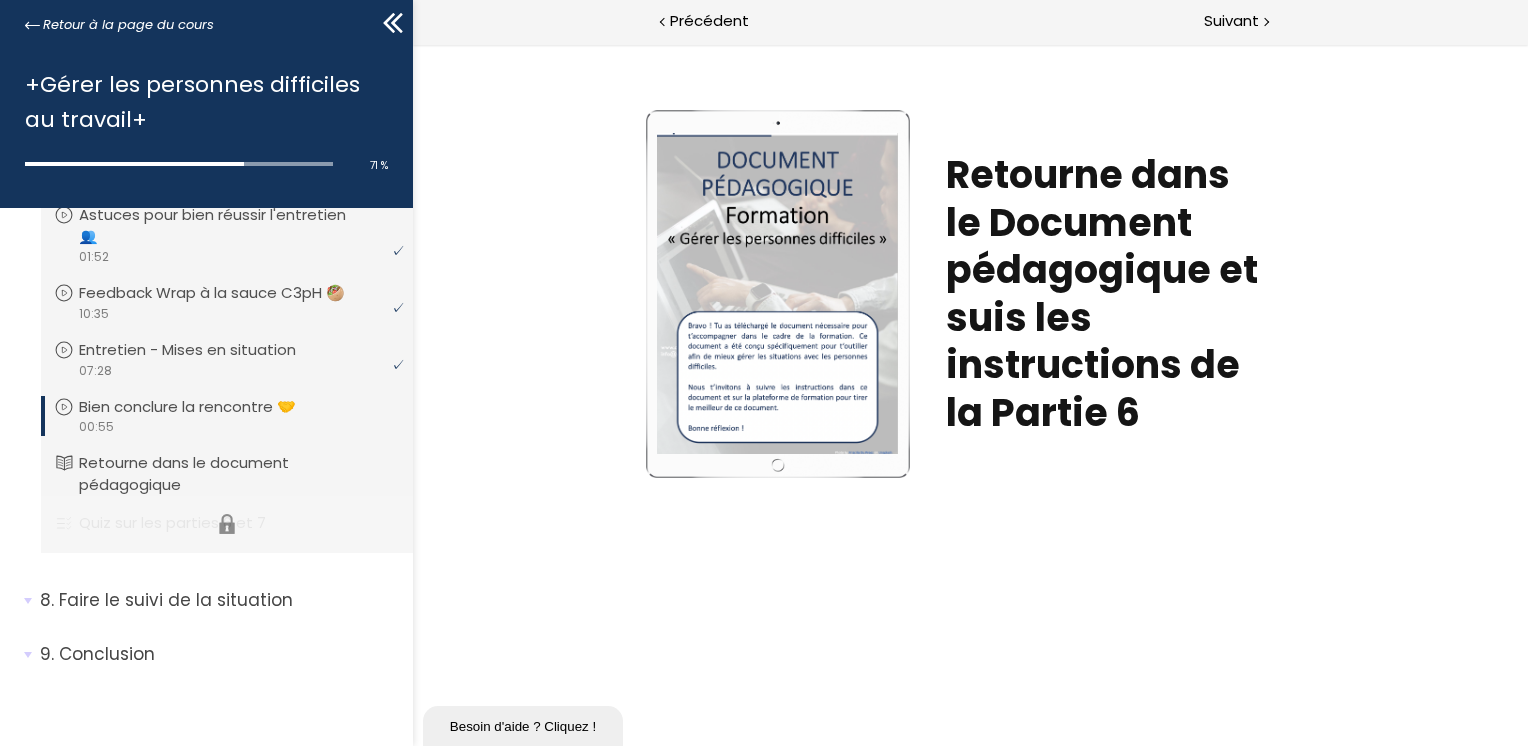 scroll, scrollTop: 2534, scrollLeft: 0, axis: vertical 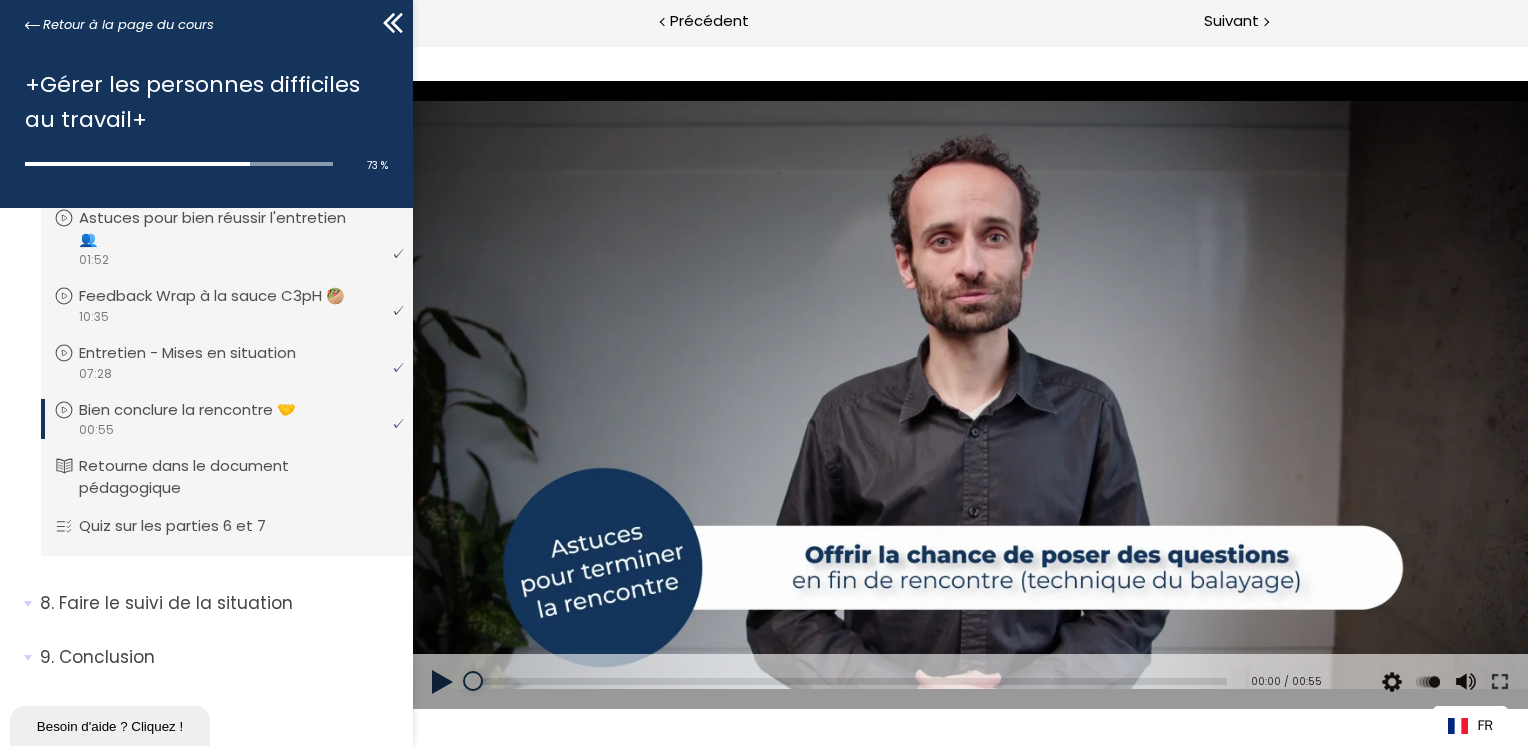 click at bounding box center [442, 682] 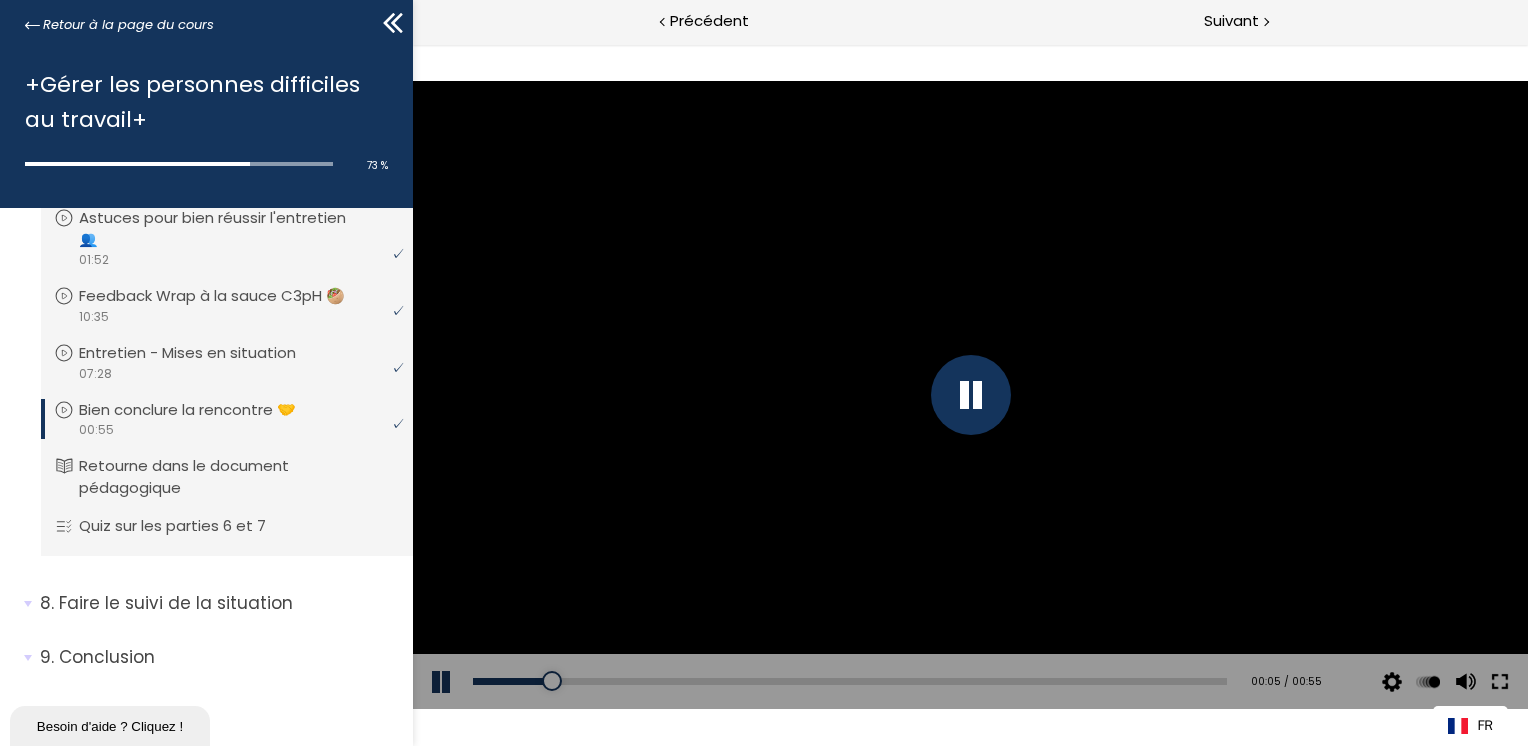 click at bounding box center (1499, 682) 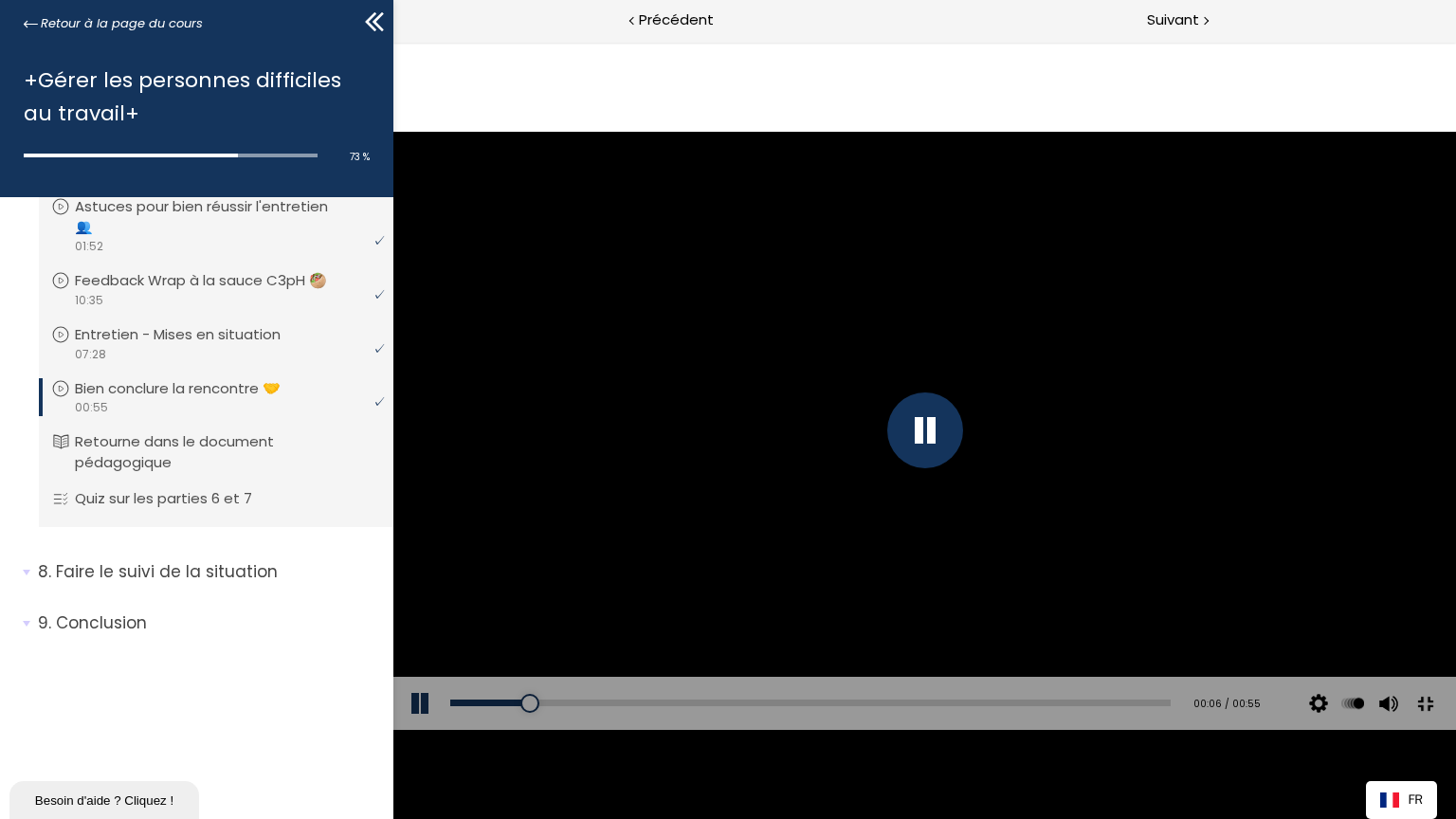 scroll, scrollTop: 314, scrollLeft: 0, axis: vertical 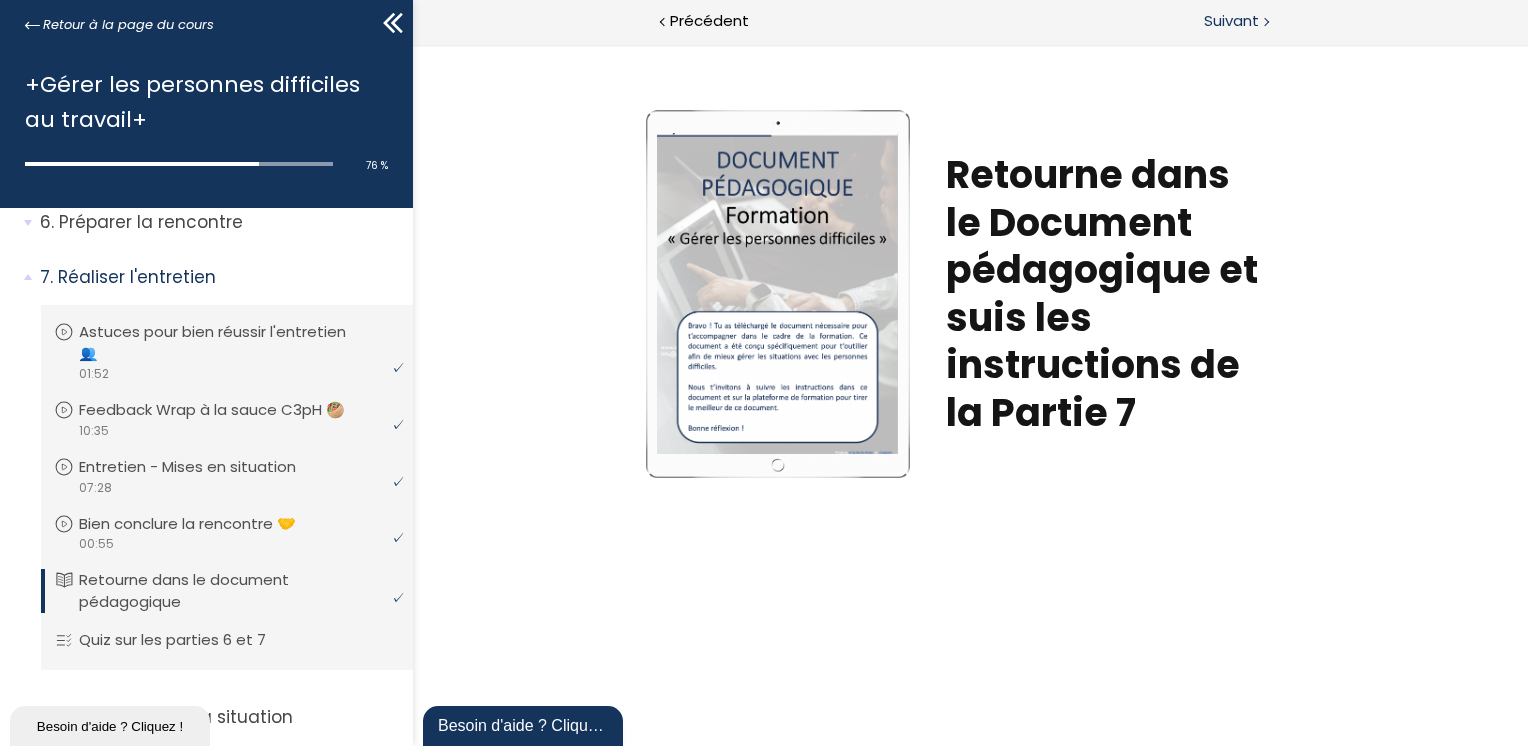 click on "Suivant" at bounding box center (1231, 21) 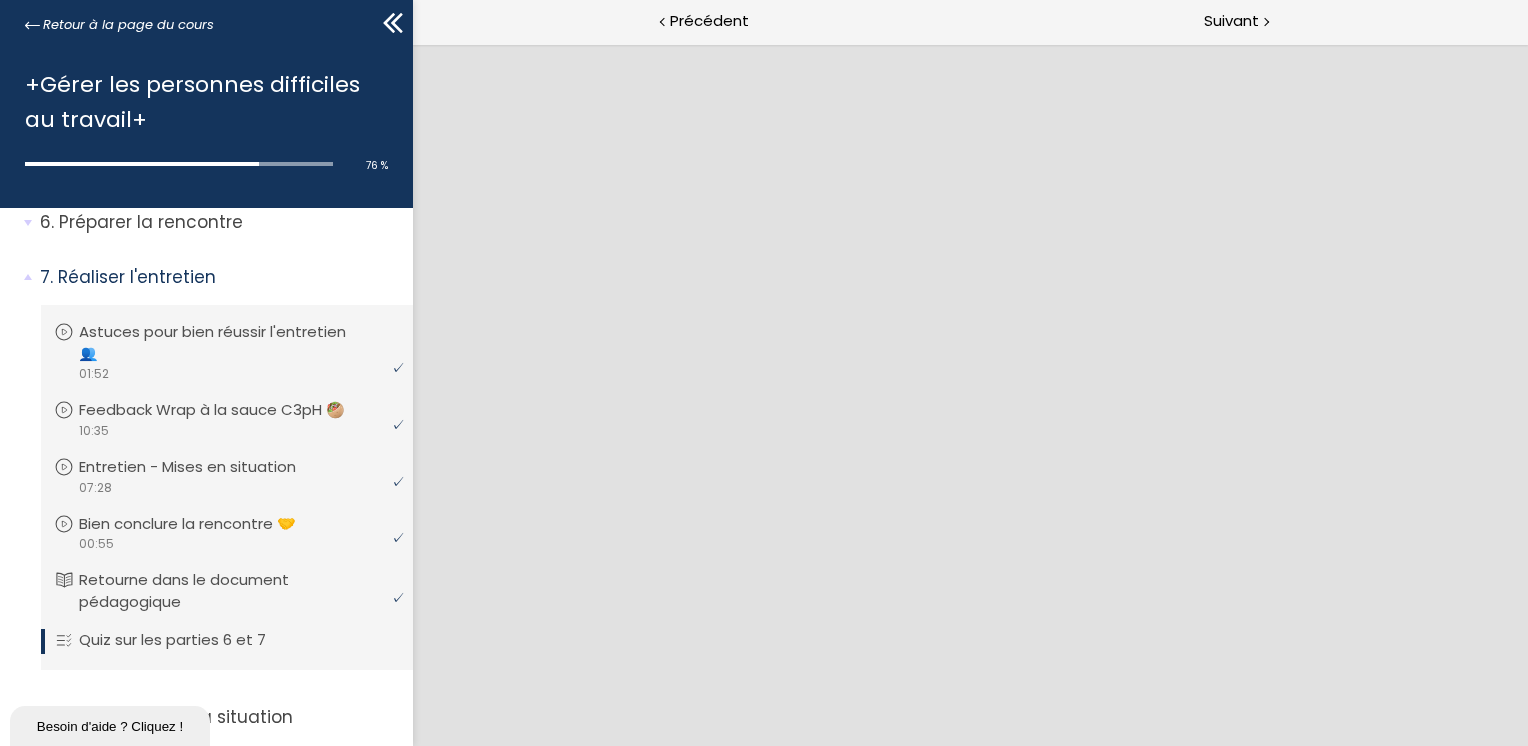 scroll, scrollTop: 0, scrollLeft: 0, axis: both 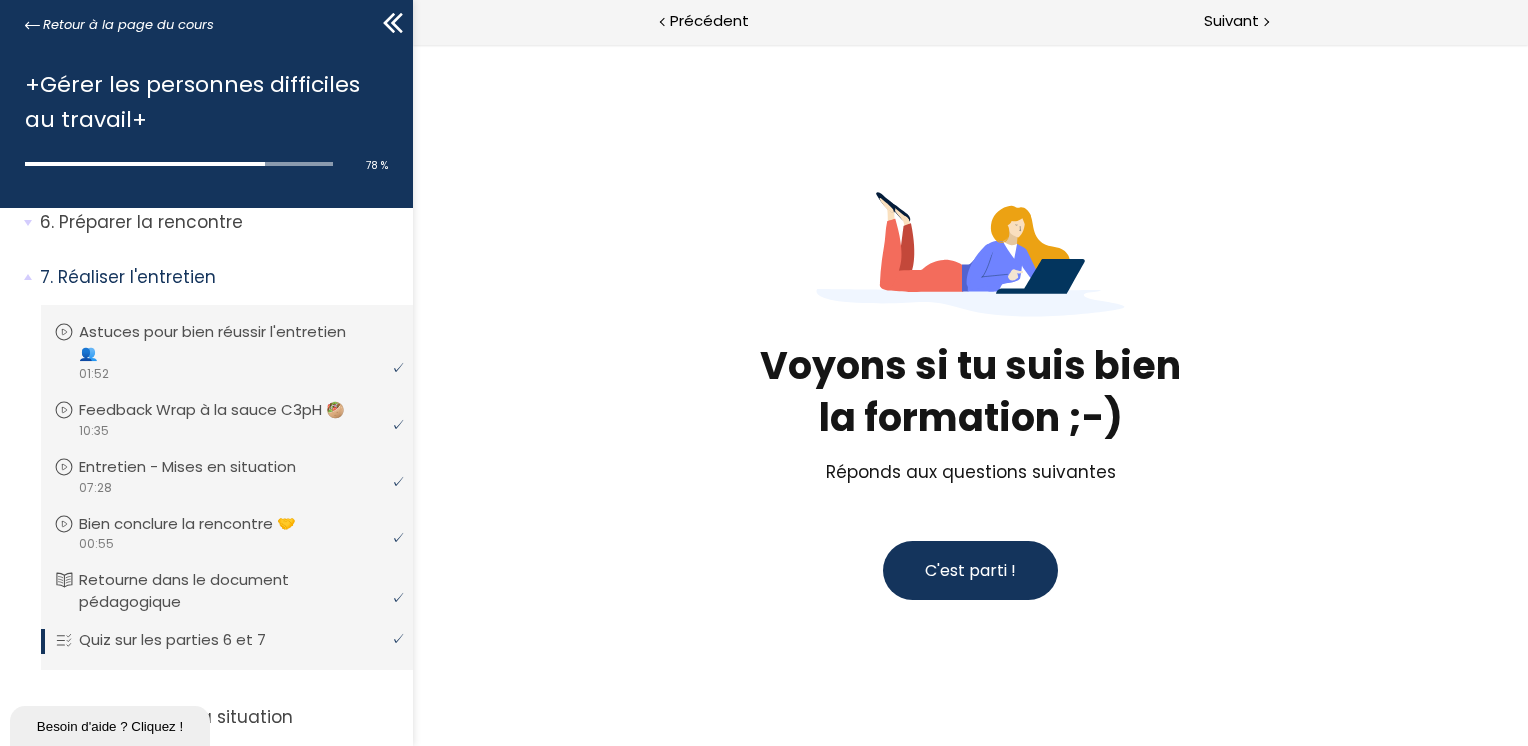 click on "C'est parti !" at bounding box center [969, 570] 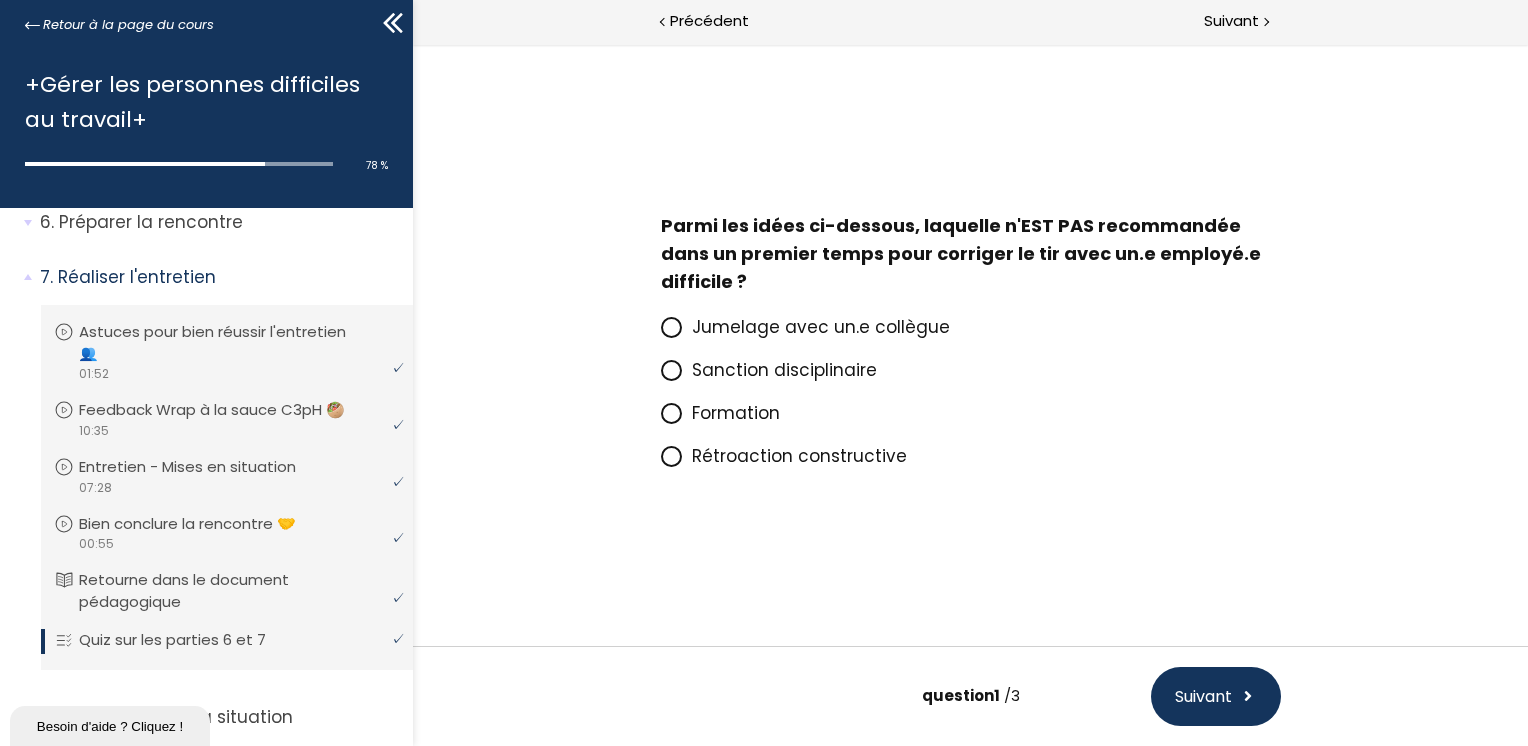 click on "Sanction disciplinaire" at bounding box center (783, 370) 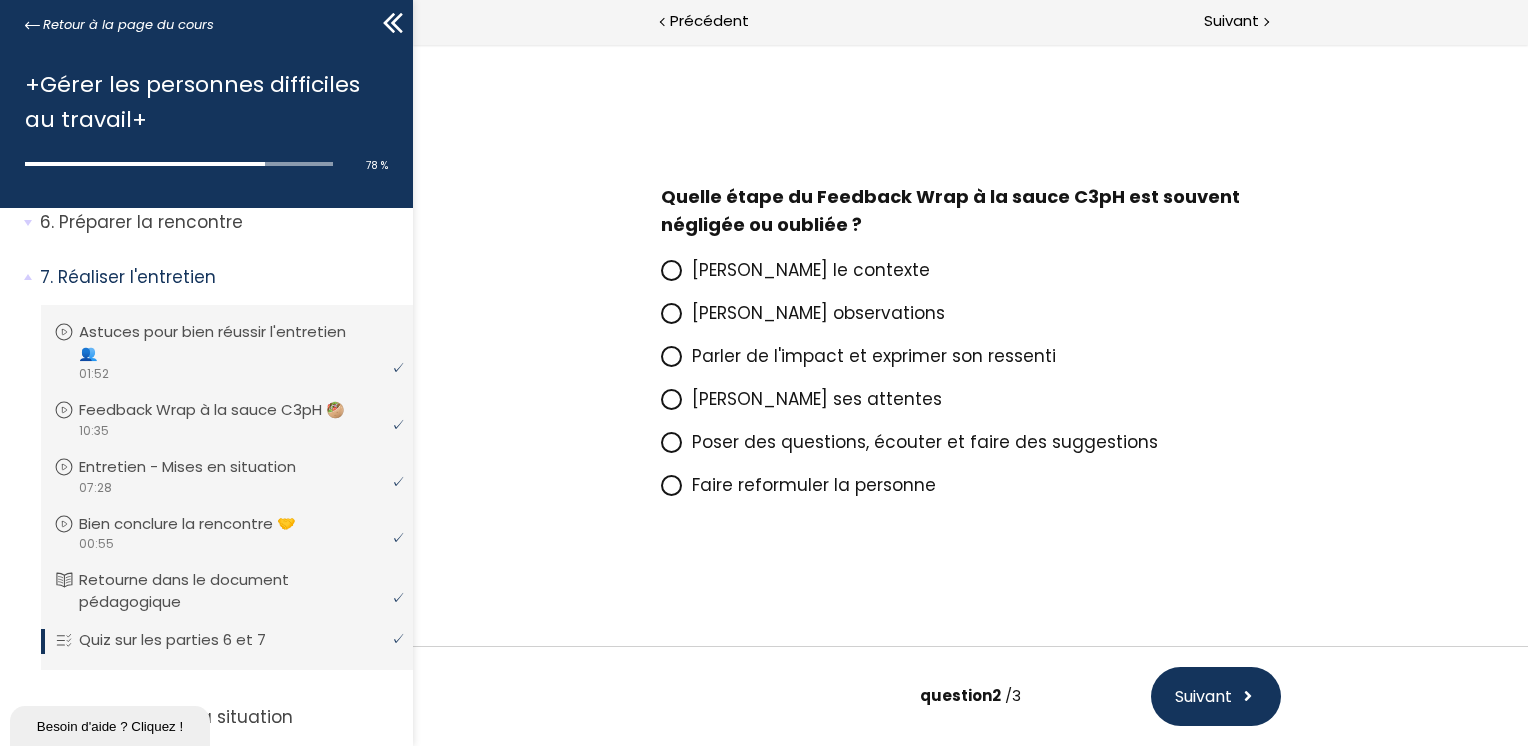 click on "Faire reformuler la personne" at bounding box center [813, 485] 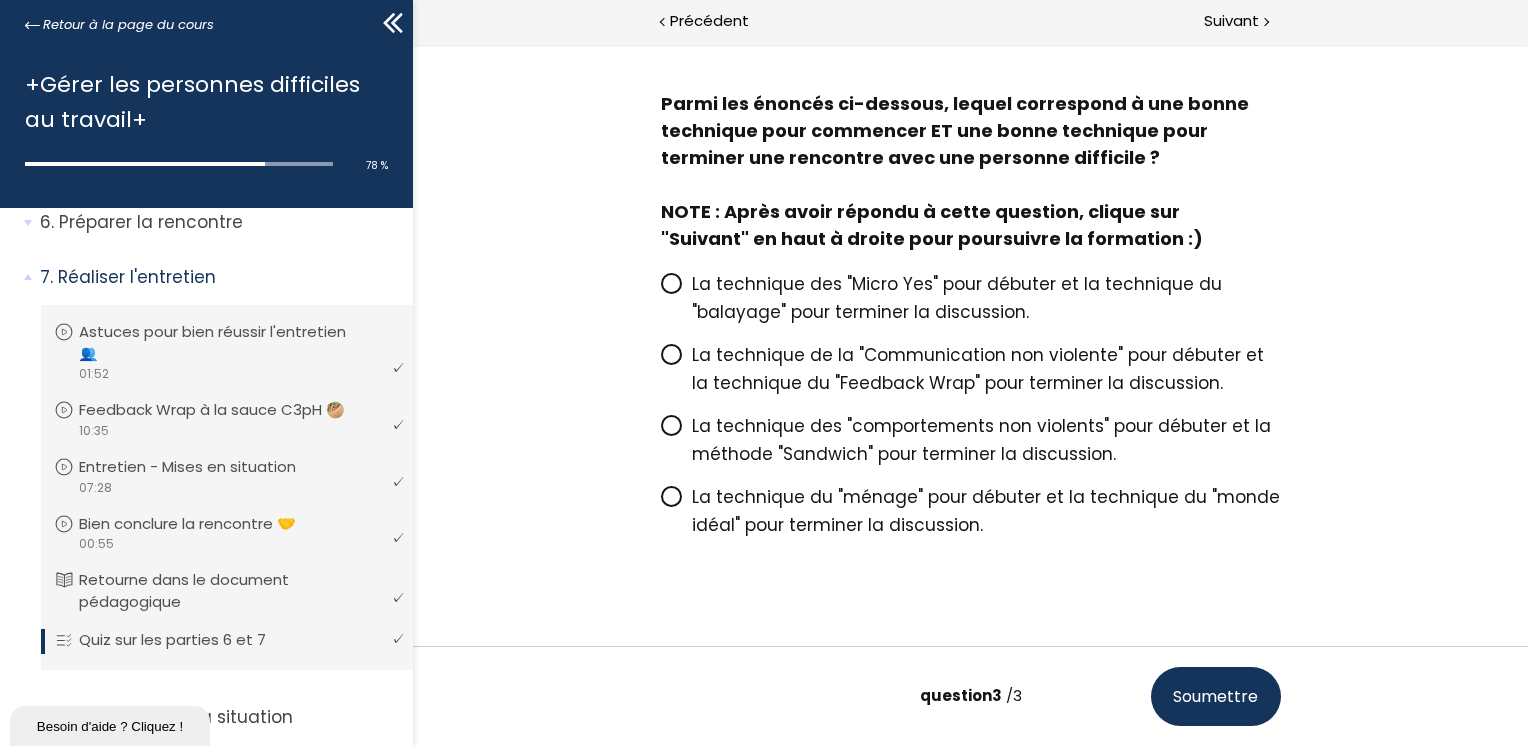 scroll, scrollTop: 100, scrollLeft: 0, axis: vertical 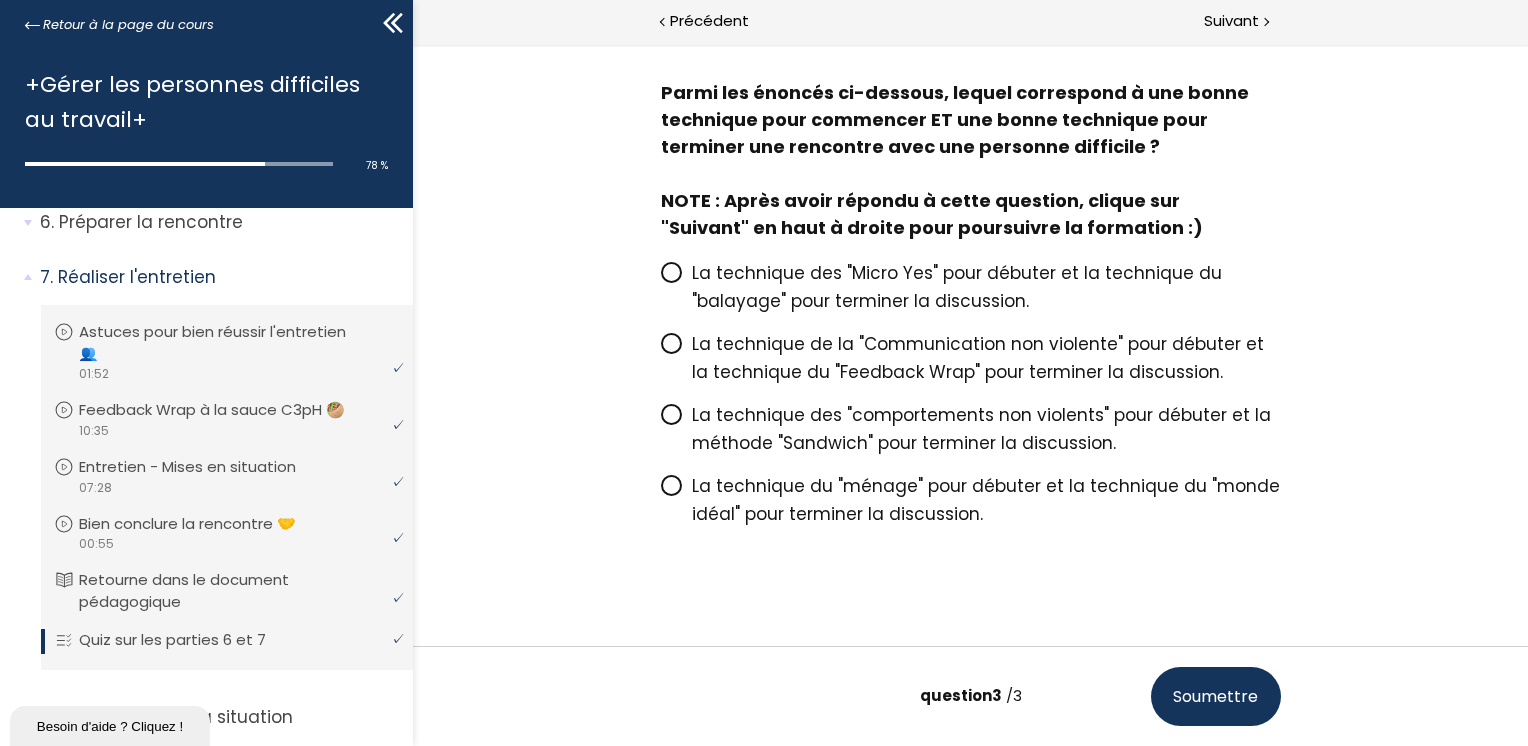 click 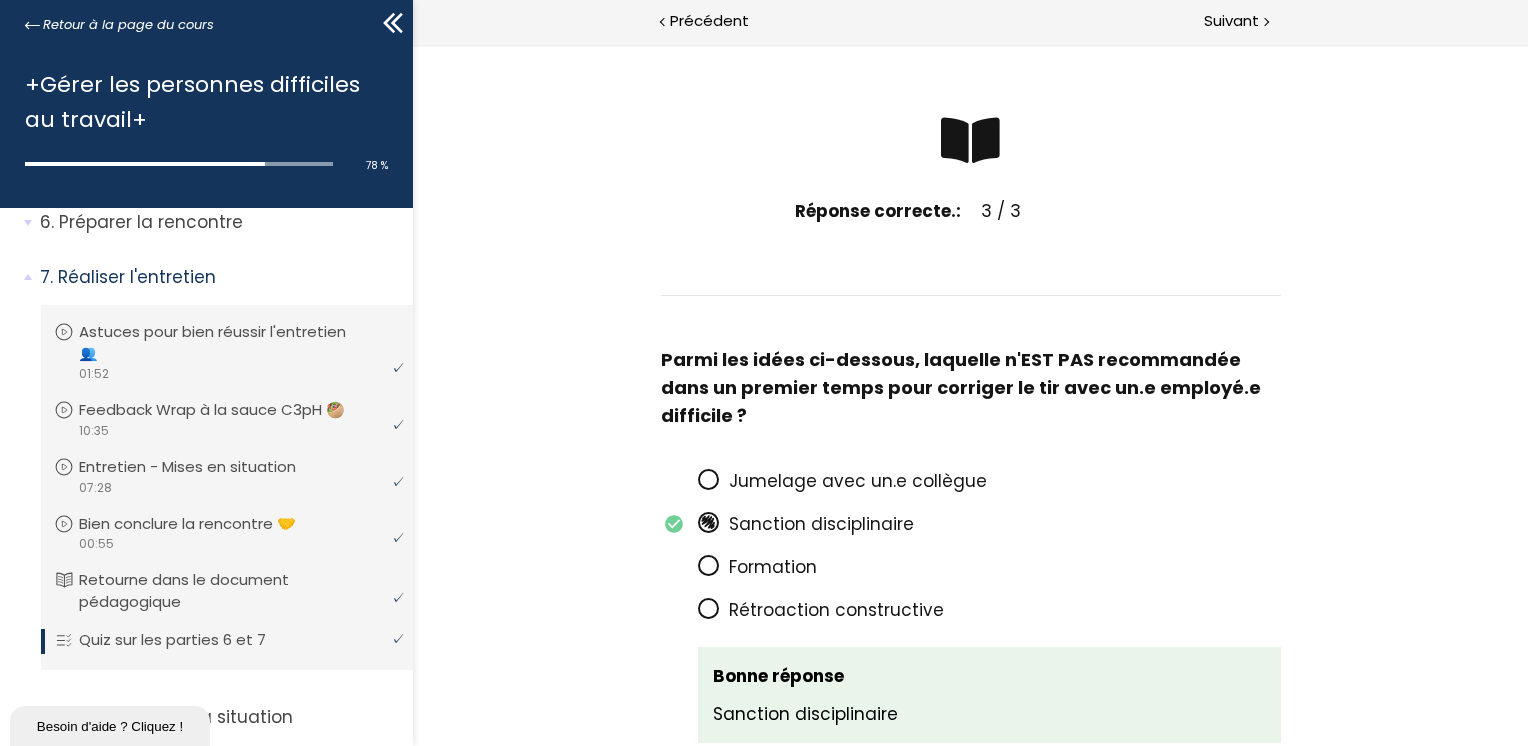 scroll, scrollTop: 0, scrollLeft: 0, axis: both 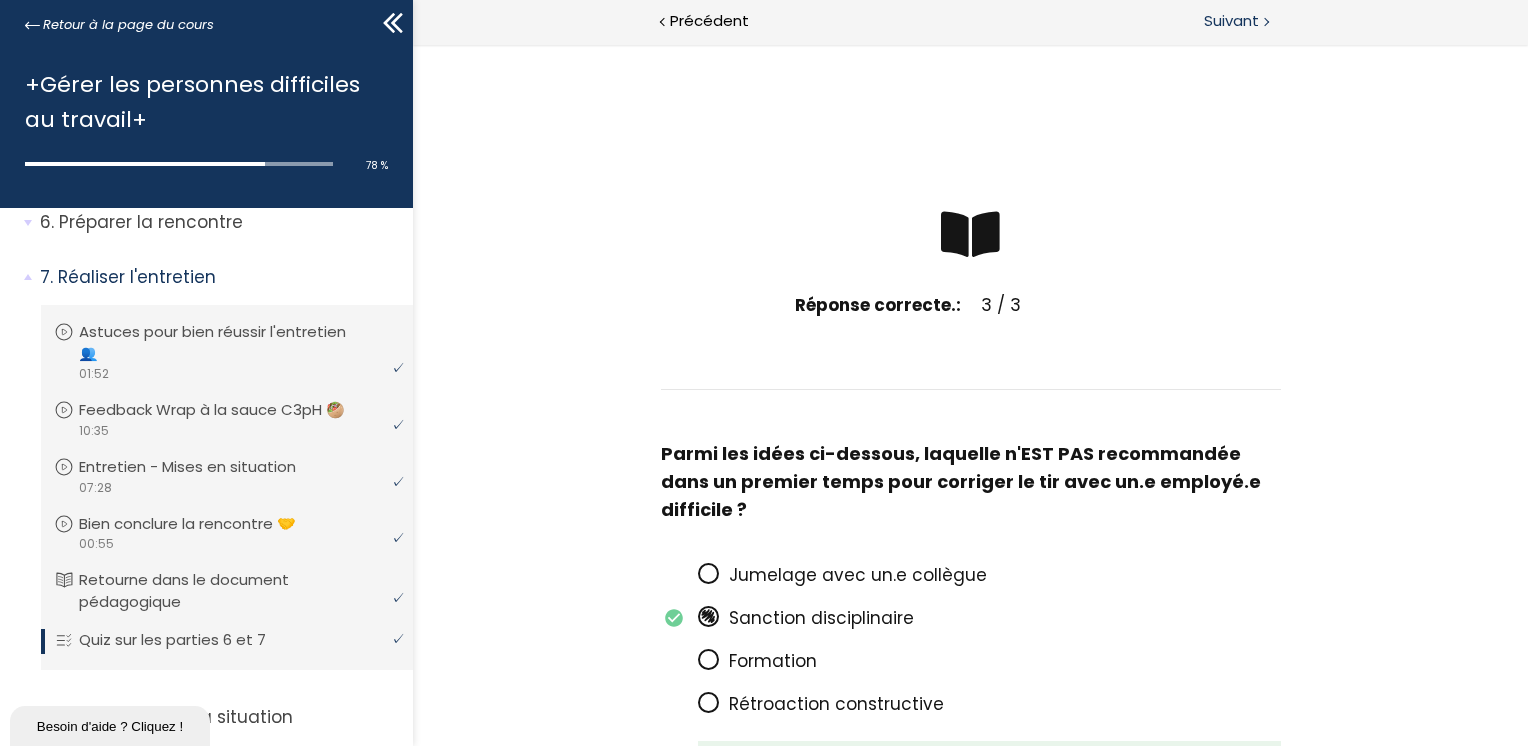 click on "Suivant" at bounding box center (1249, 22) 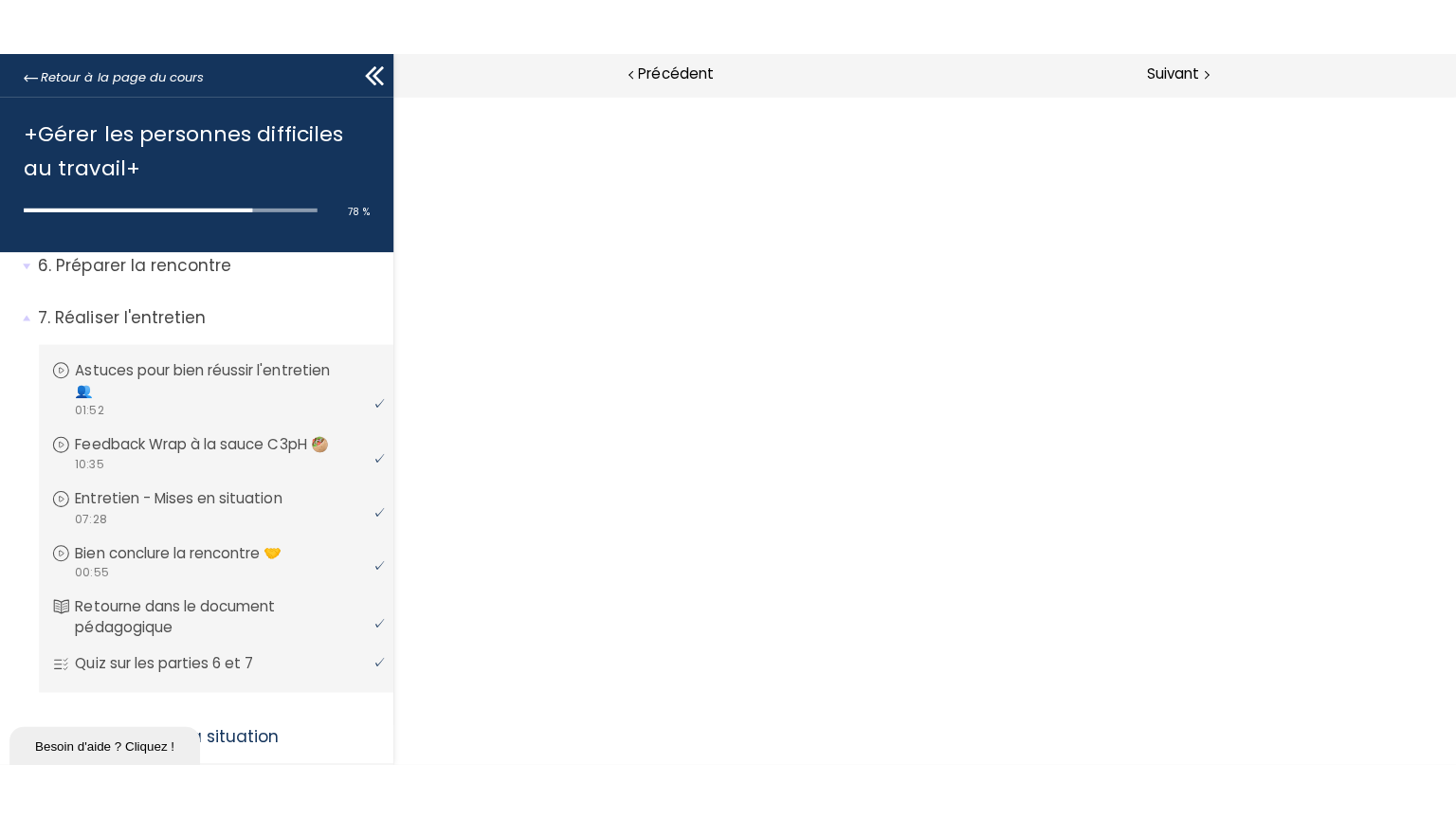 scroll, scrollTop: 0, scrollLeft: 0, axis: both 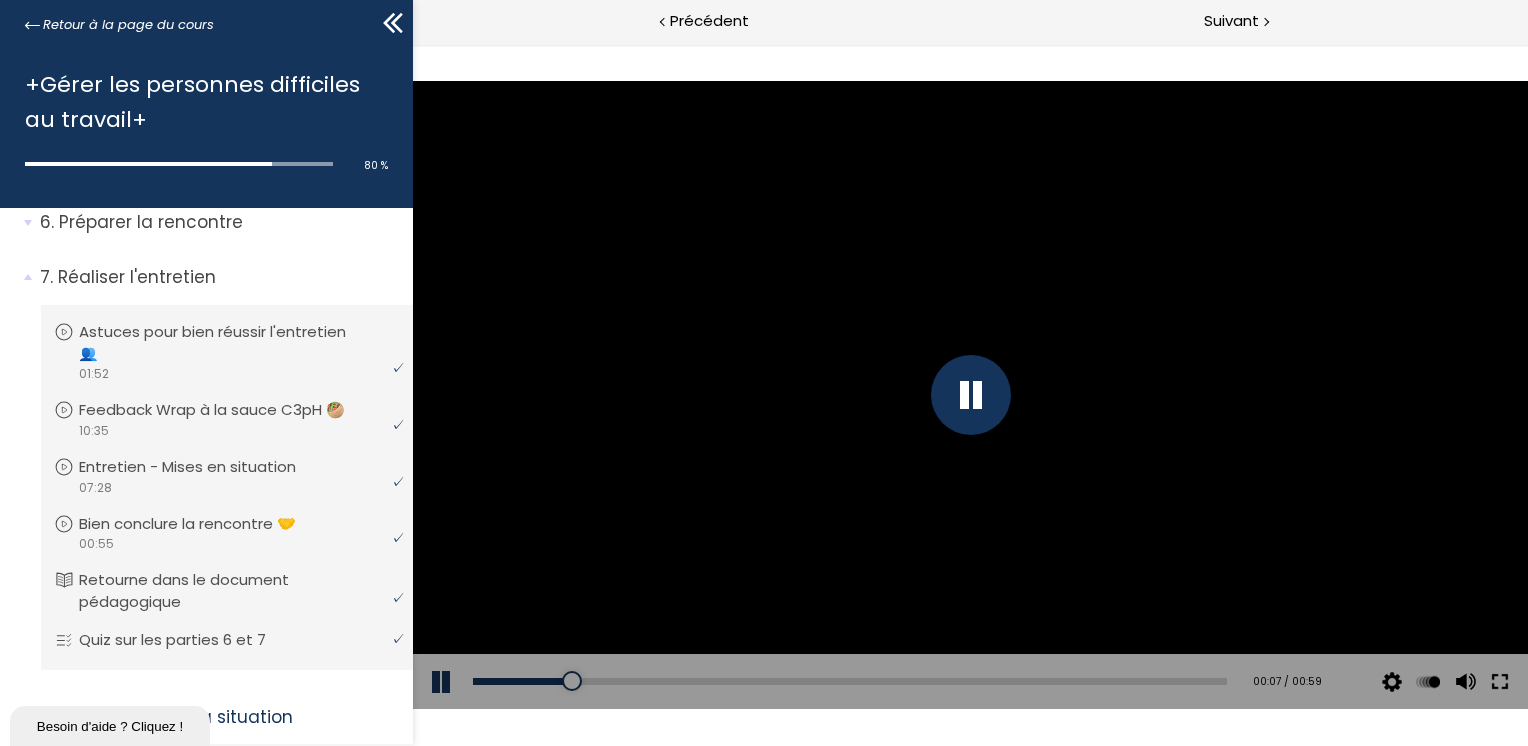 click at bounding box center (1499, 682) 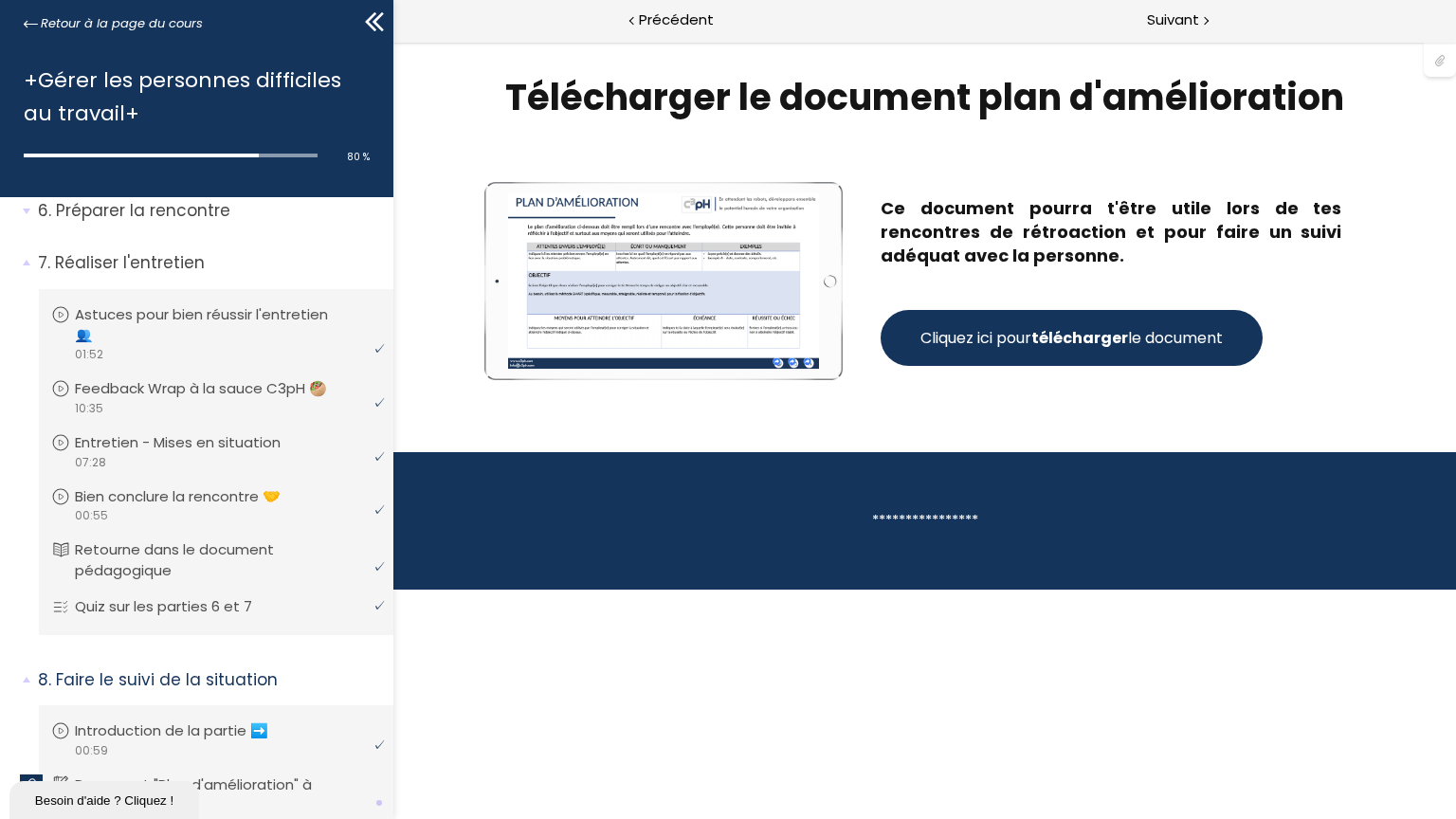 scroll, scrollTop: 0, scrollLeft: 0, axis: both 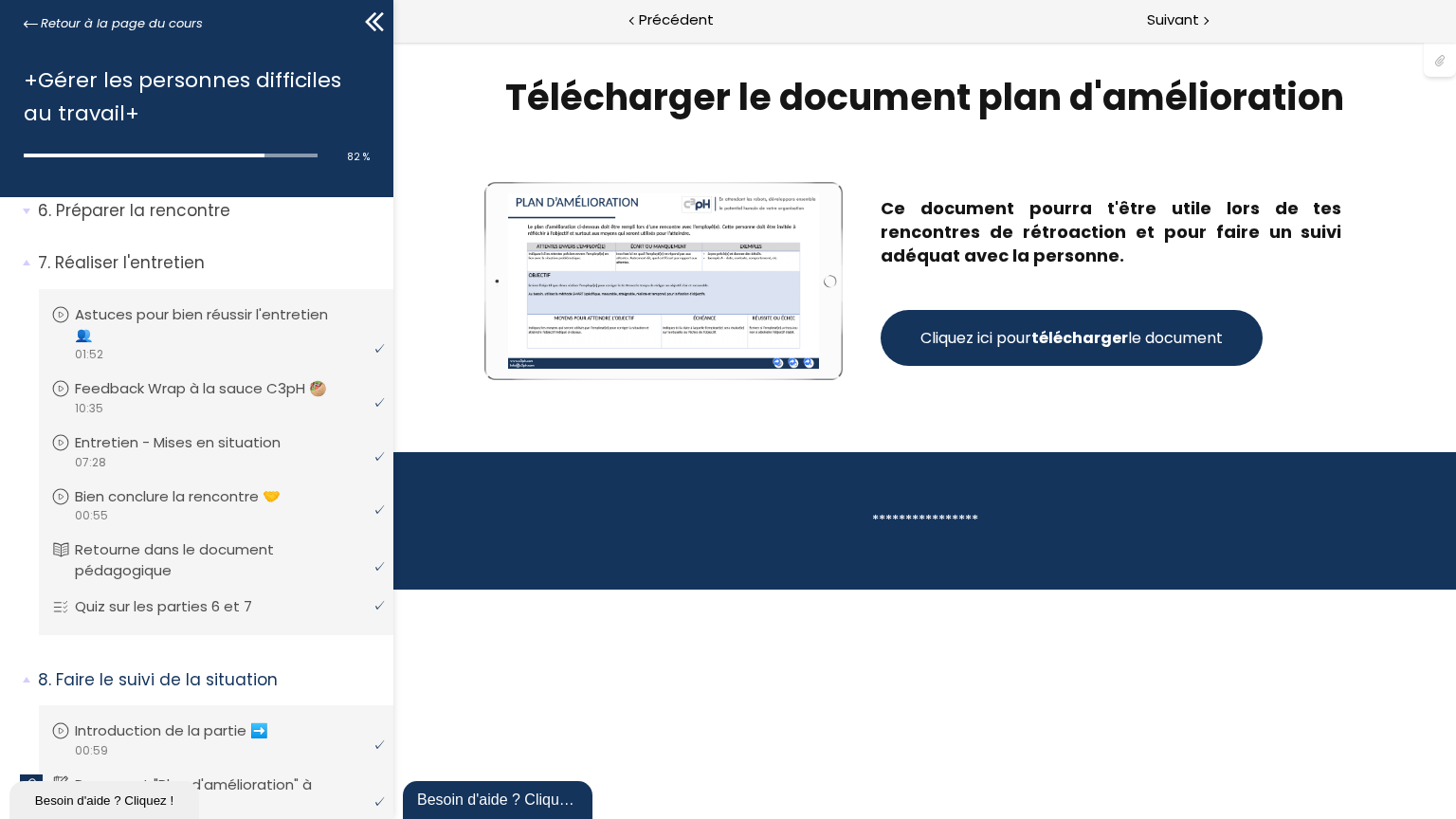click on "Cliquez ici pour  télécharger  le document" at bounding box center (1070, 337) 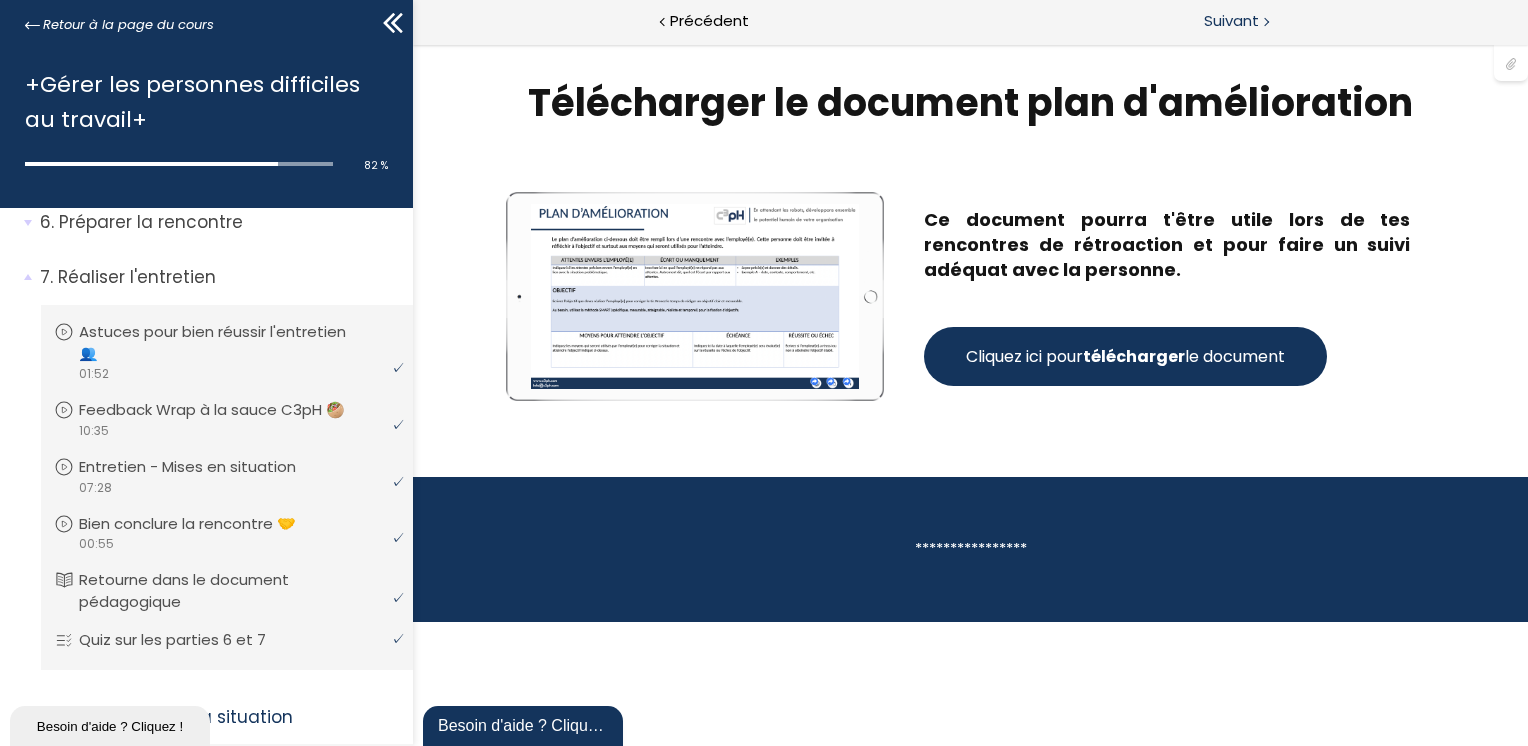 click on "Suivant" at bounding box center (1231, 21) 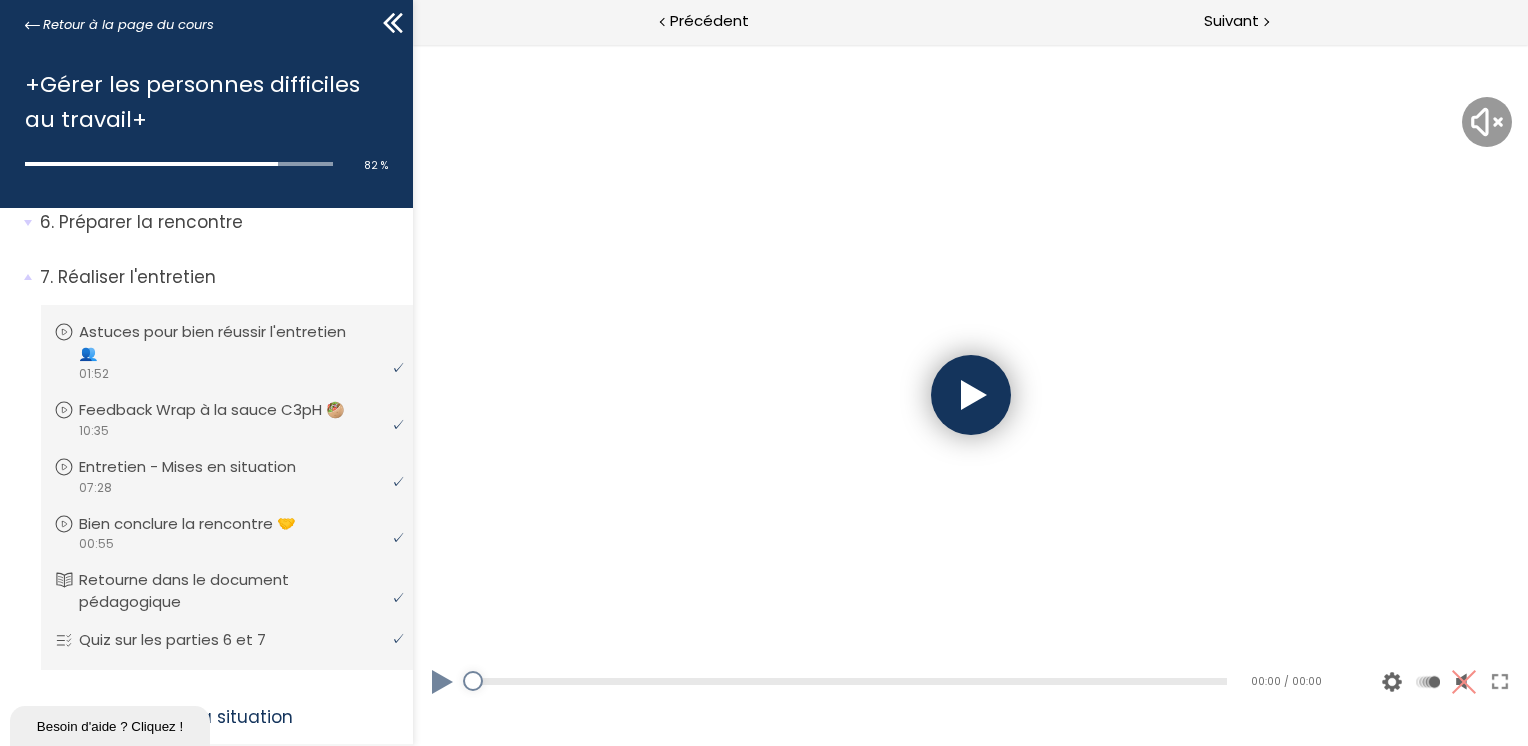 scroll, scrollTop: 0, scrollLeft: 0, axis: both 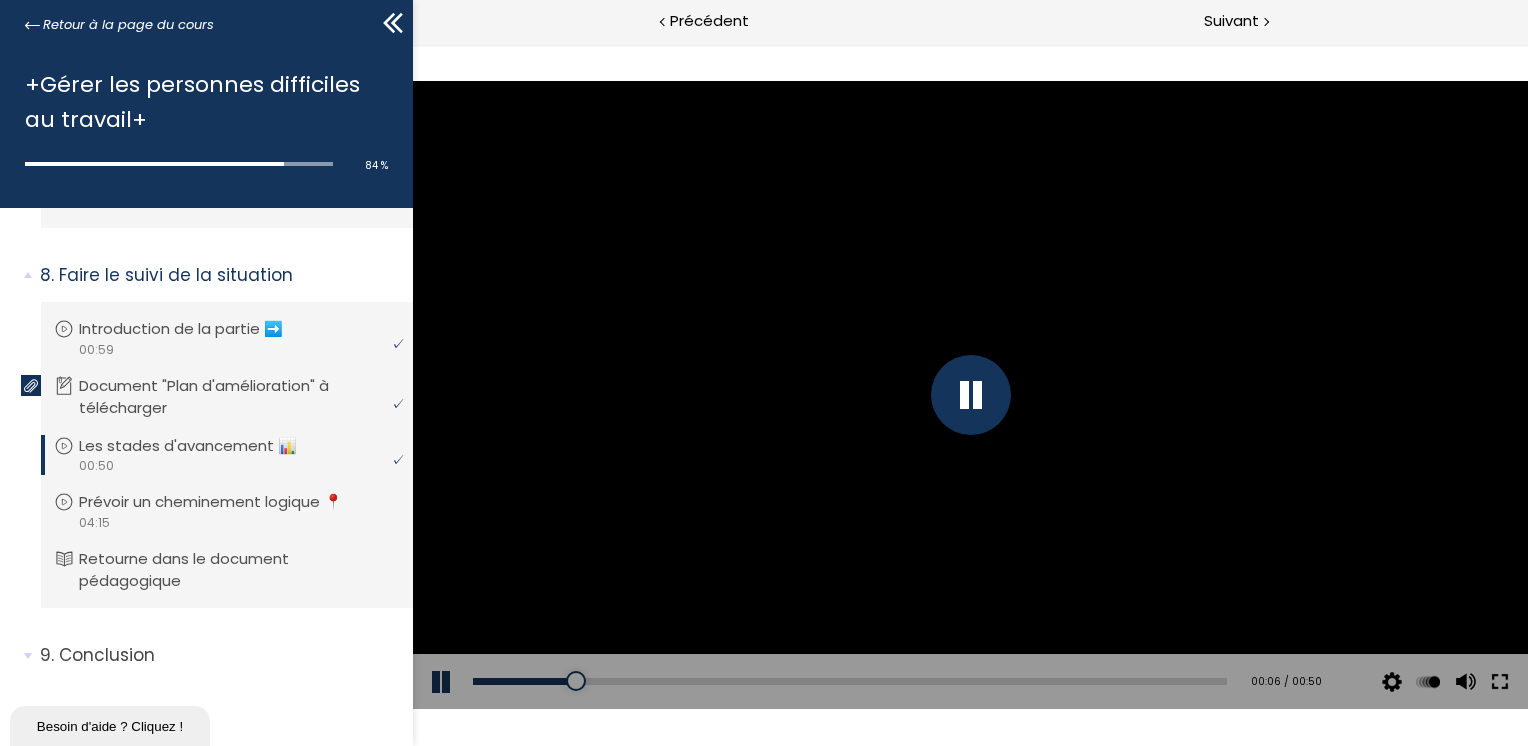 click at bounding box center (1499, 682) 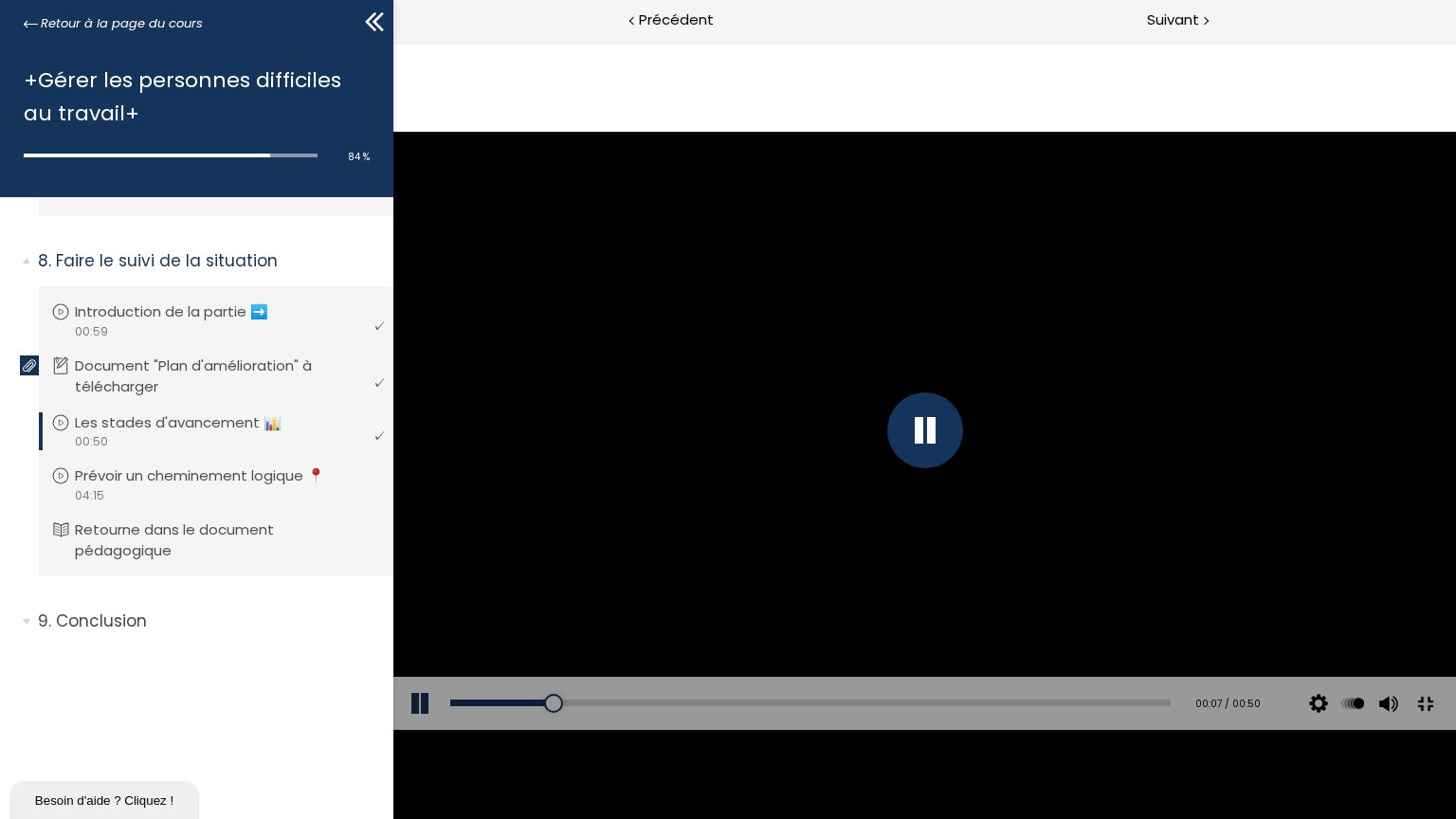 scroll, scrollTop: 623, scrollLeft: 0, axis: vertical 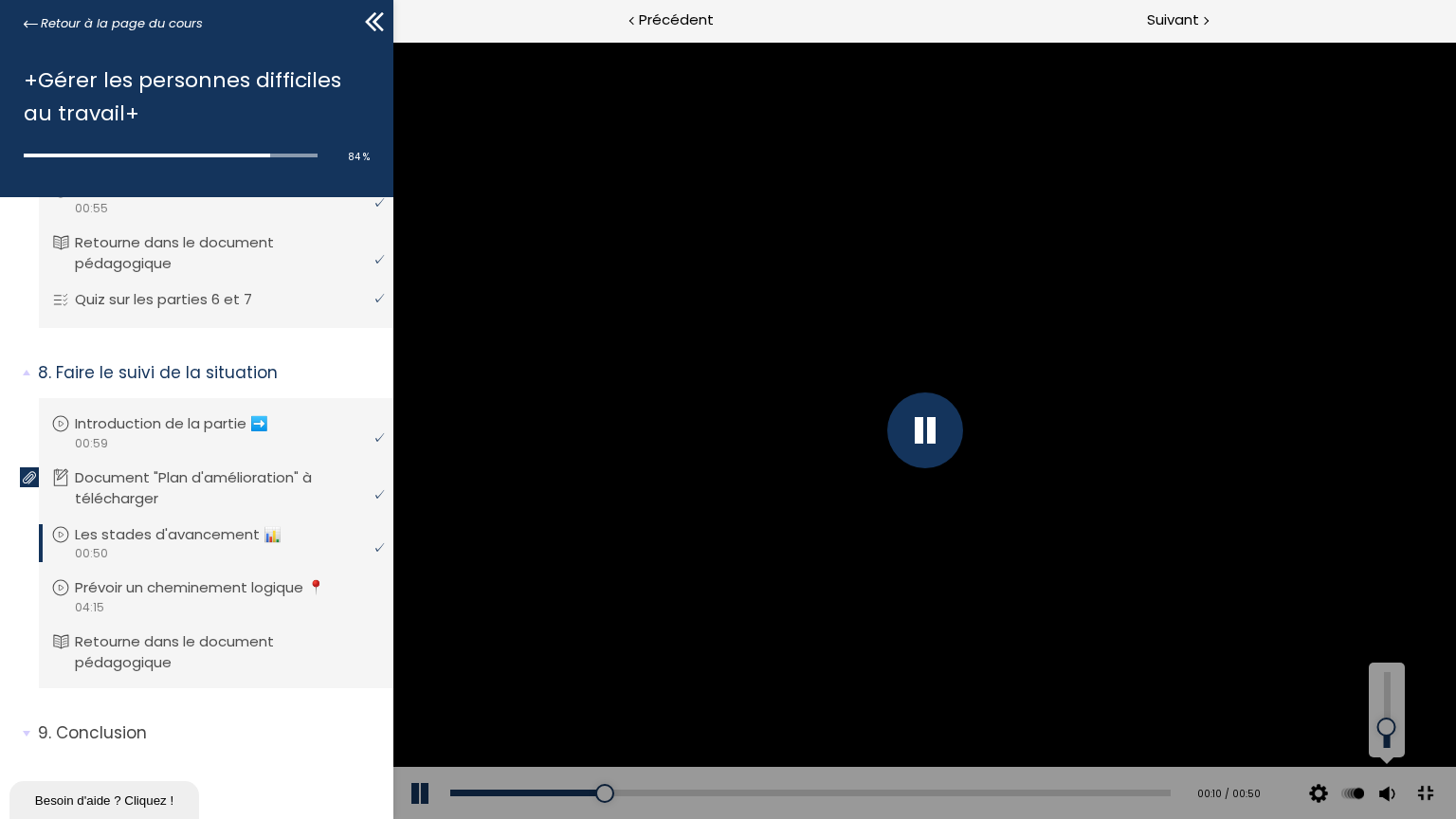 drag, startPoint x: 1778, startPoint y: 749, endPoint x: 1784, endPoint y: 769, distance: 20.88061 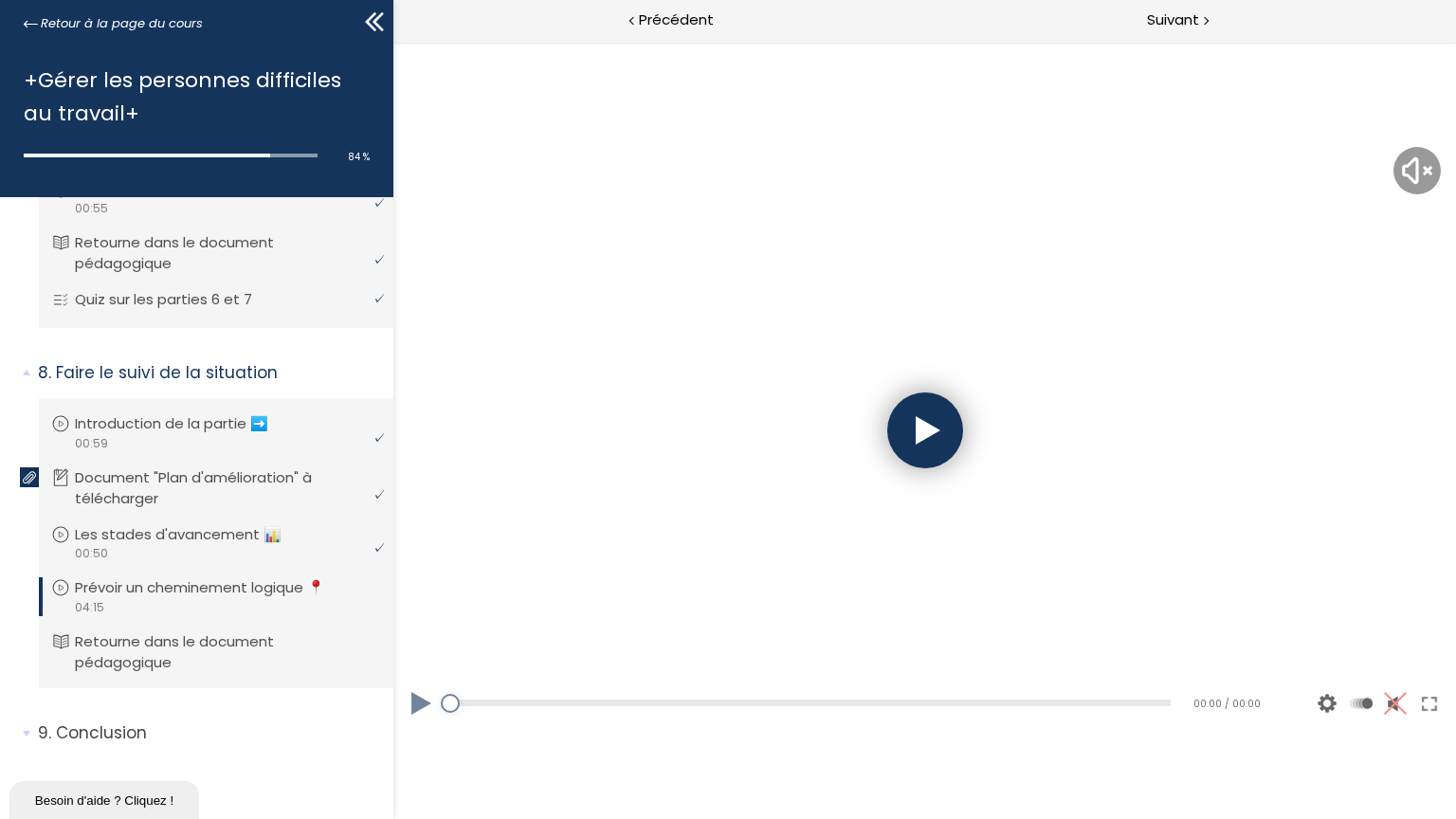 scroll, scrollTop: 0, scrollLeft: 0, axis: both 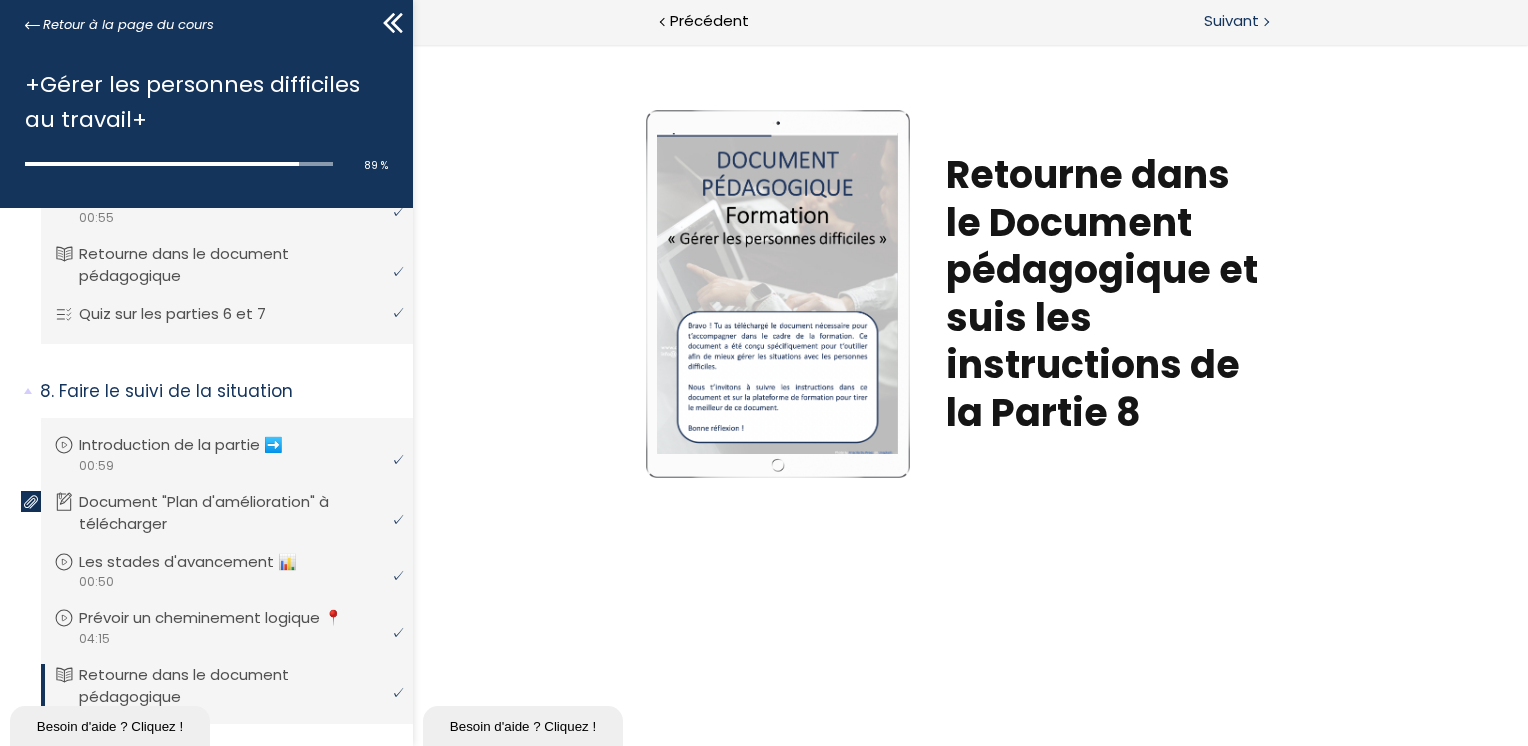 click on "Suivant" at bounding box center [1231, 21] 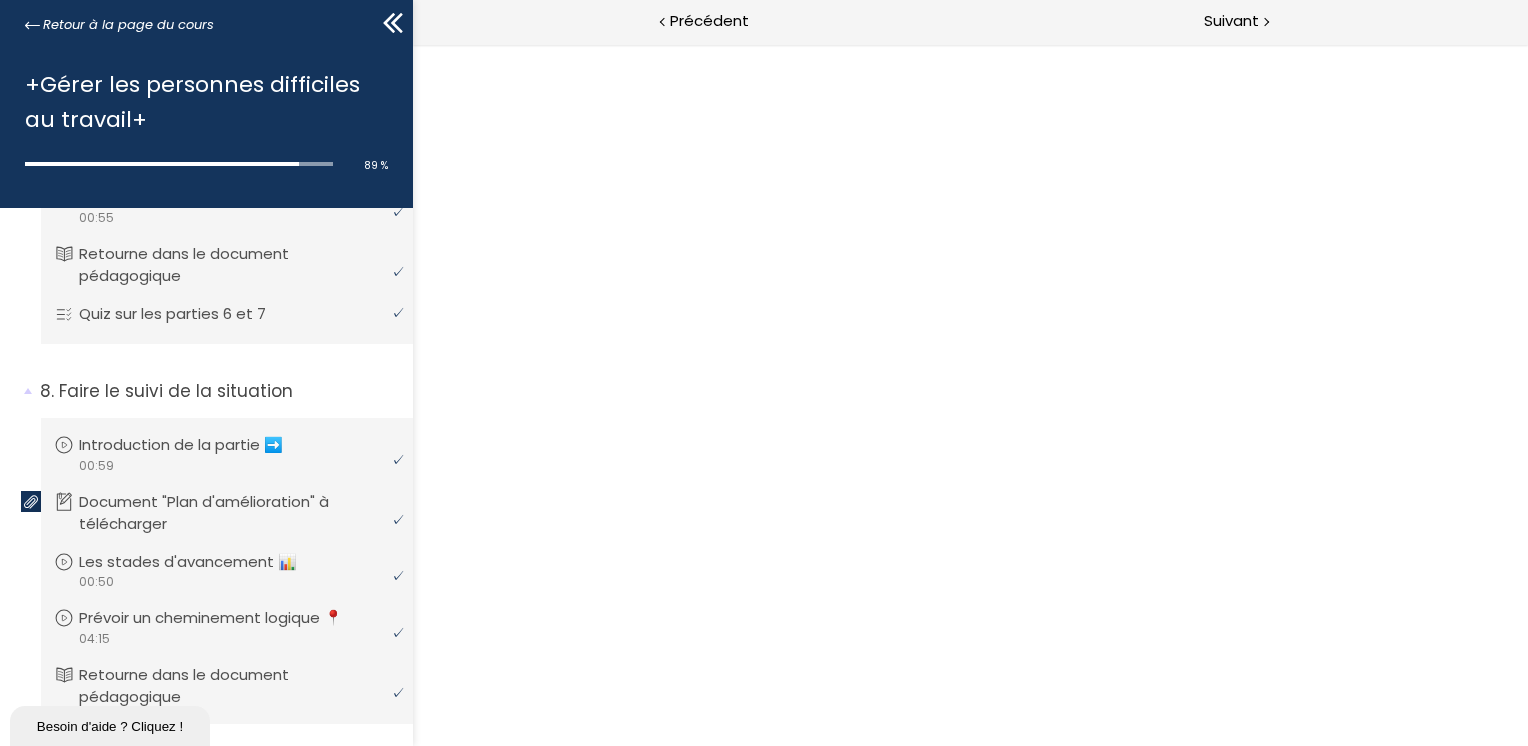 scroll, scrollTop: 0, scrollLeft: 0, axis: both 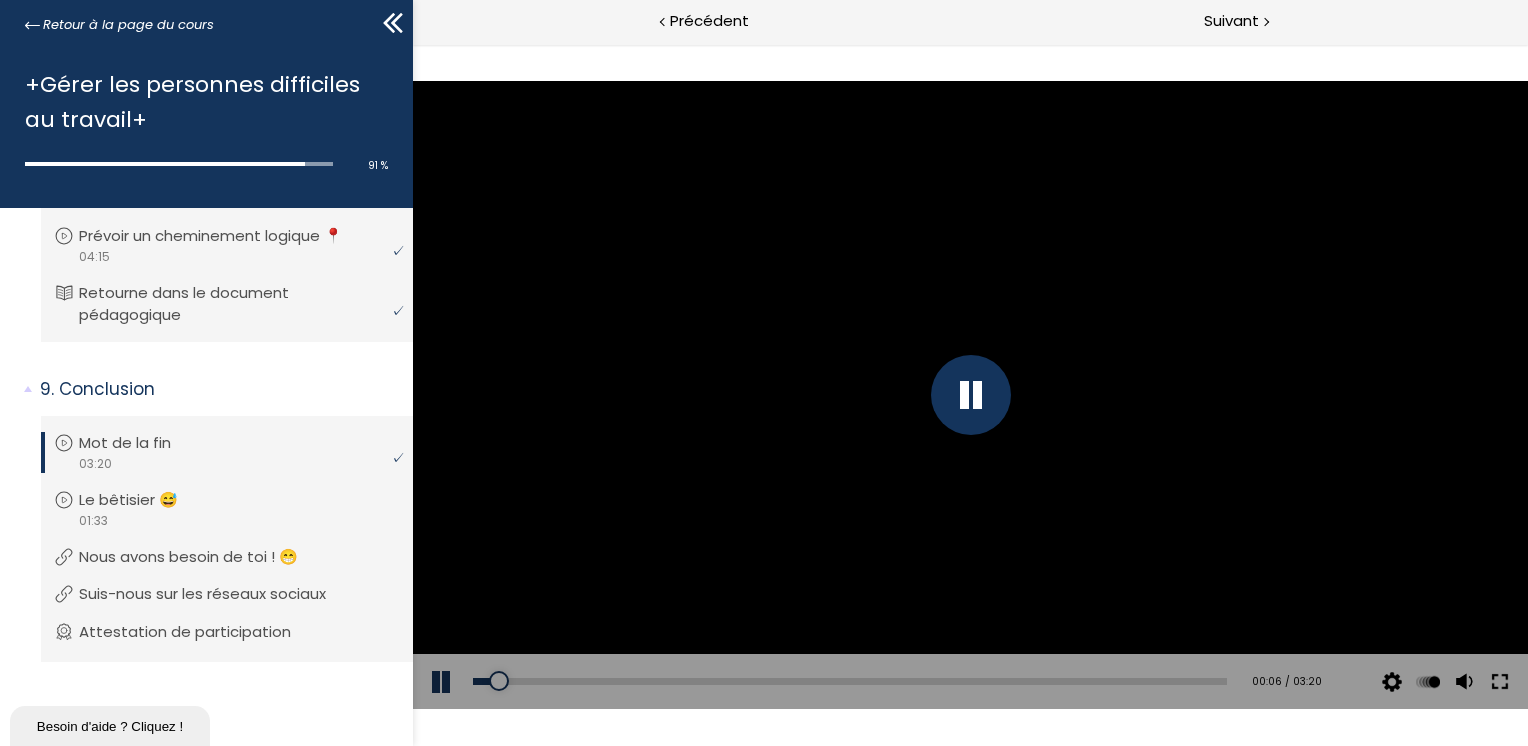 click at bounding box center (1499, 682) 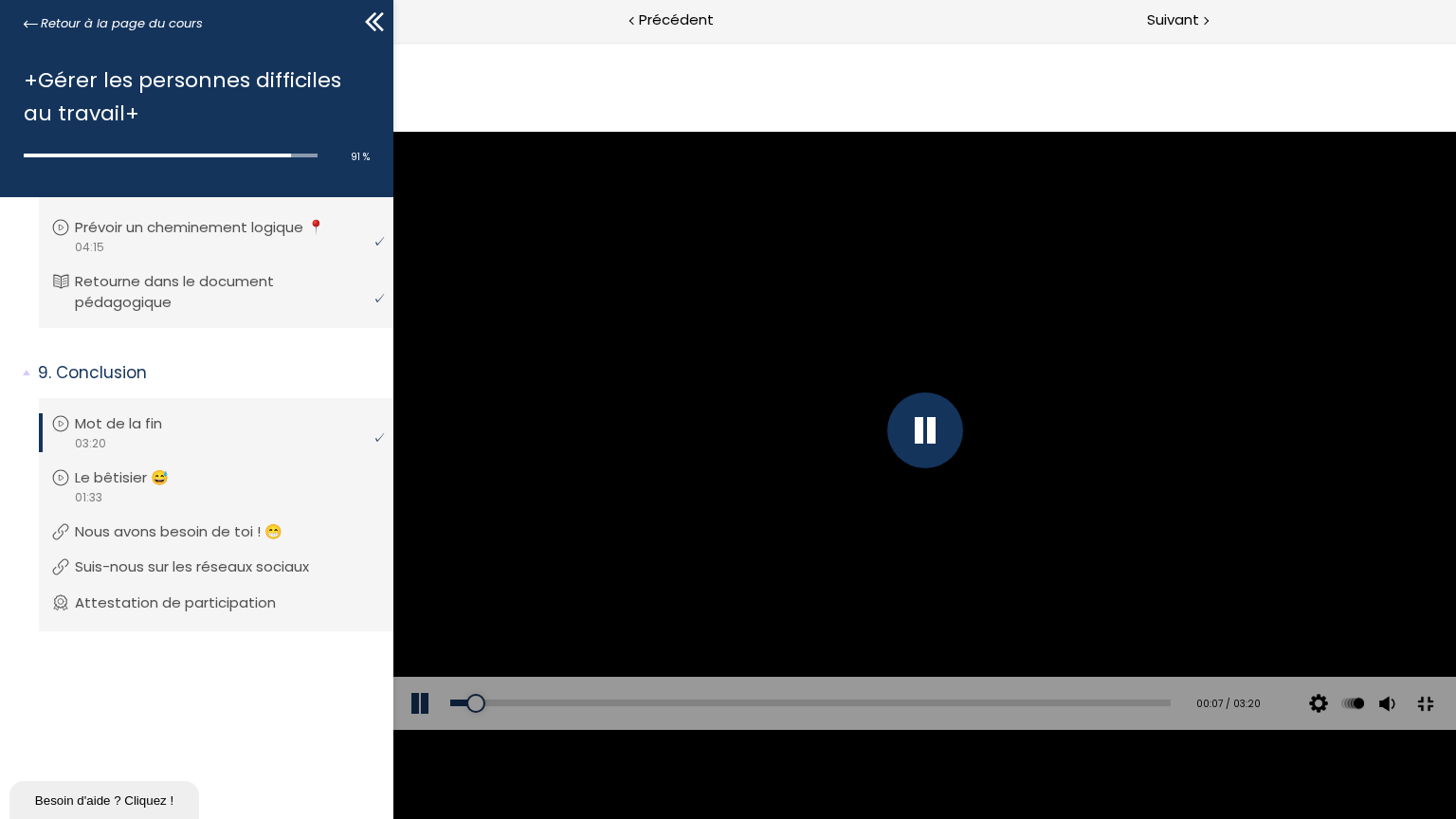 scroll, scrollTop: 876, scrollLeft: 0, axis: vertical 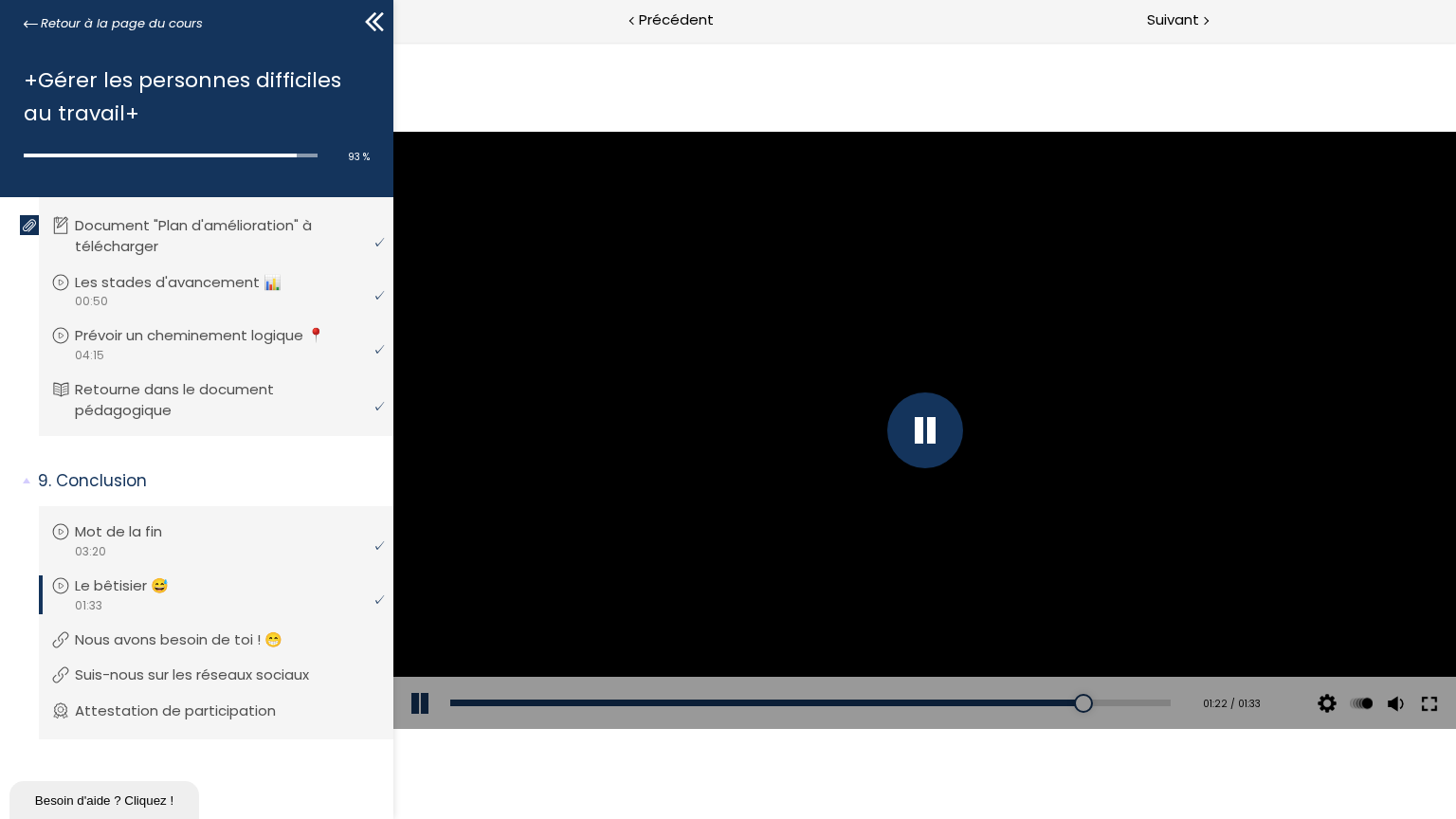 click at bounding box center [1429, 703] 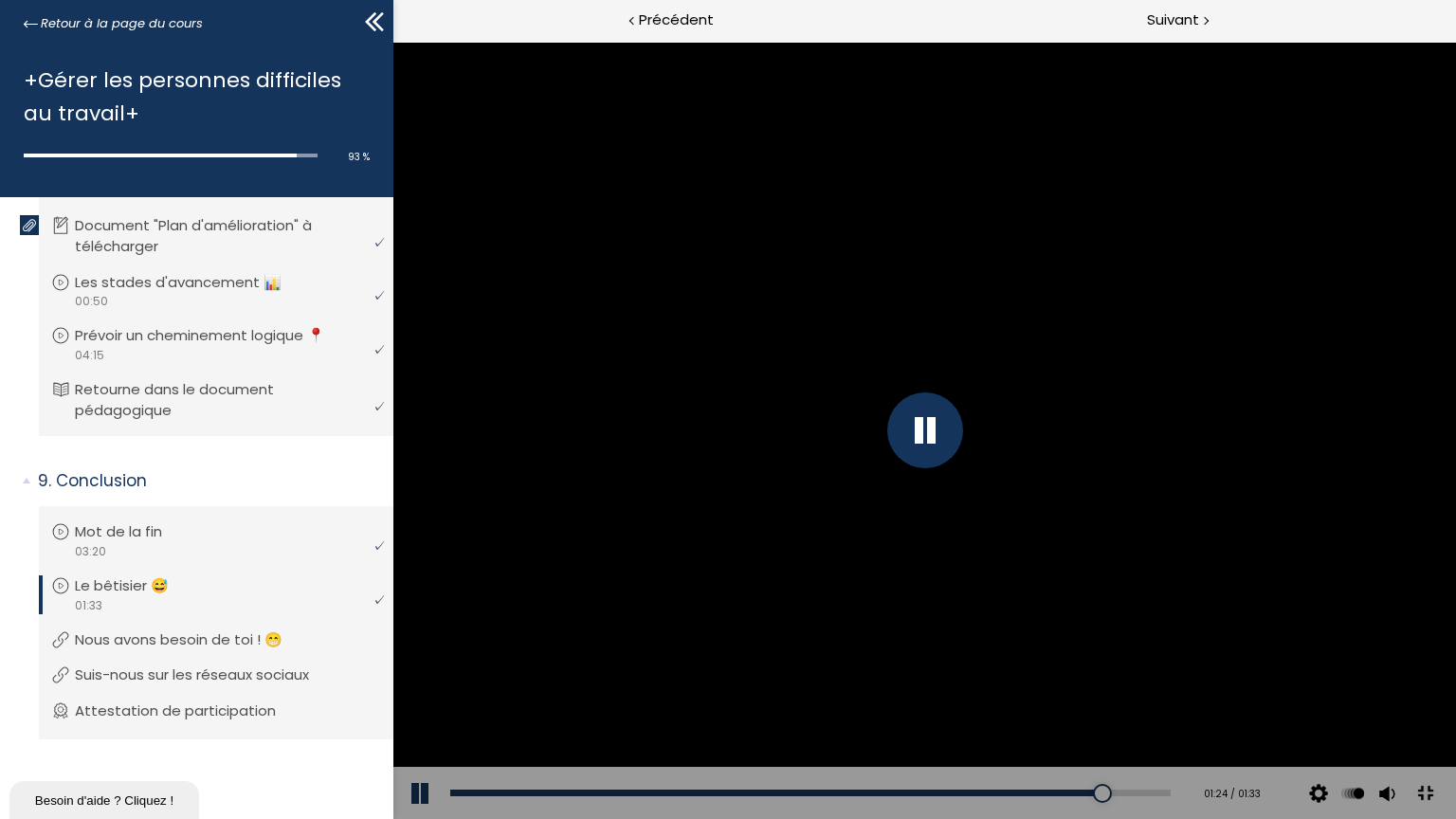 click at bounding box center [1424, 793] 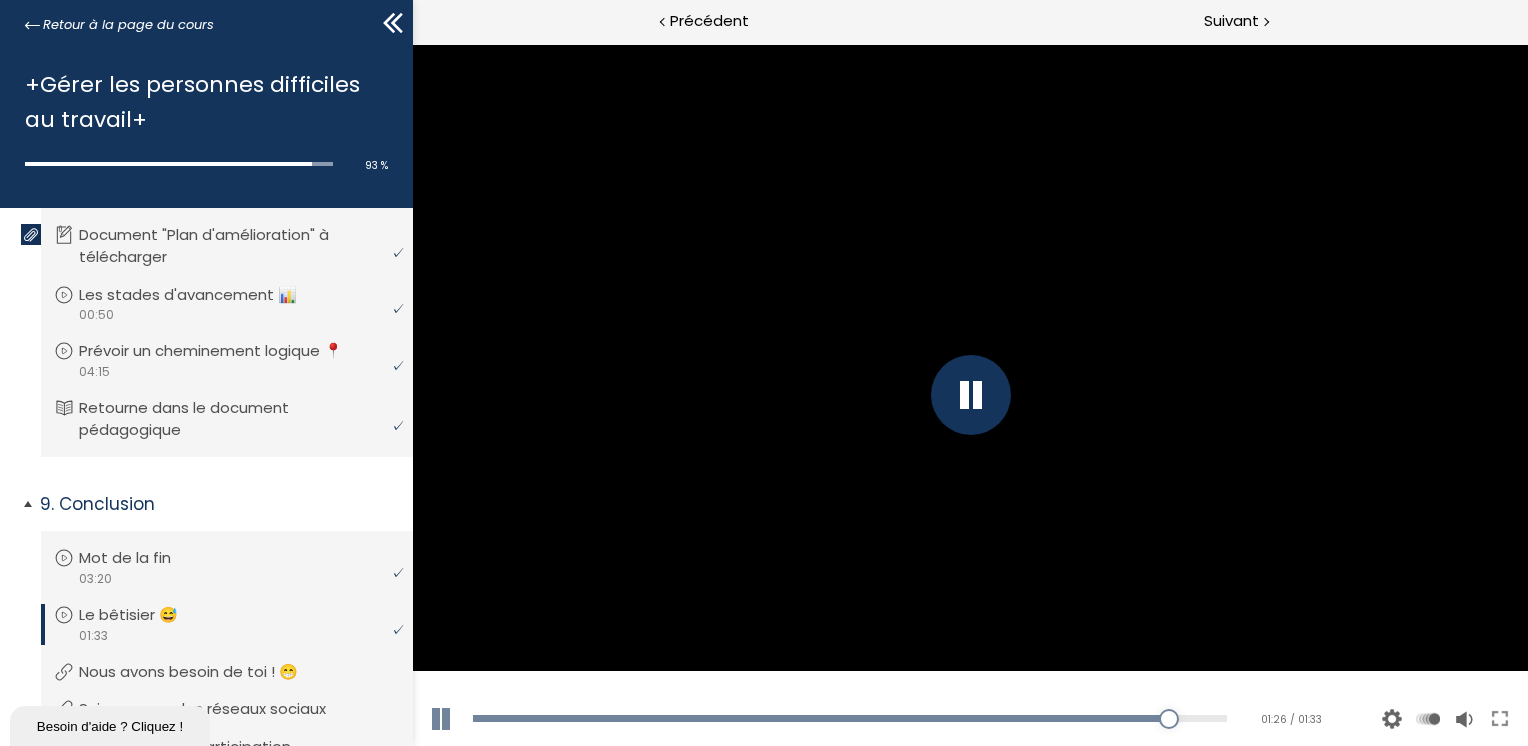 scroll, scrollTop: 1041, scrollLeft: 0, axis: vertical 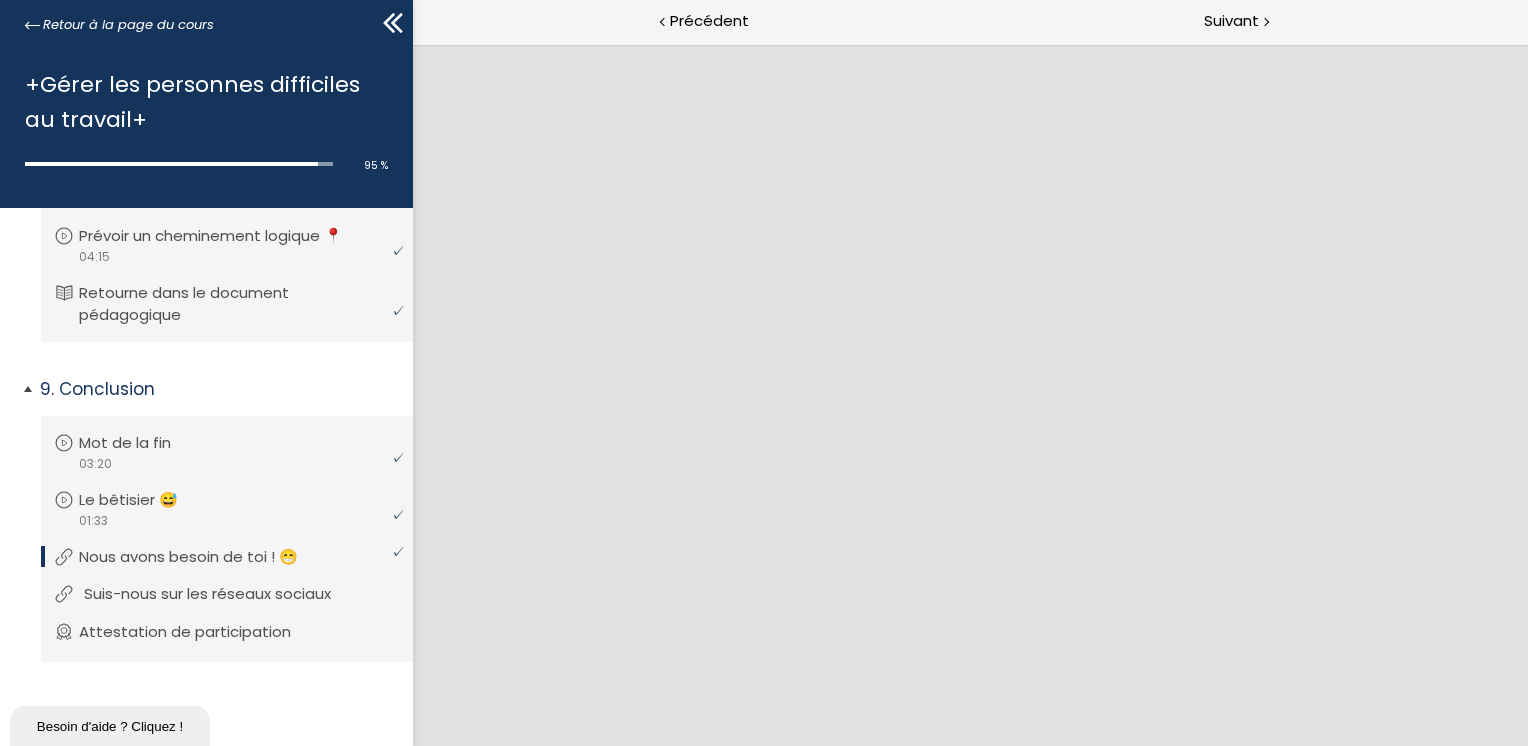 click on "Suis-nous sur les réseaux sociaux" at bounding box center [222, 594] 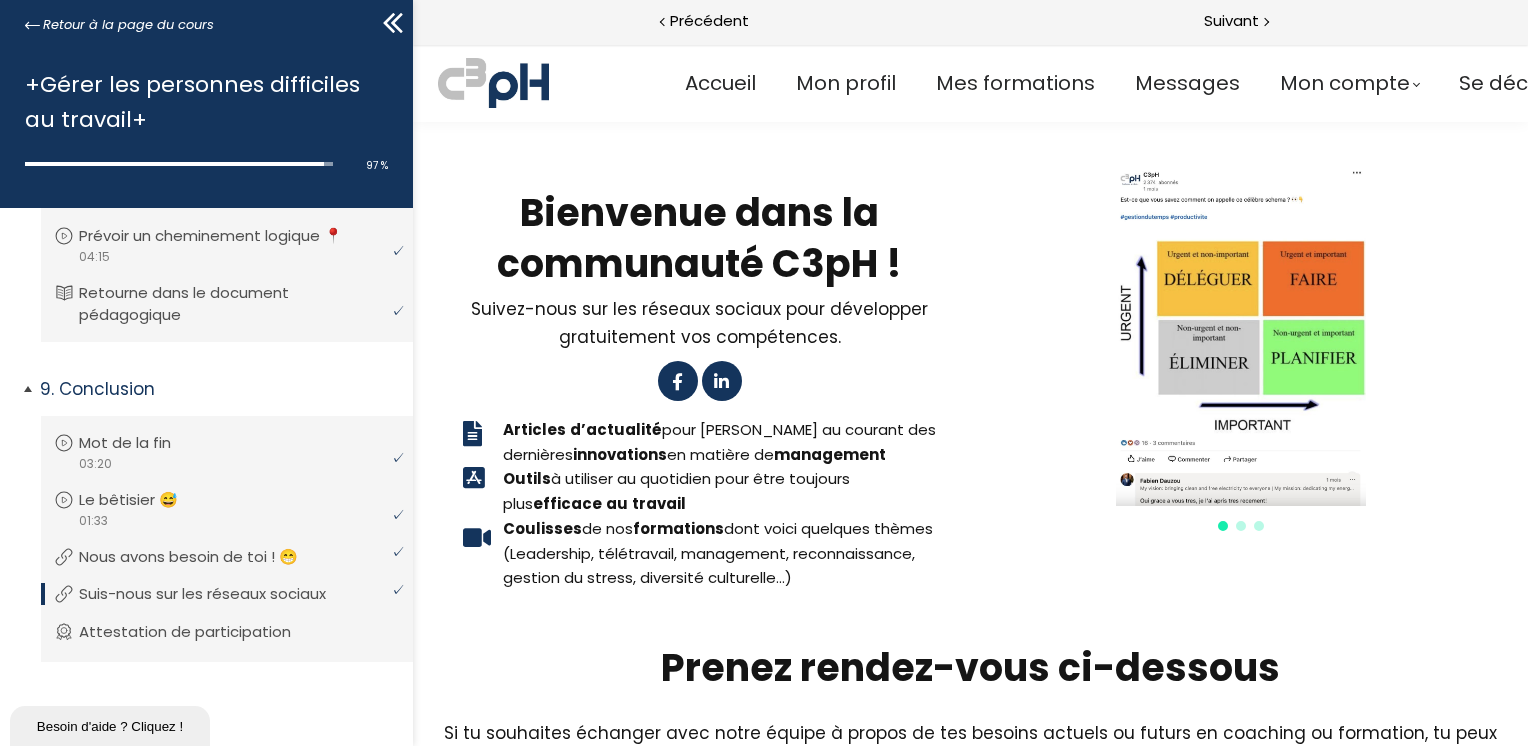 scroll, scrollTop: 0, scrollLeft: 0, axis: both 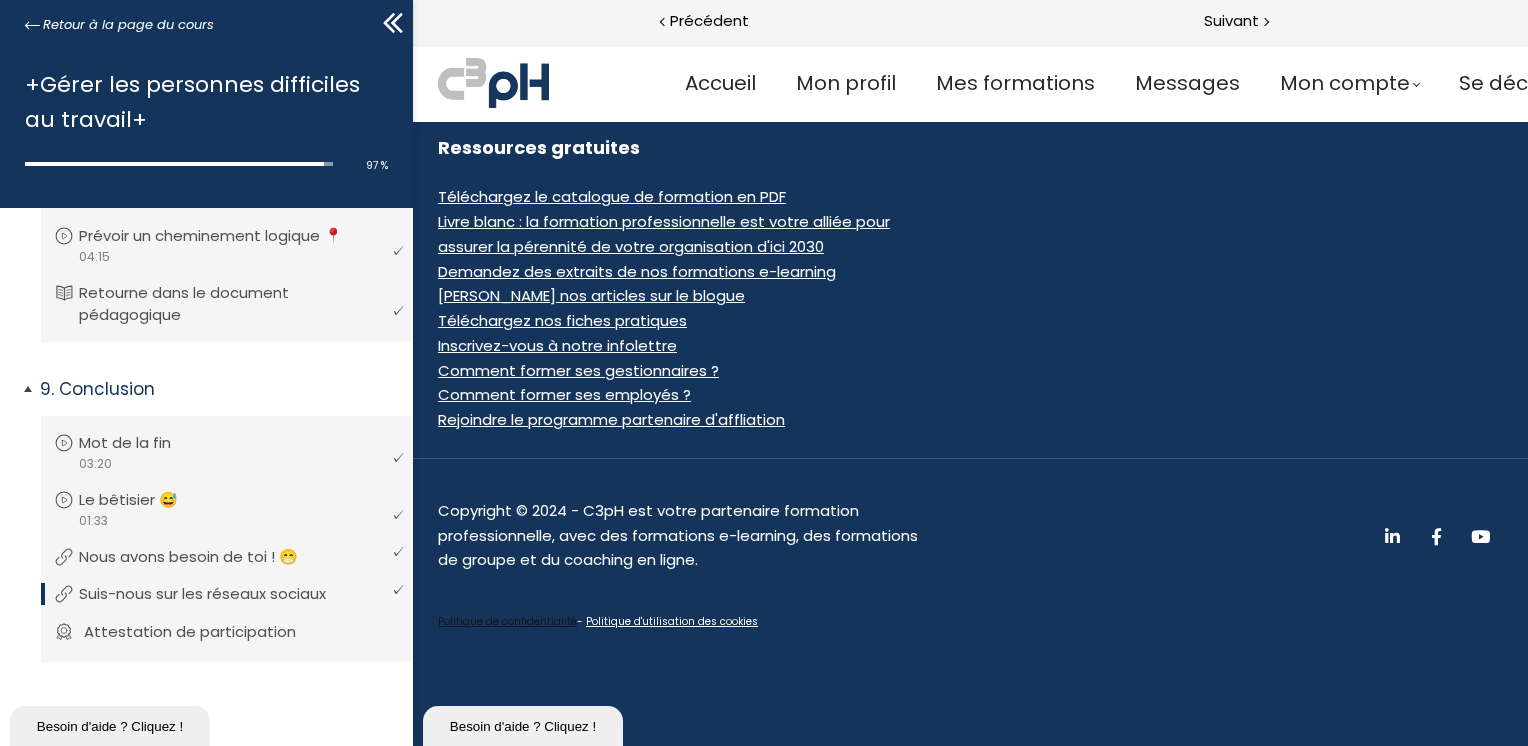 click on "Attestation de participation" at bounding box center [205, 632] 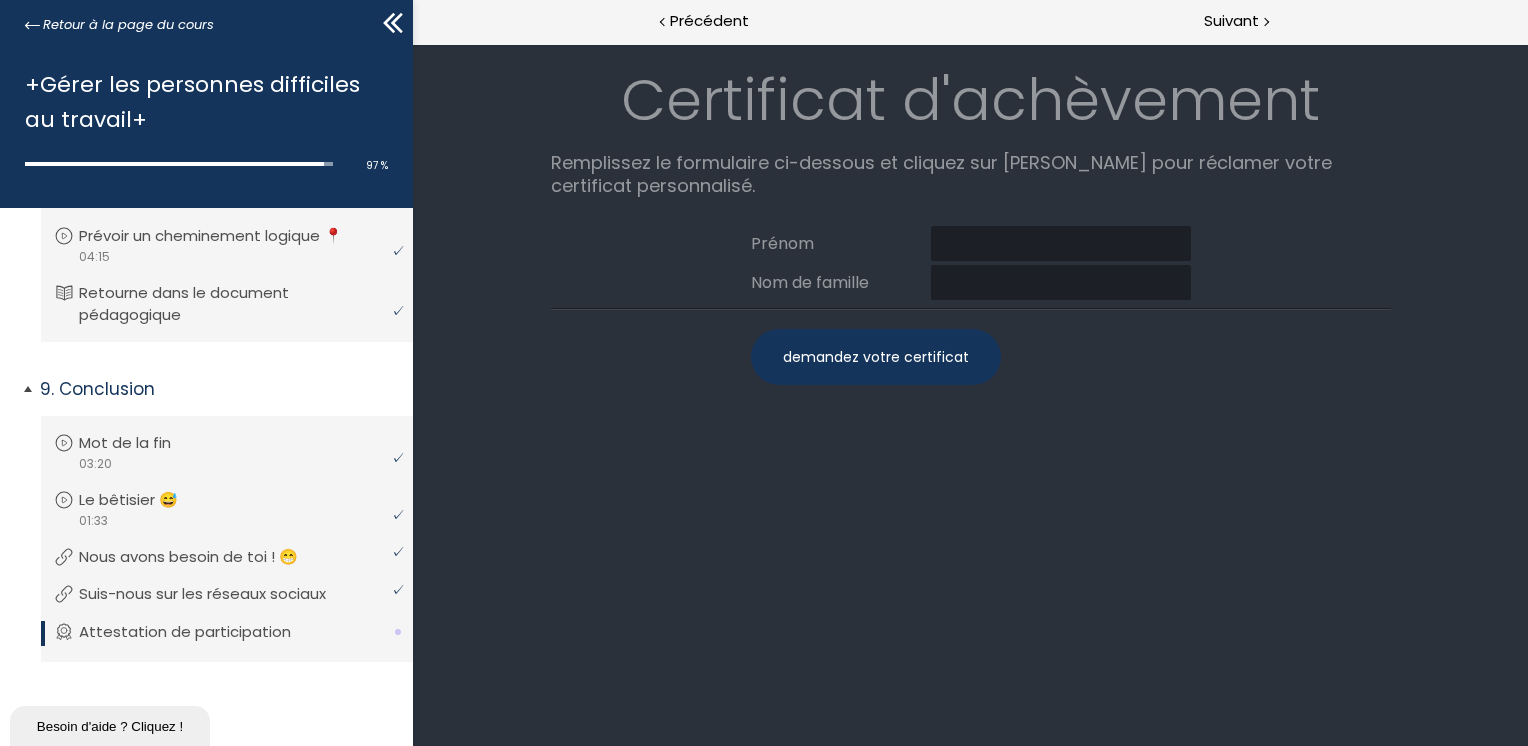 scroll, scrollTop: 0, scrollLeft: 0, axis: both 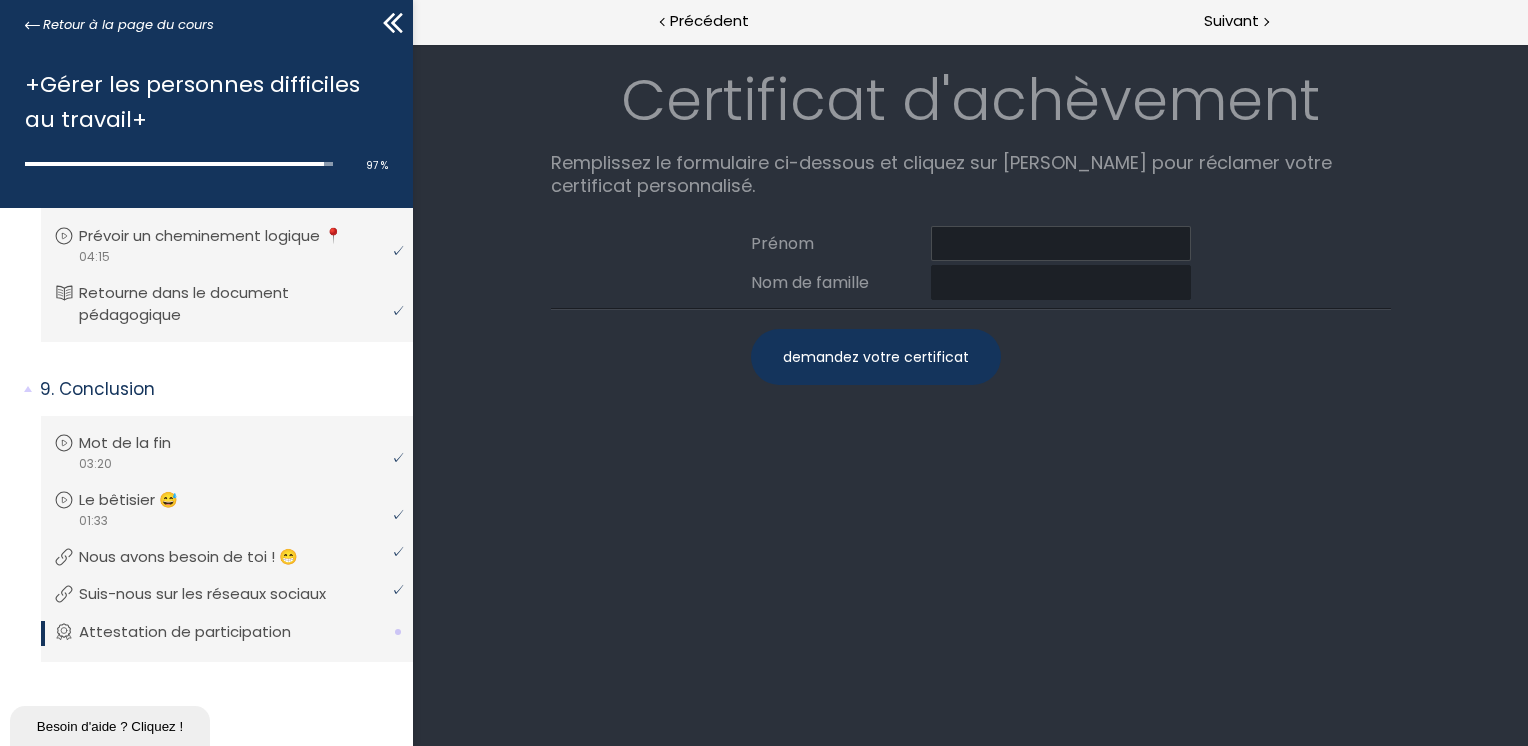 click at bounding box center (1060, 243) 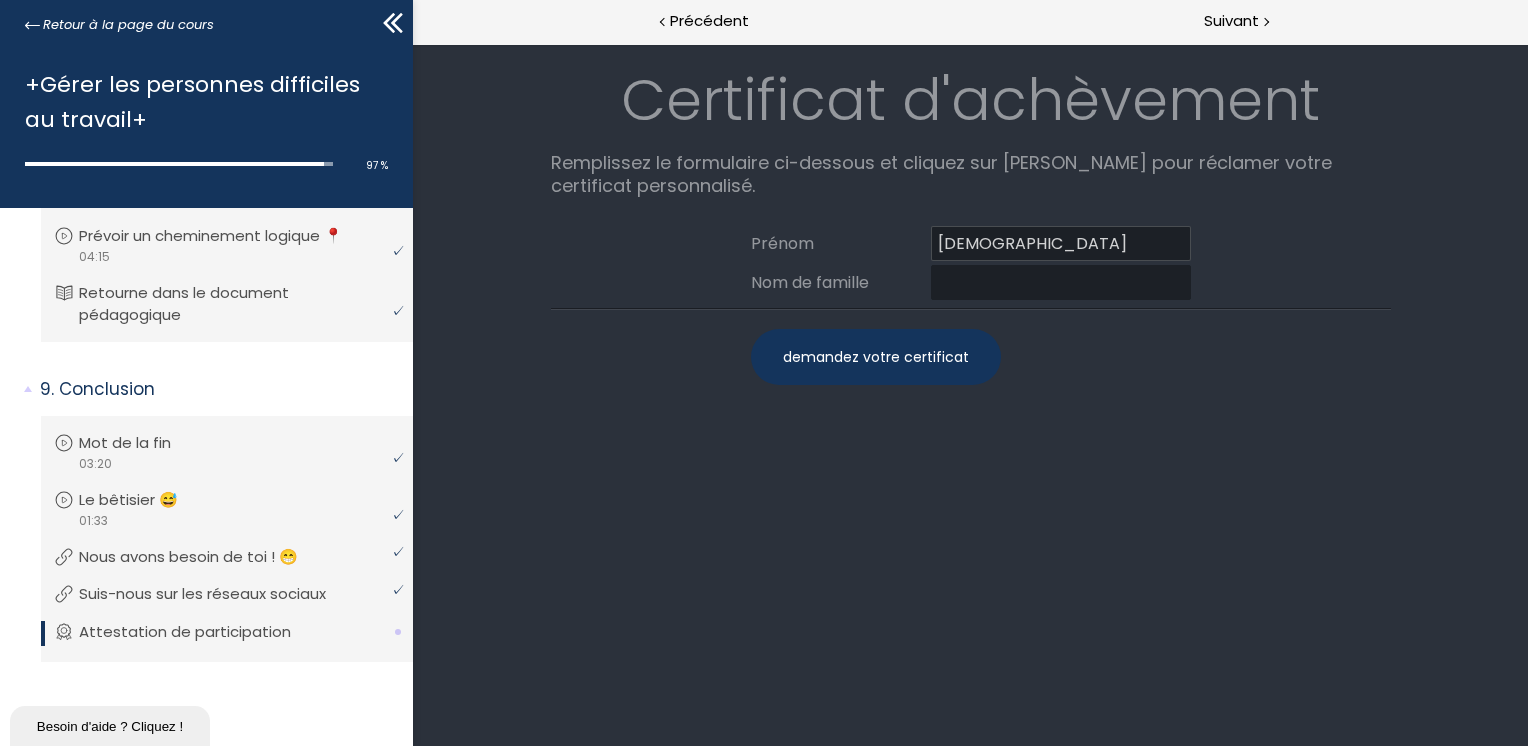 type on "Christian" 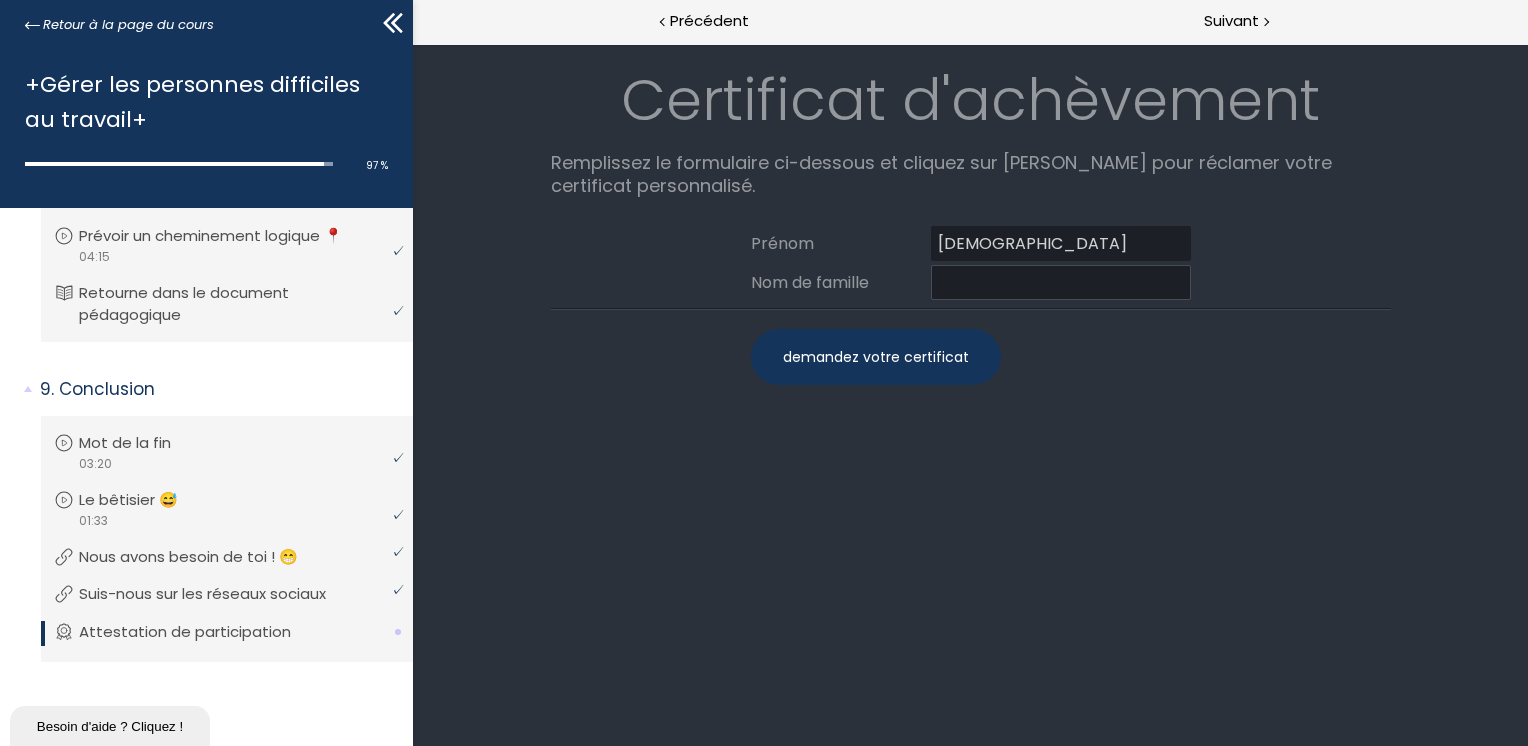 click at bounding box center (1060, 282) 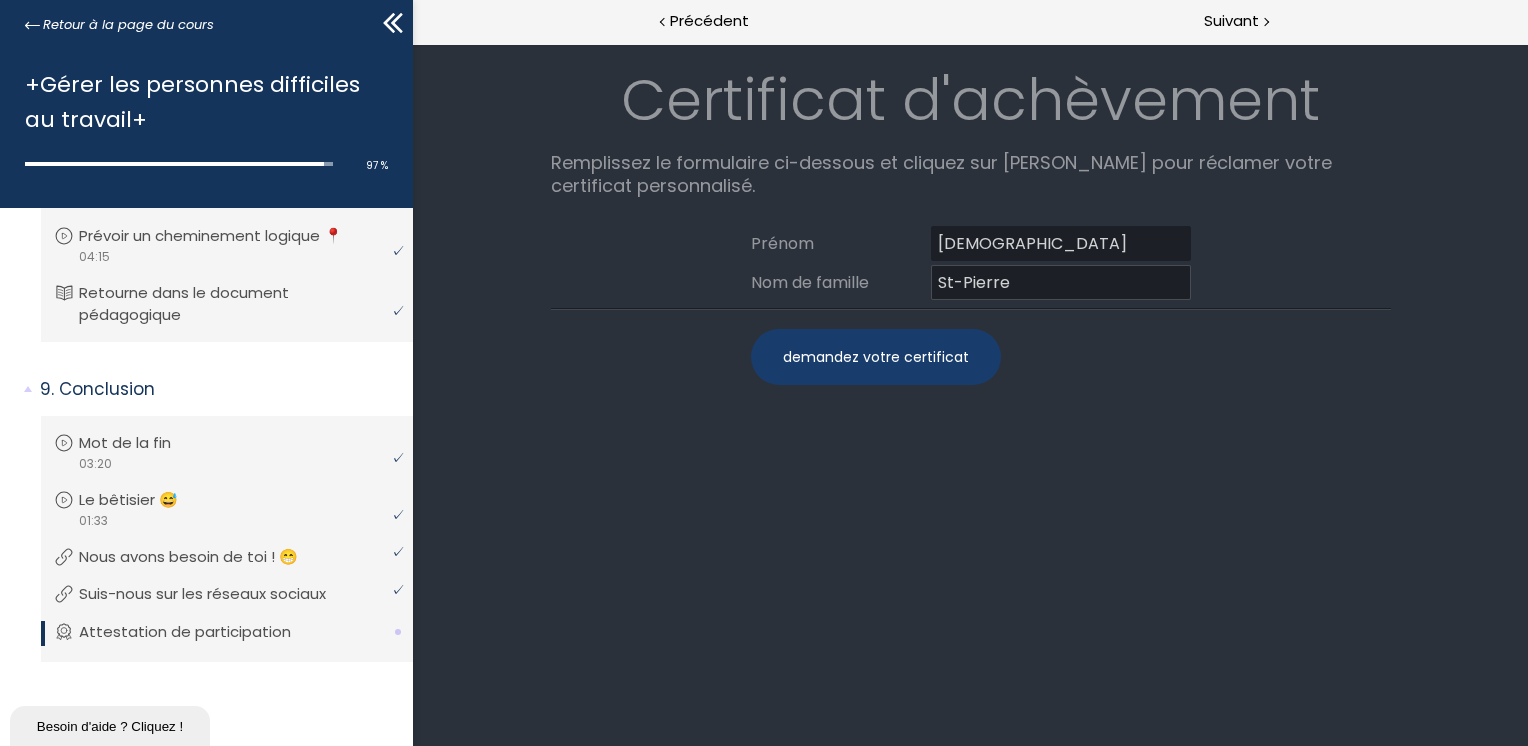 type on "St-Pierre" 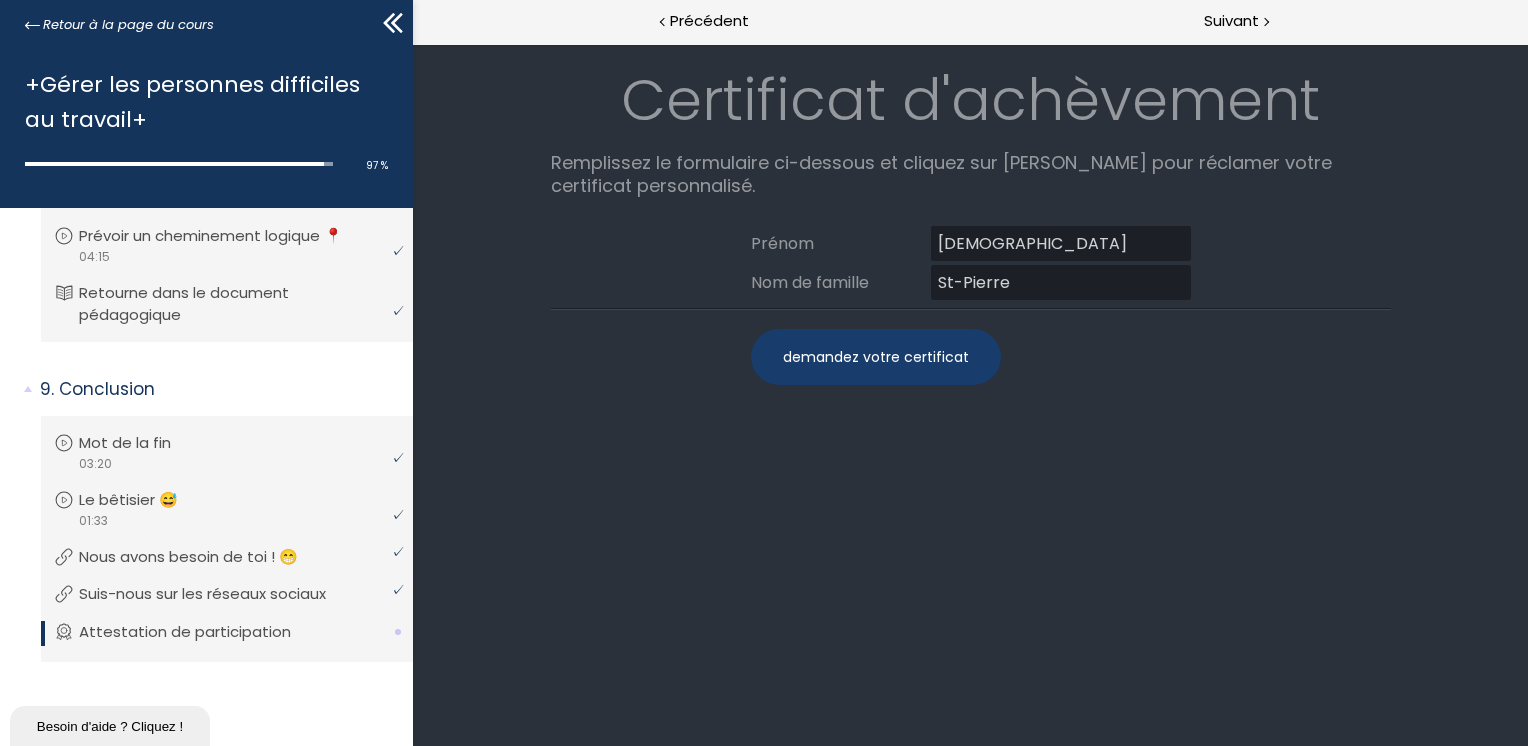 click on "demandez votre certificat" at bounding box center (875, 357) 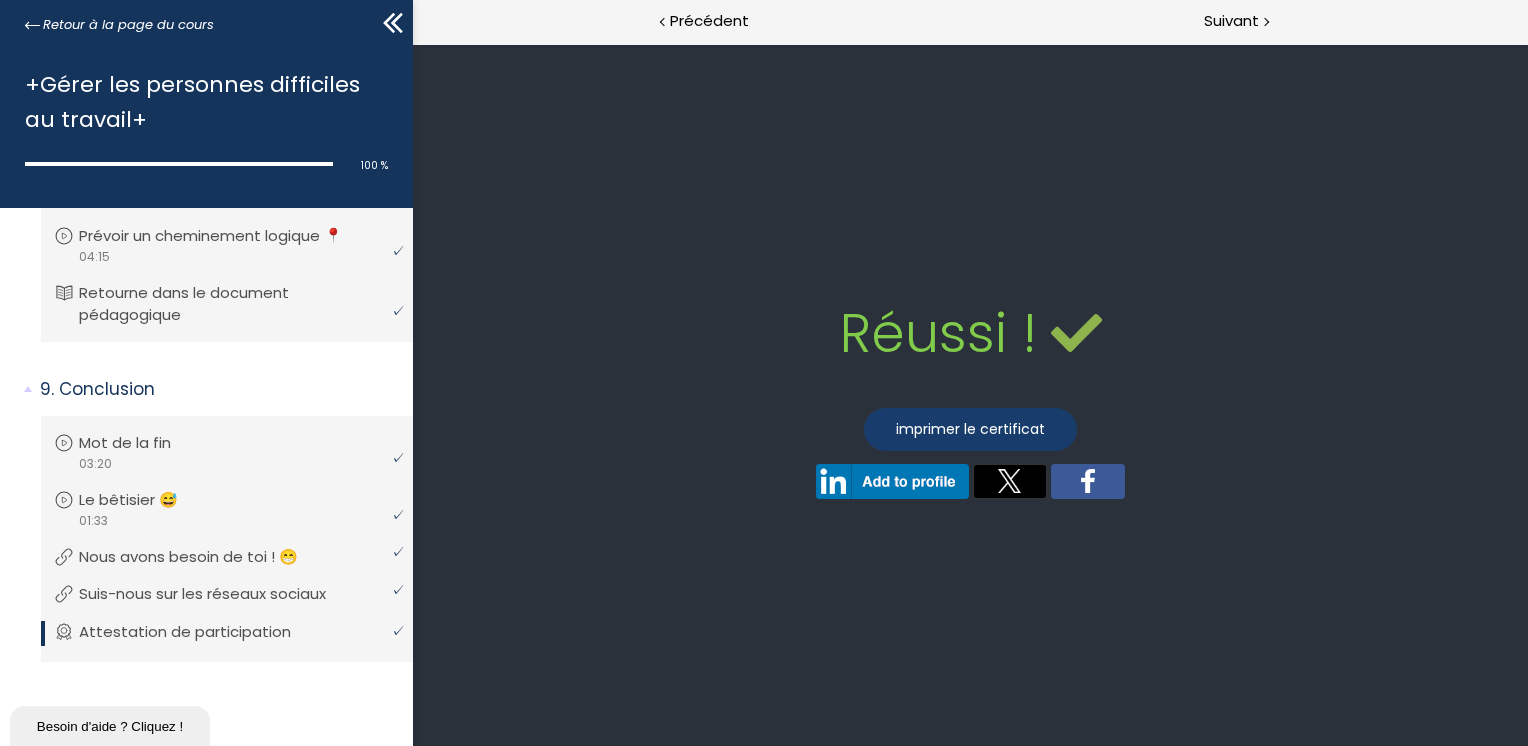 click on "imprimer le certificat" at bounding box center [969, 429] 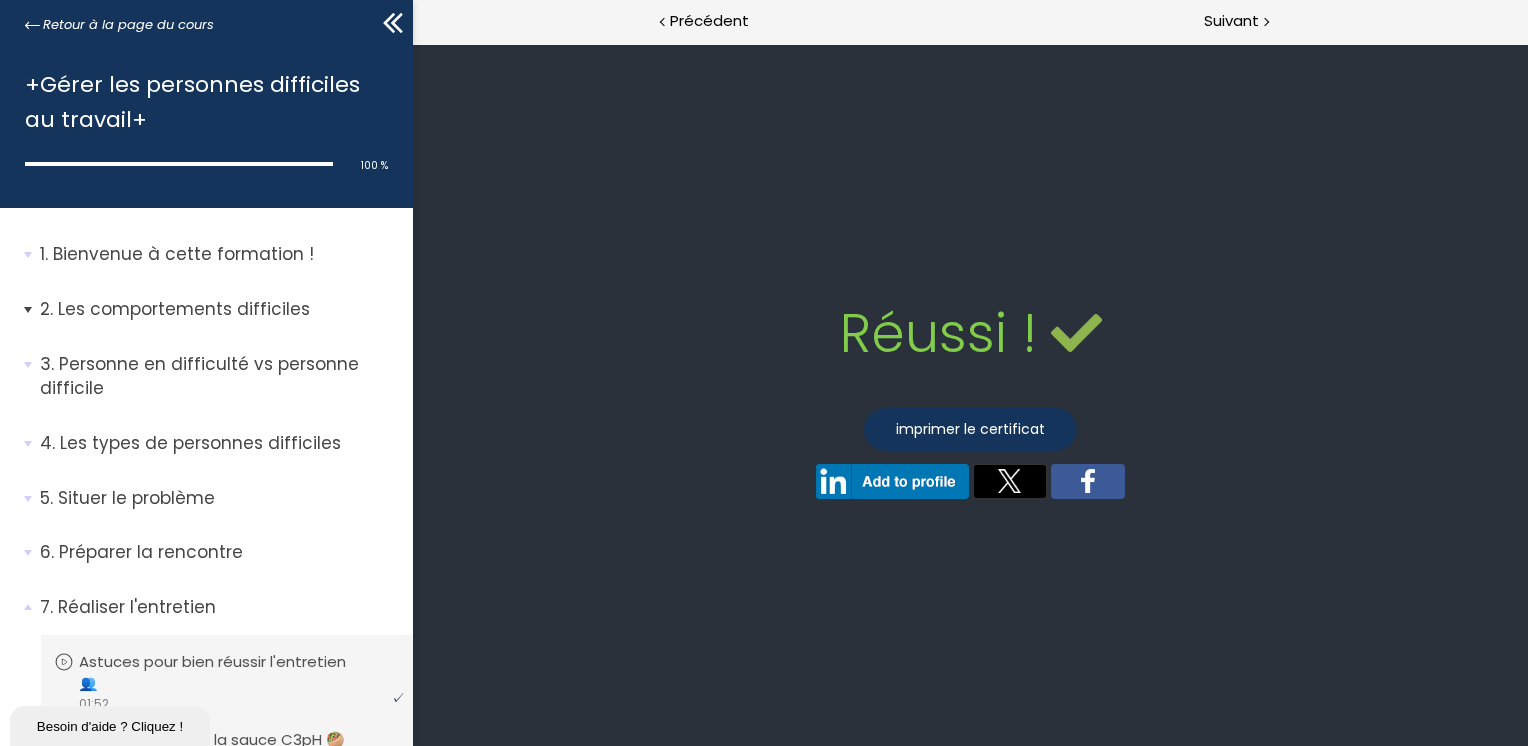 scroll, scrollTop: 0, scrollLeft: 0, axis: both 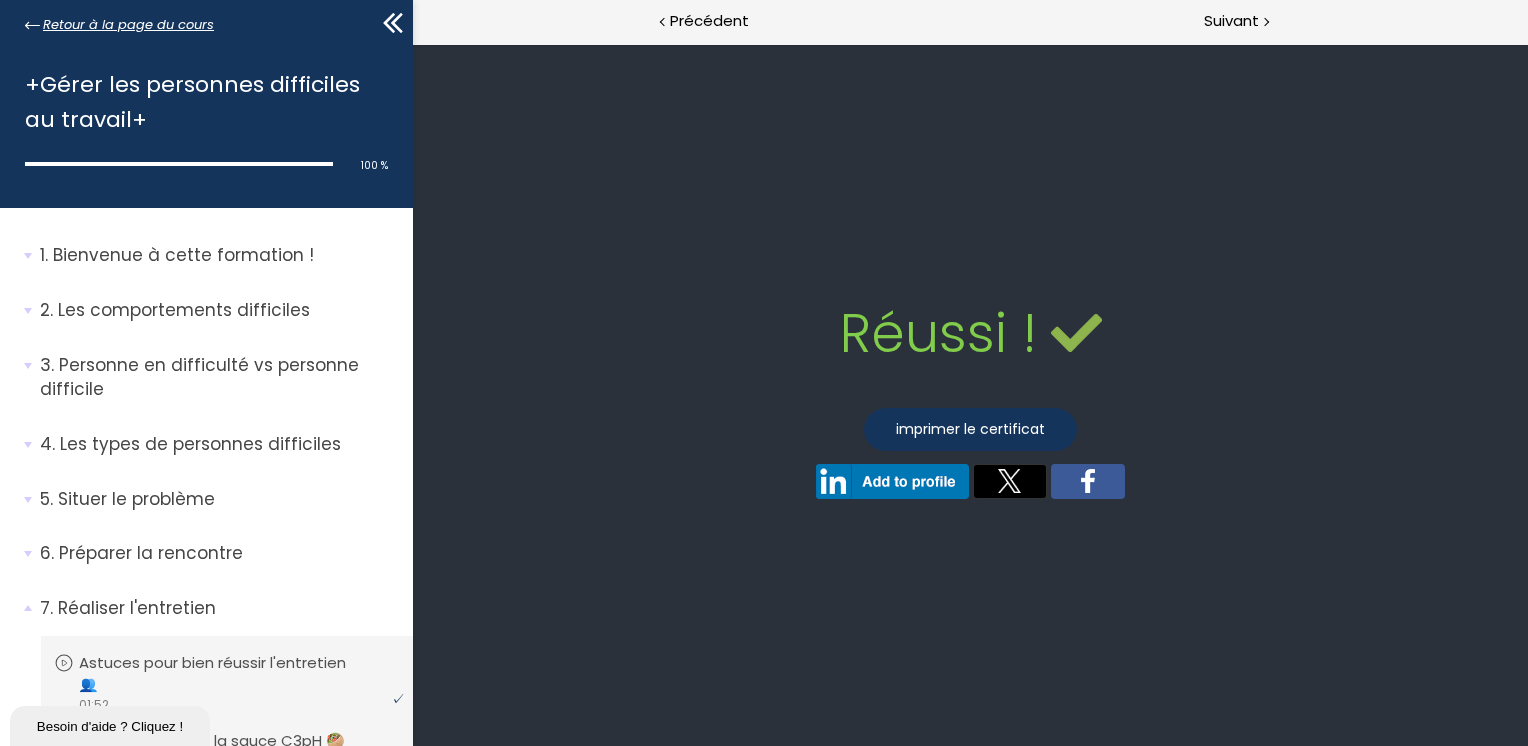 click on "Retour à la page du cours" at bounding box center [128, 25] 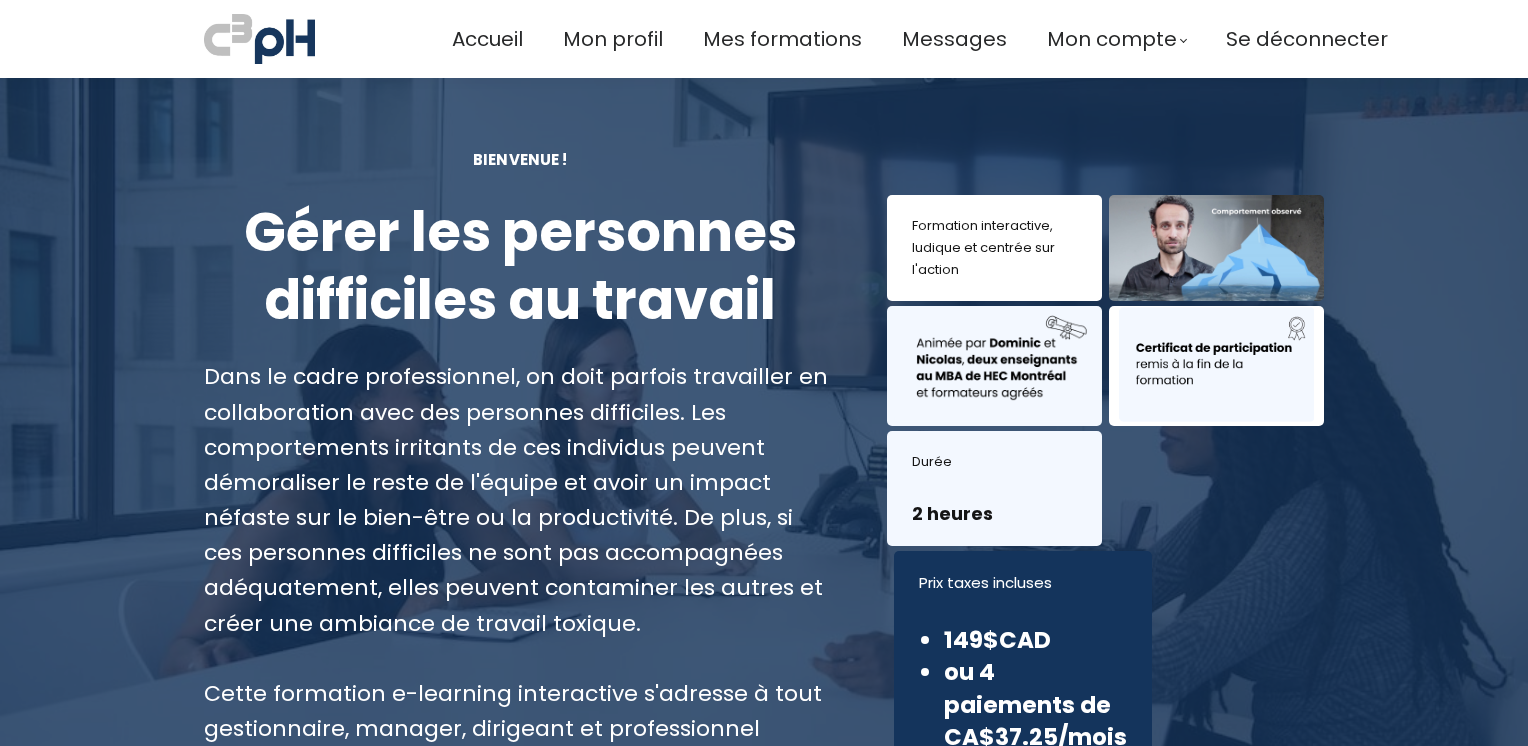 scroll, scrollTop: 0, scrollLeft: 0, axis: both 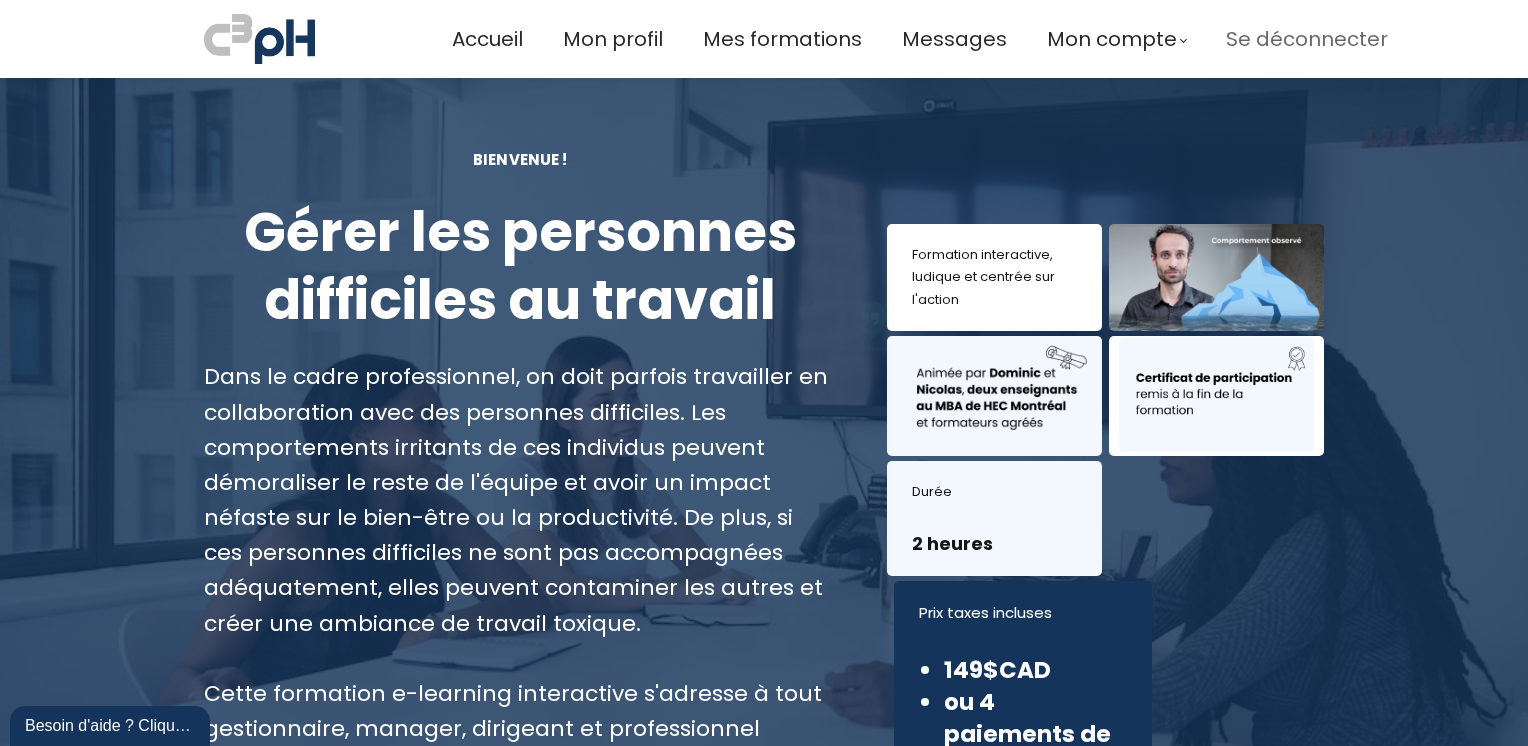 click on "Se déconnecter" at bounding box center [1307, 39] 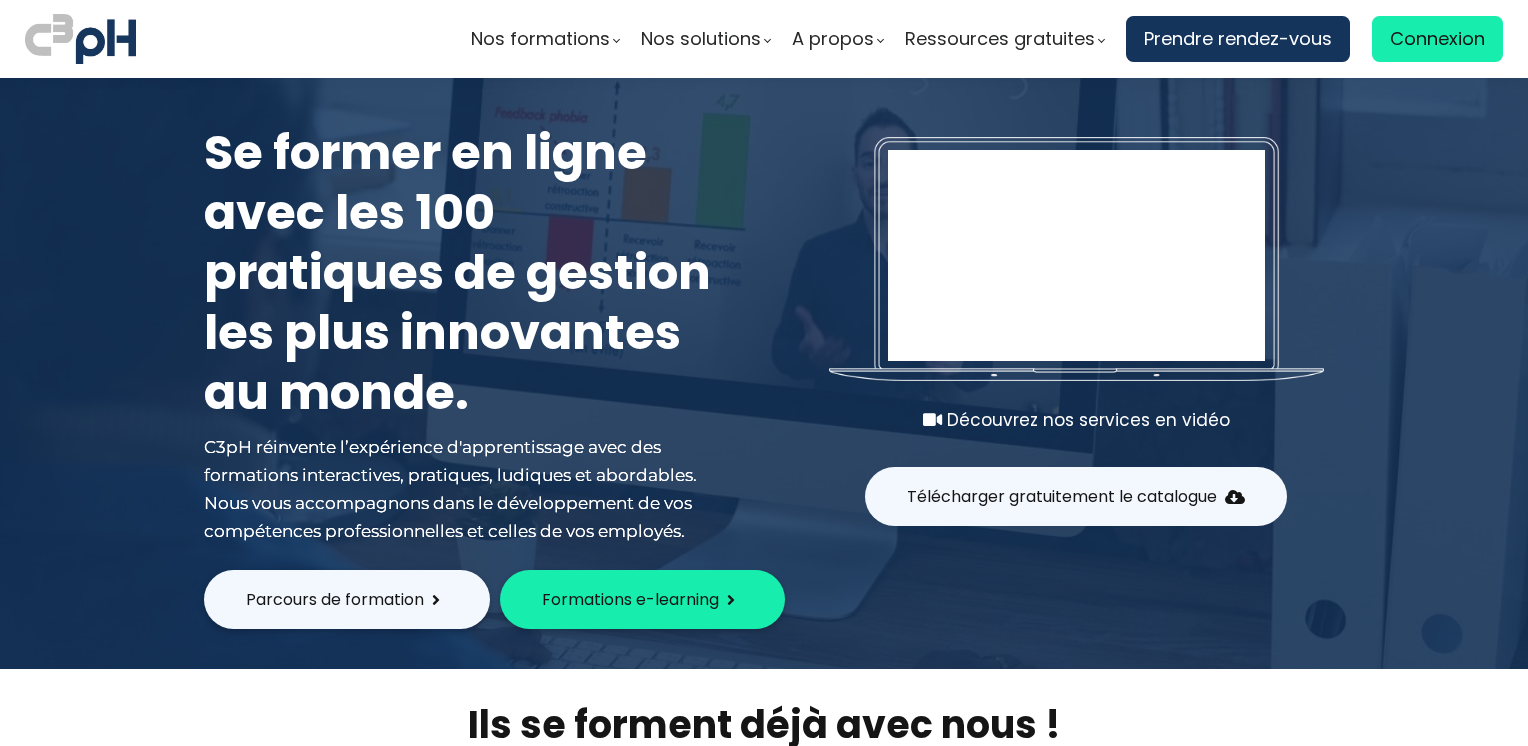 scroll, scrollTop: 0, scrollLeft: 0, axis: both 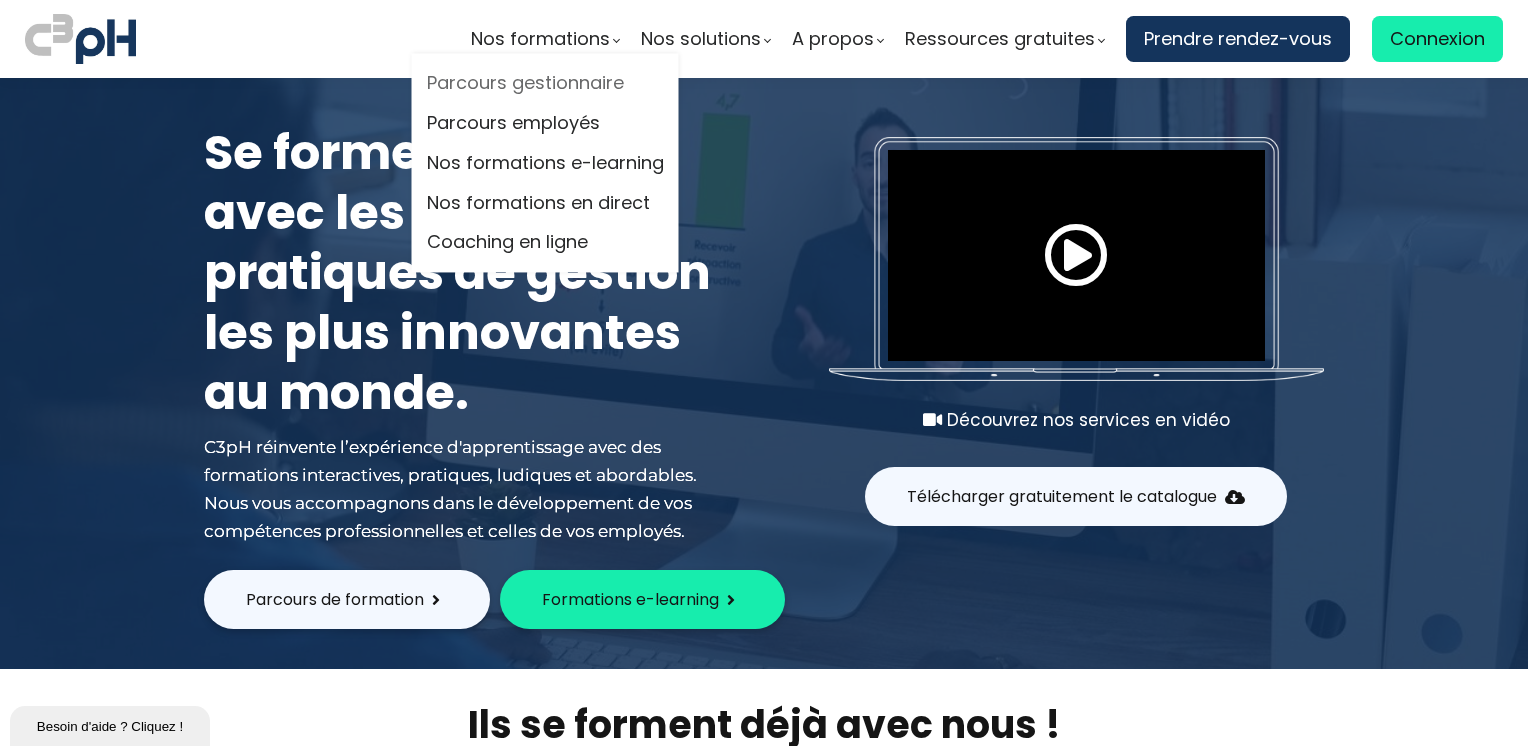 click on "Parcours gestionnaire" at bounding box center (545, 84) 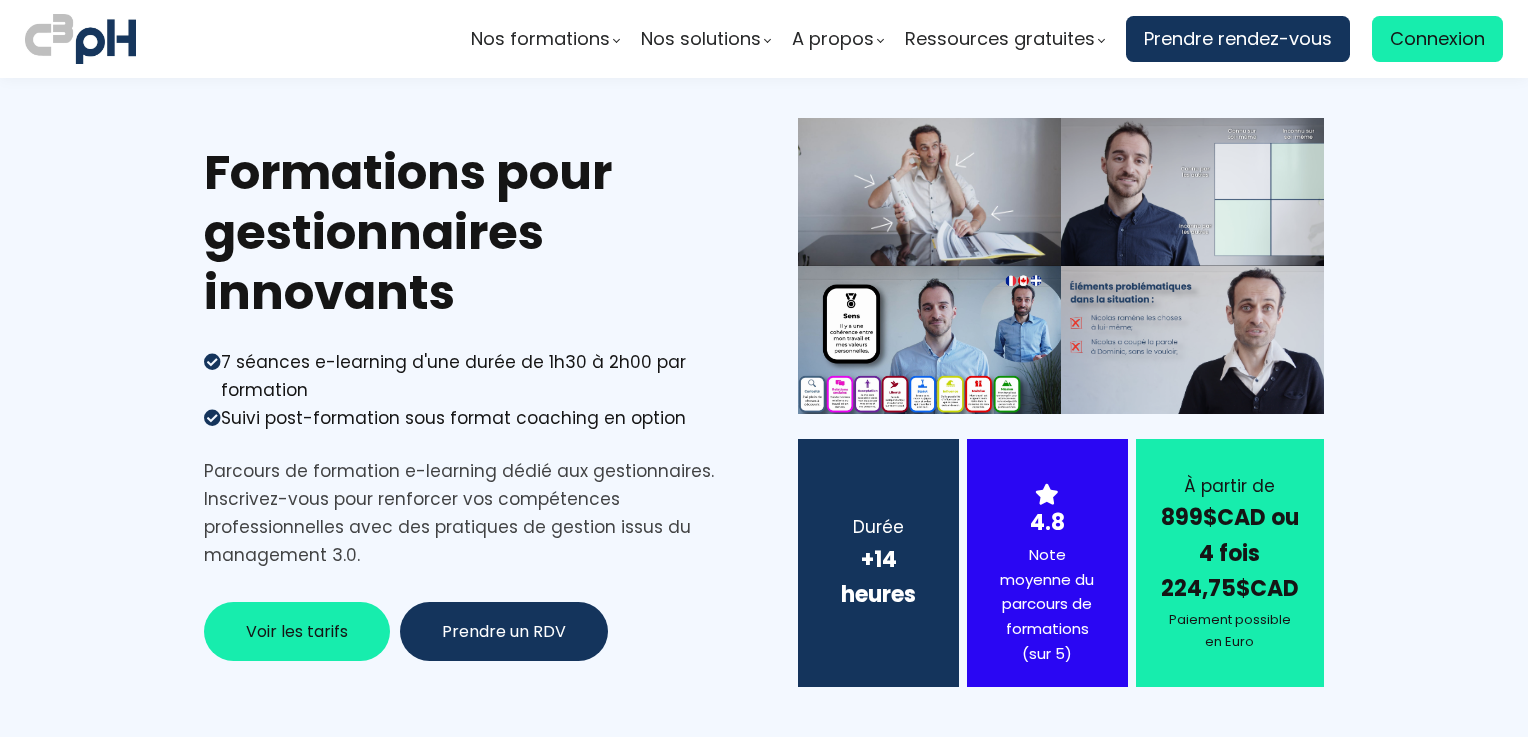 scroll, scrollTop: 0, scrollLeft: 0, axis: both 